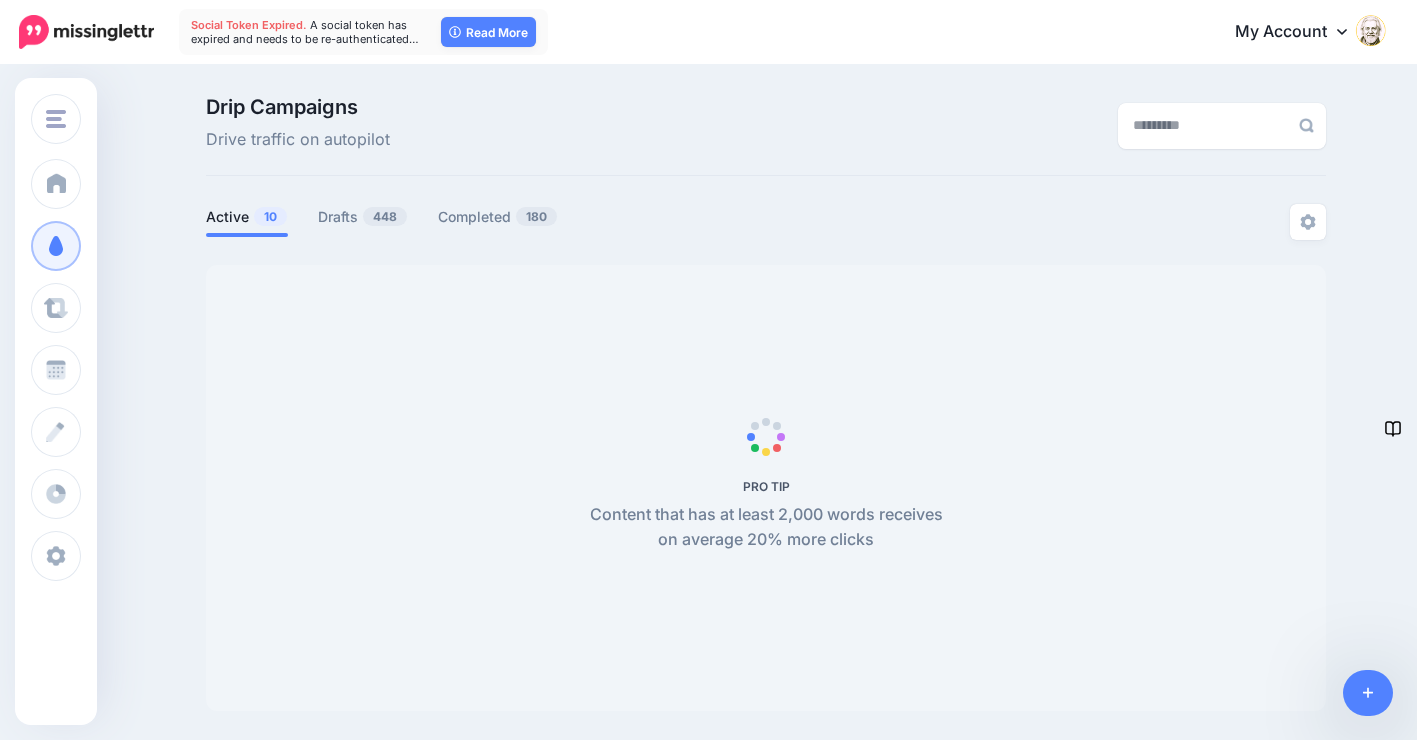 scroll, scrollTop: 0, scrollLeft: 0, axis: both 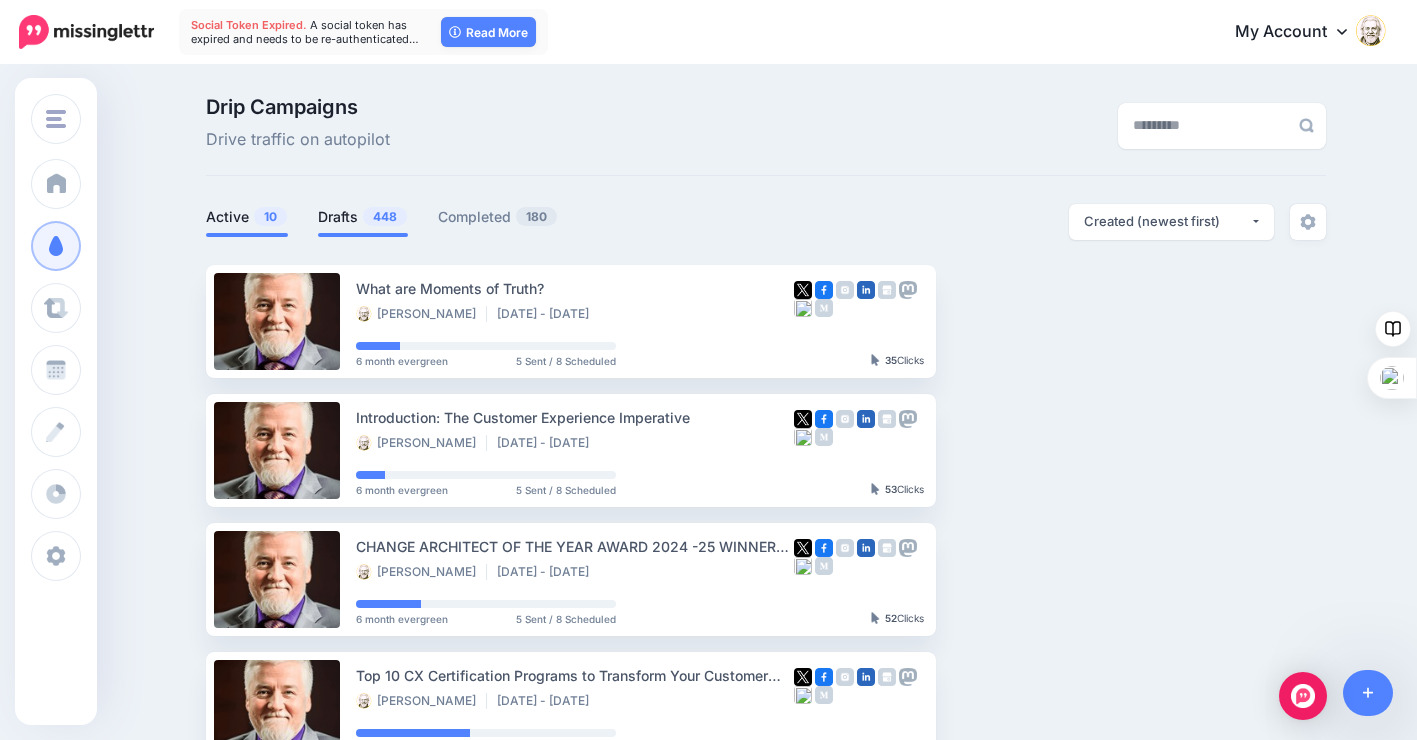 type on "**********" 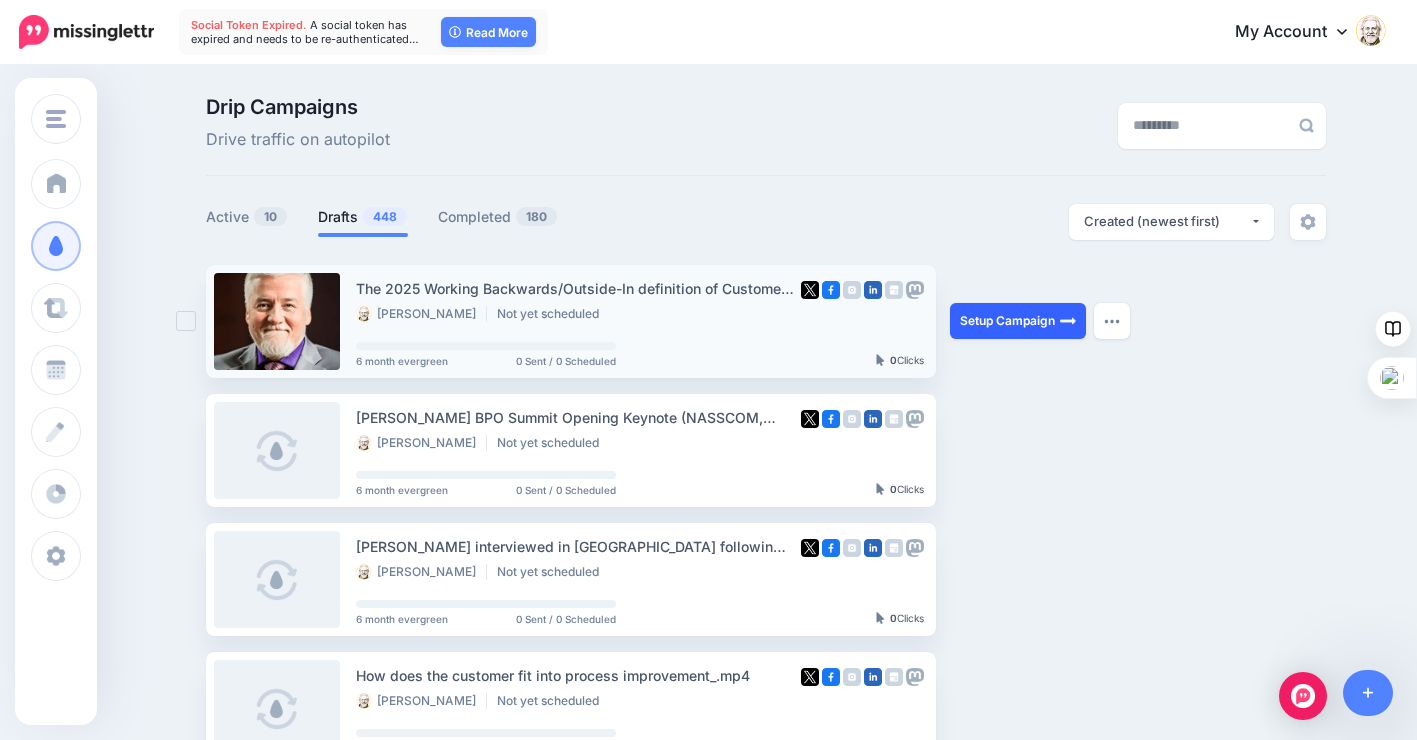 click on "Setup Campaign" at bounding box center (1018, 321) 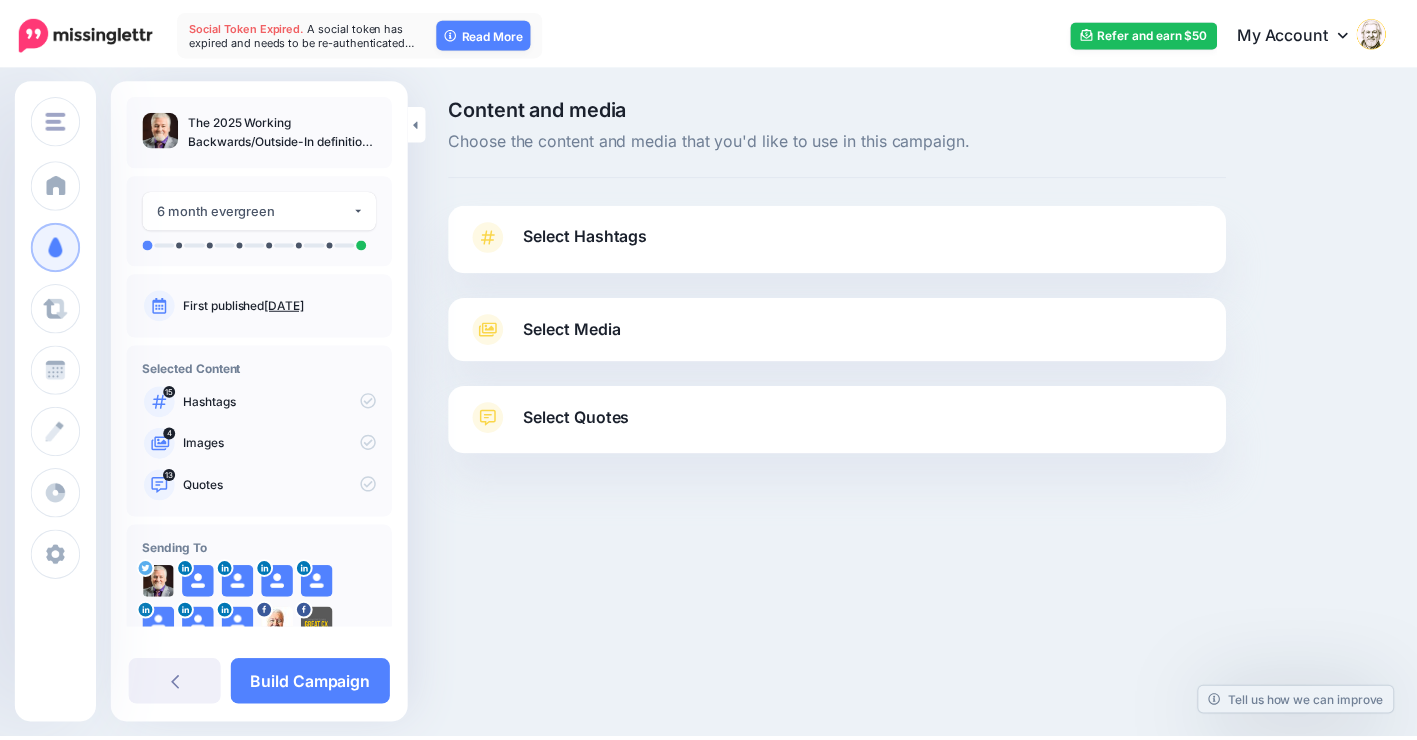 scroll, scrollTop: 0, scrollLeft: 0, axis: both 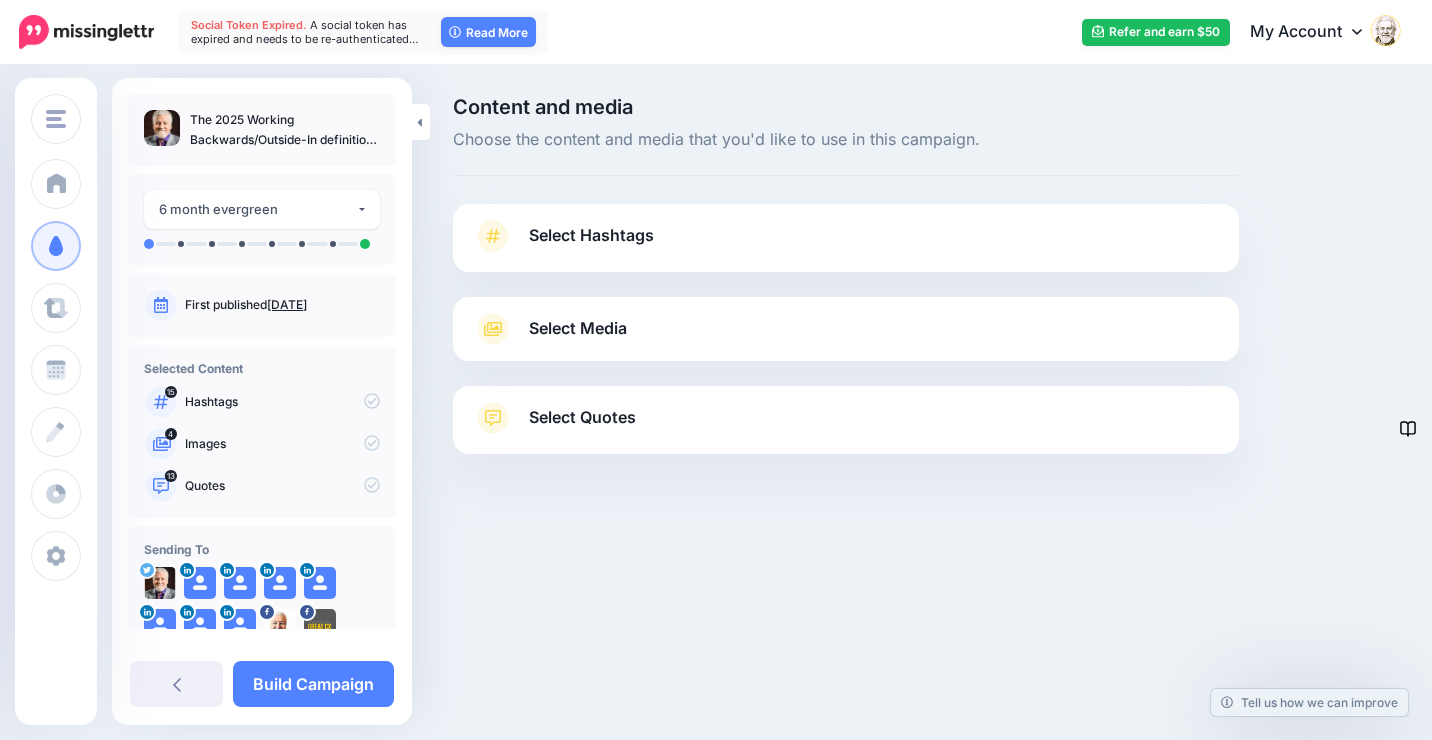 type on "**********" 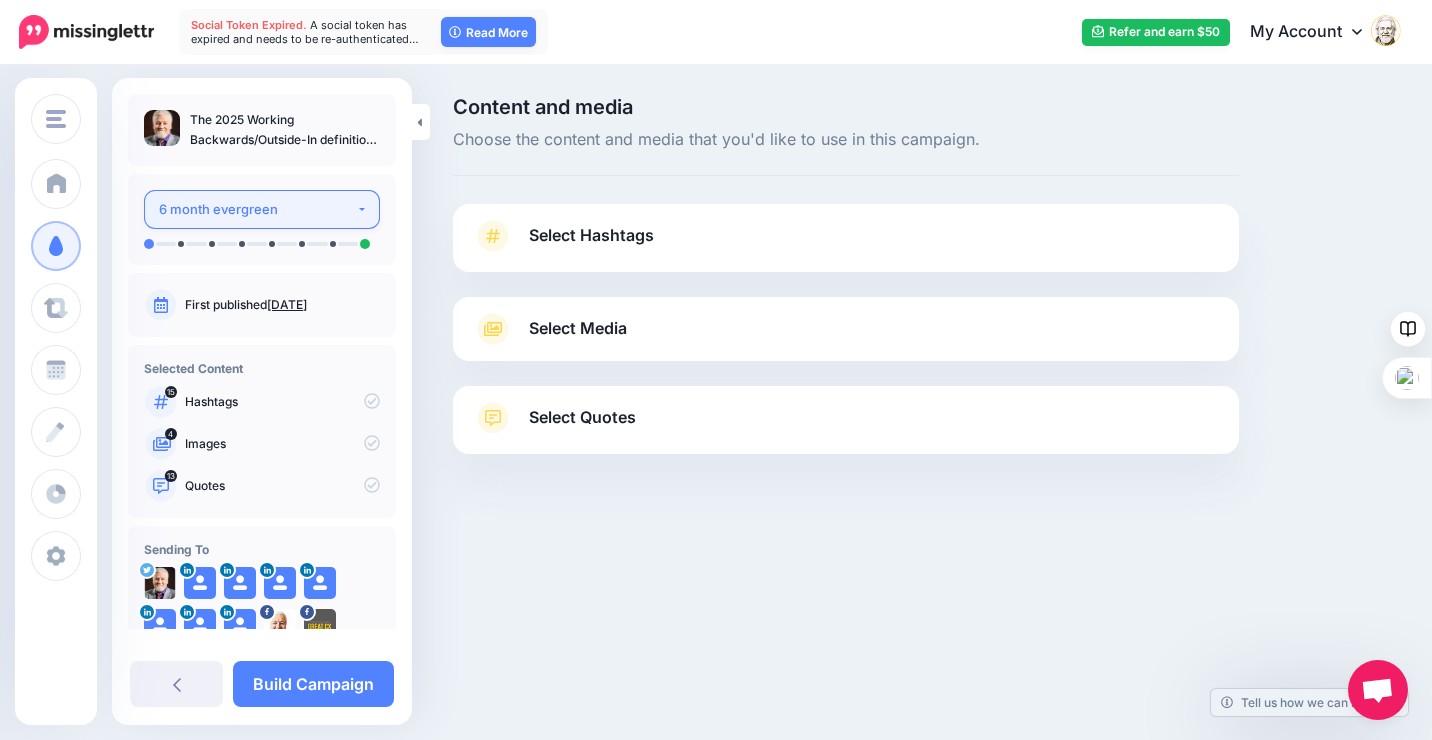 click on "6 month evergreen" at bounding box center [262, 209] 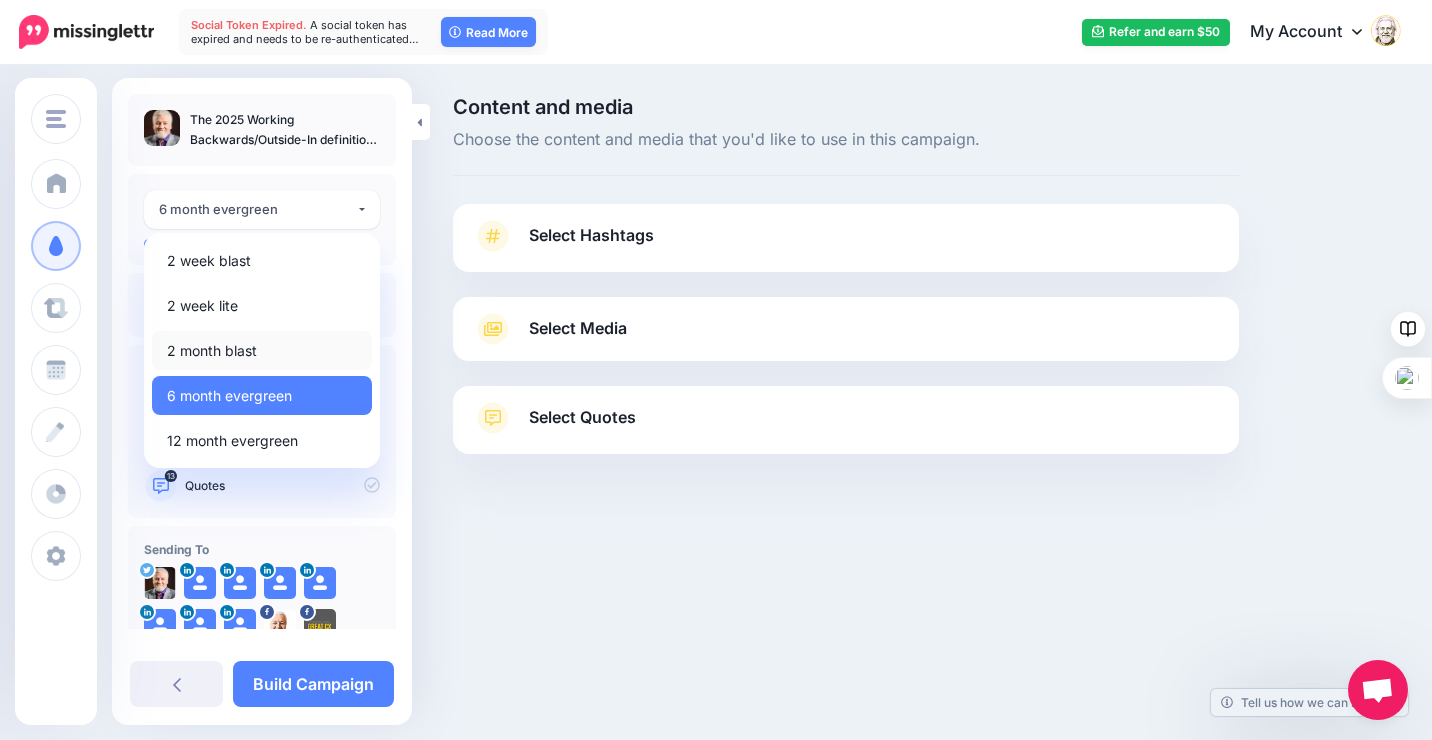 click on "2 month blast" at bounding box center [262, 350] 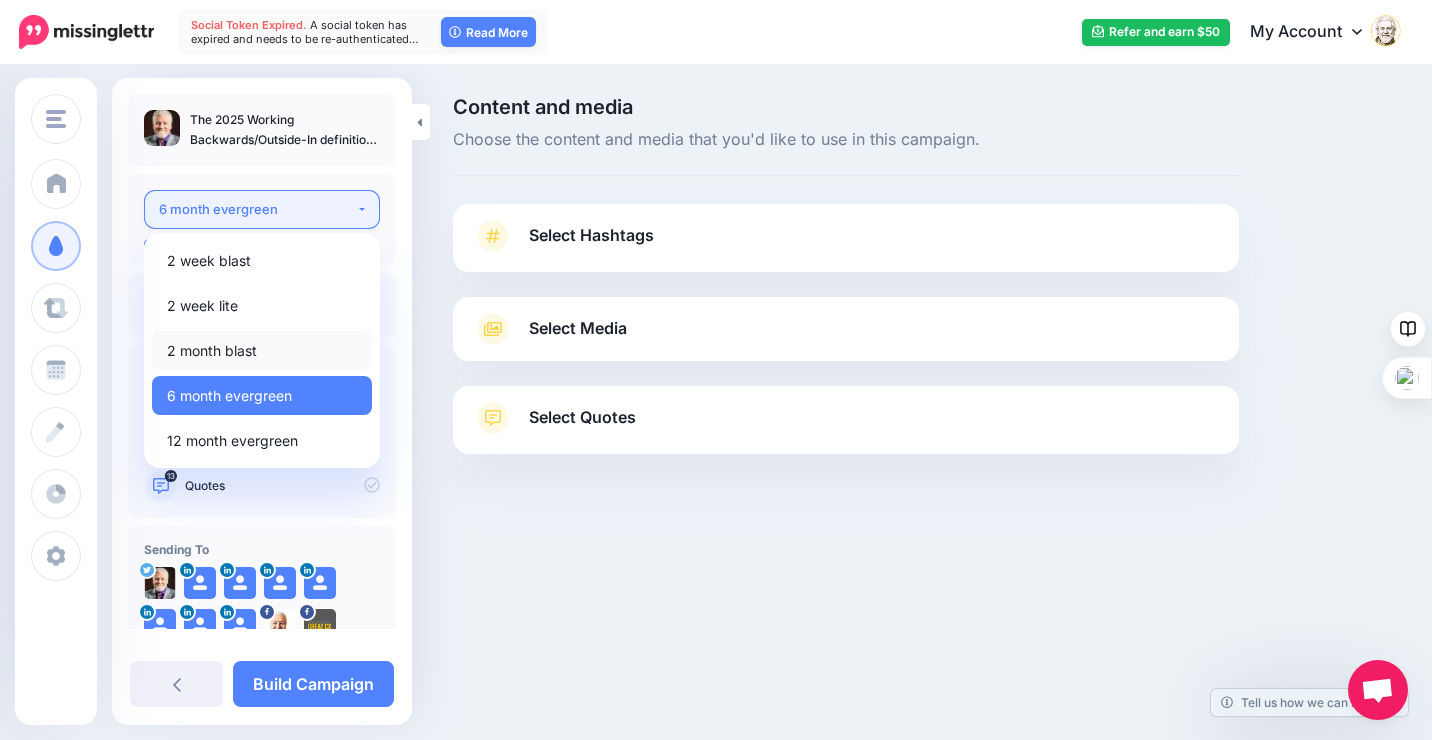 select on "*****" 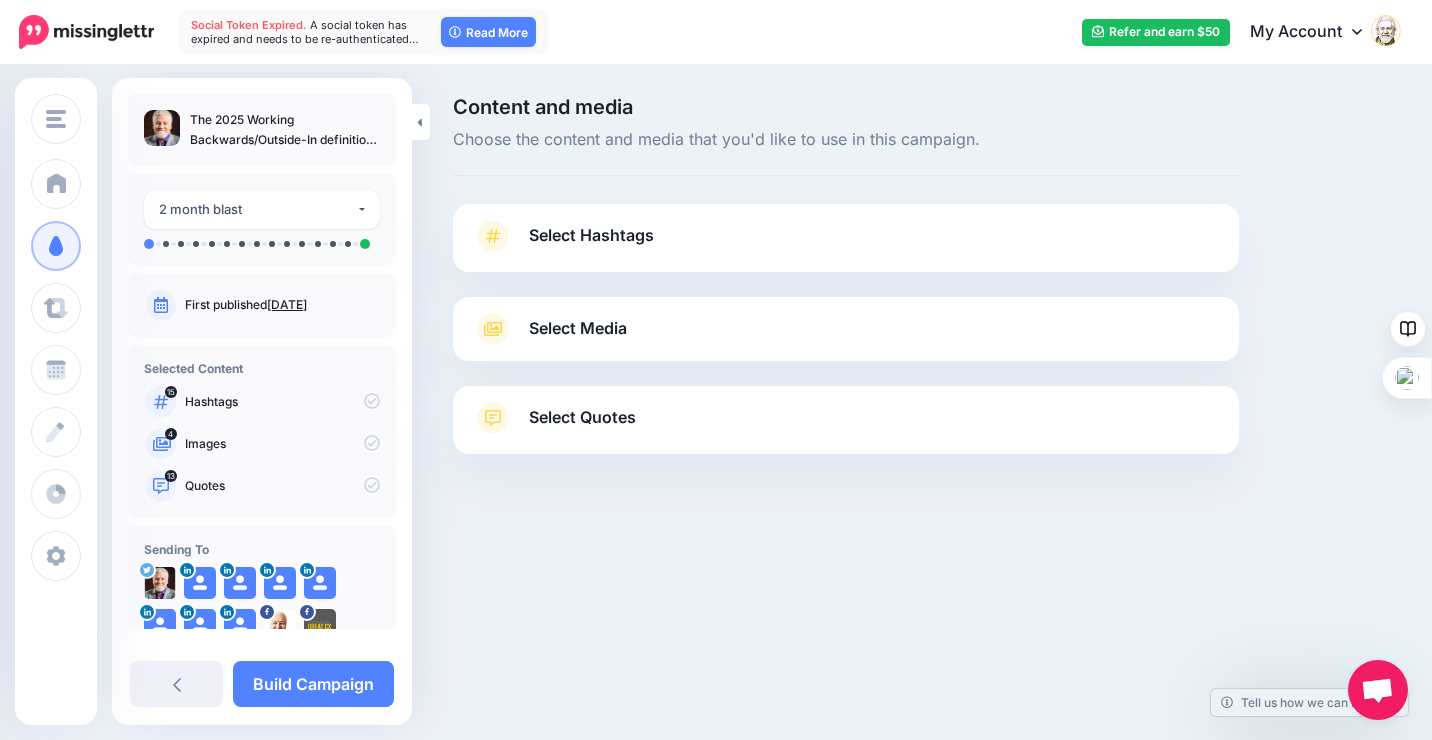 click on "Select Hashtags" at bounding box center [846, 246] 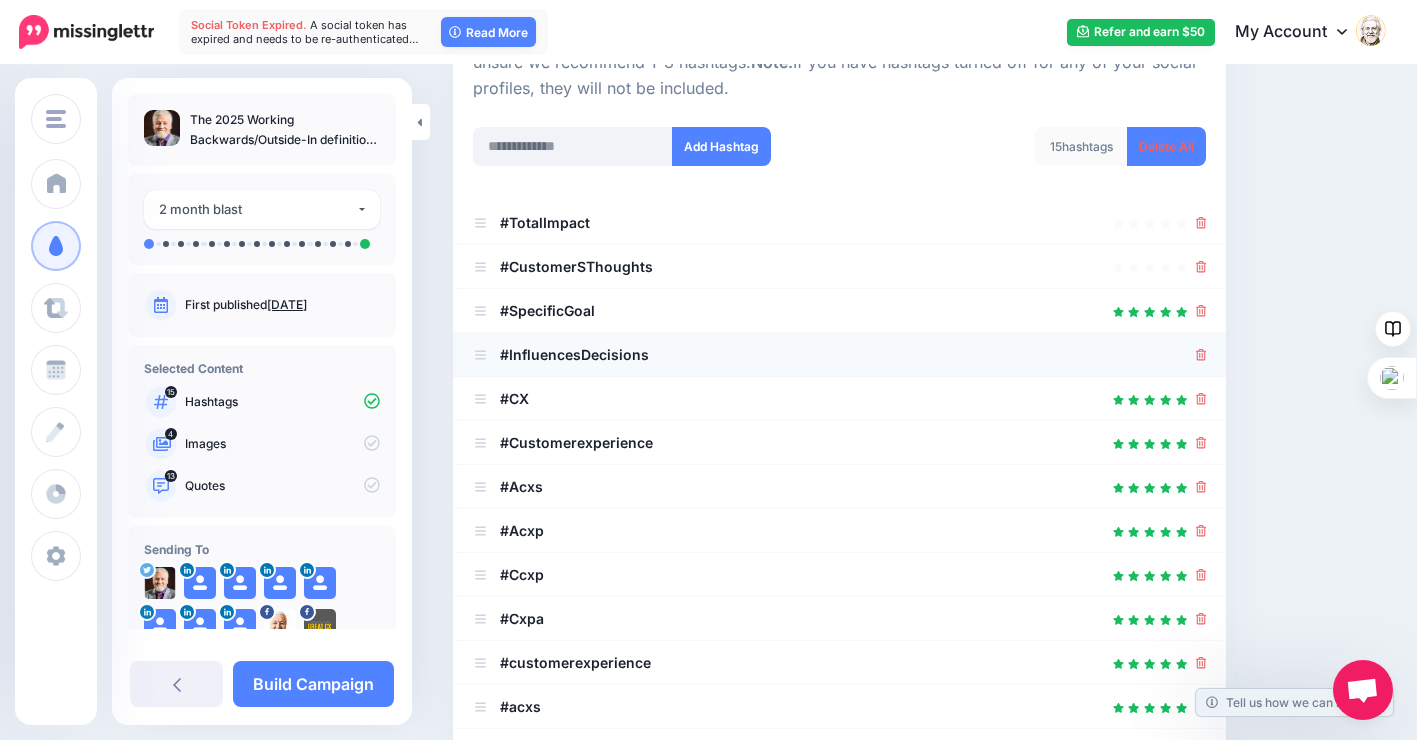 scroll, scrollTop: 300, scrollLeft: 0, axis: vertical 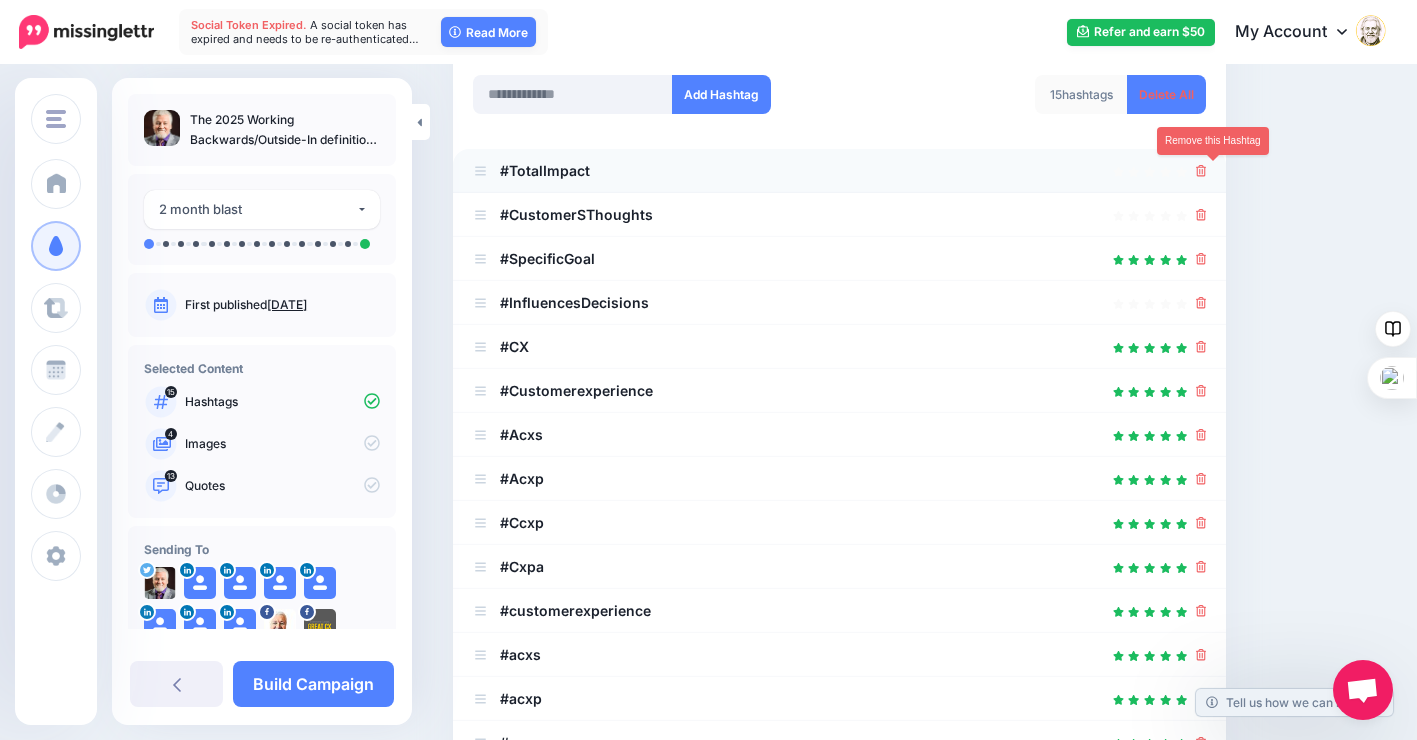 click 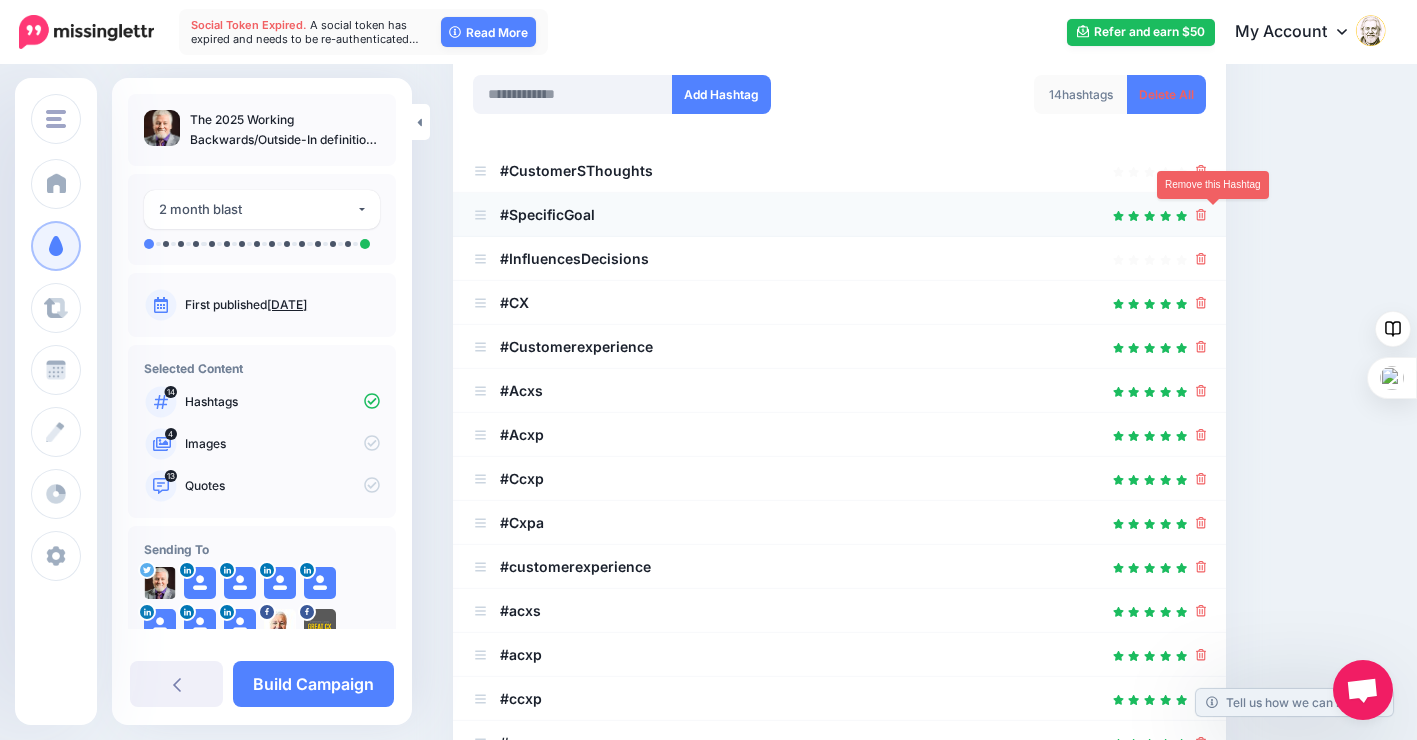 click 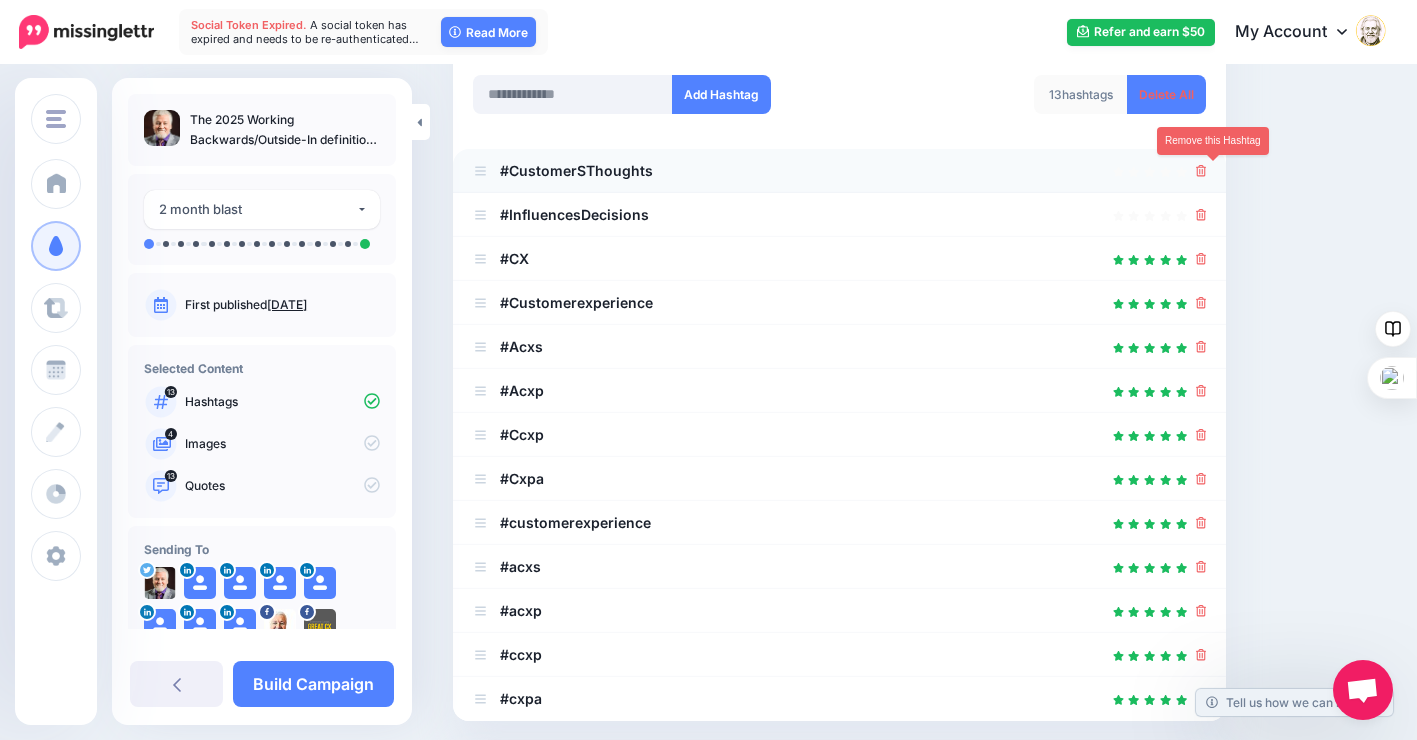 click 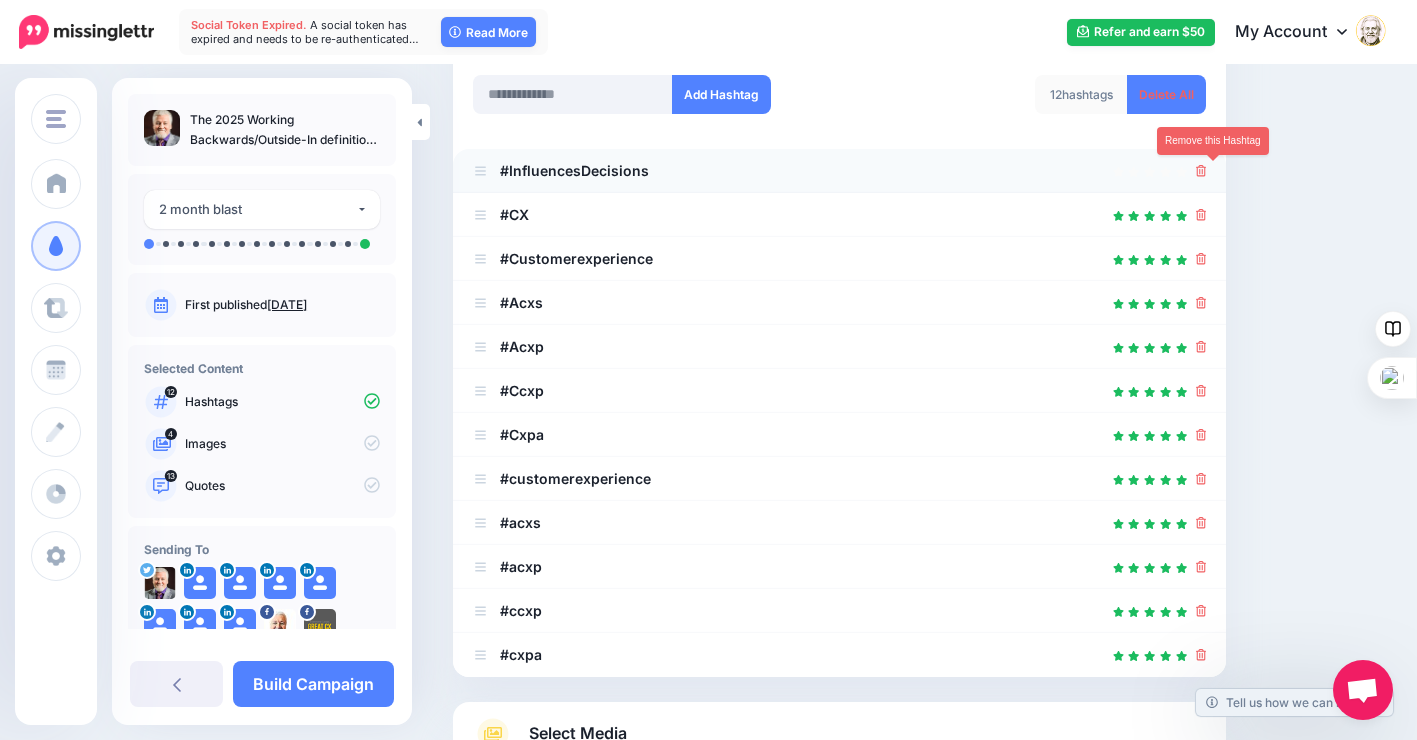 click 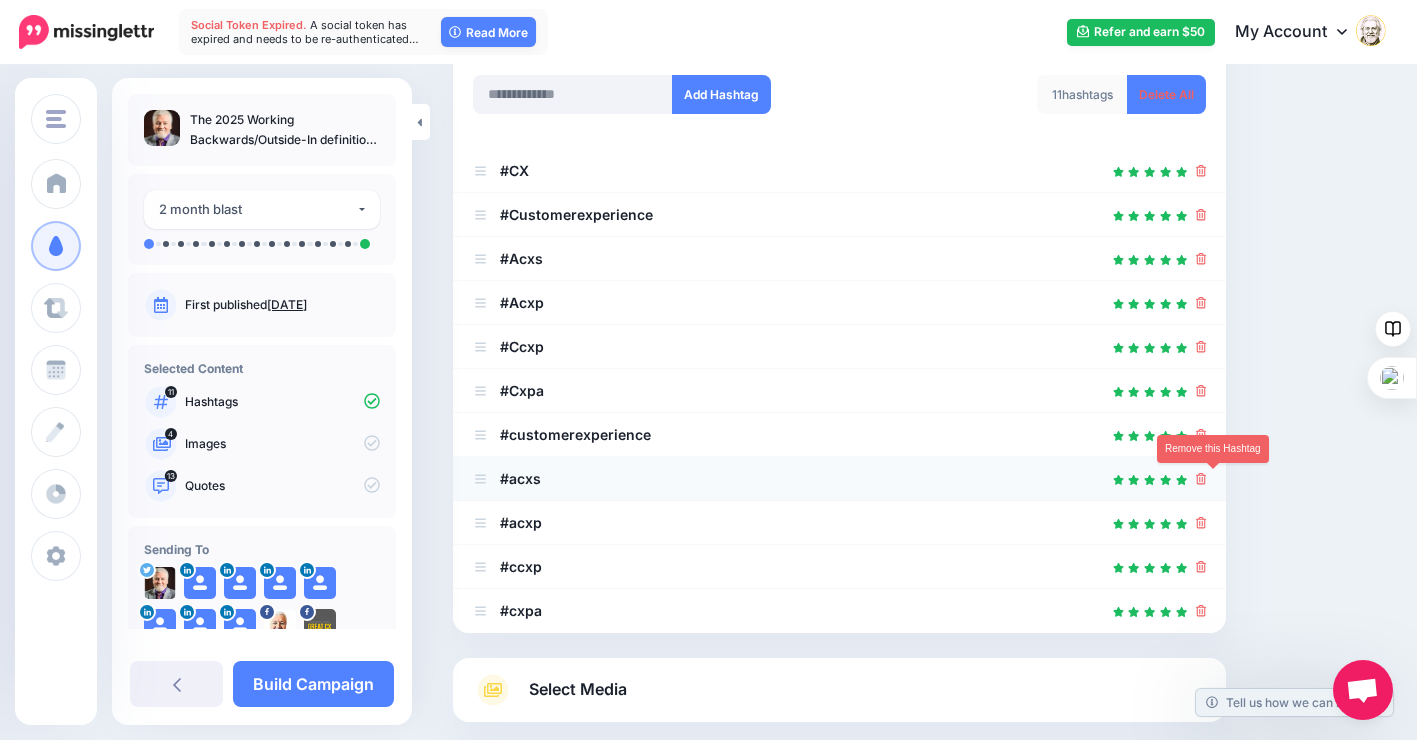 click 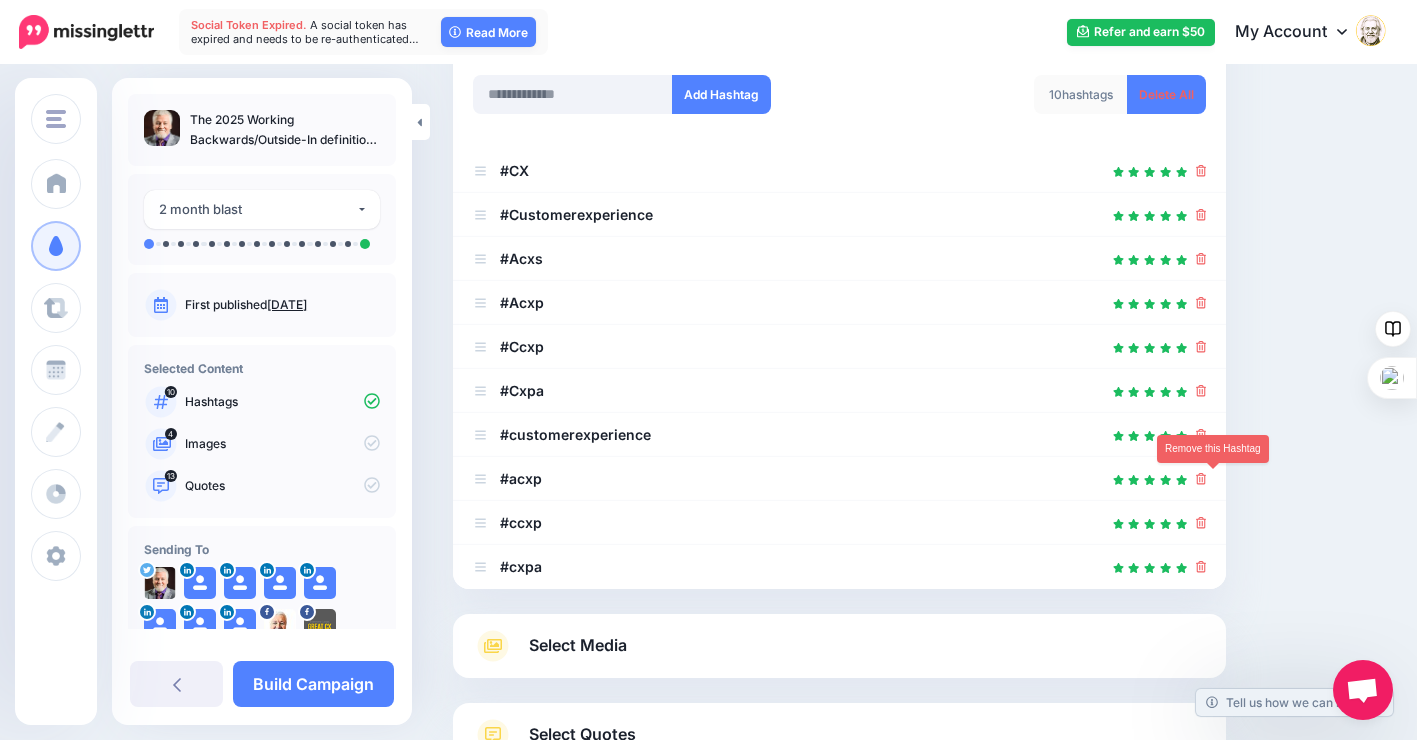 click 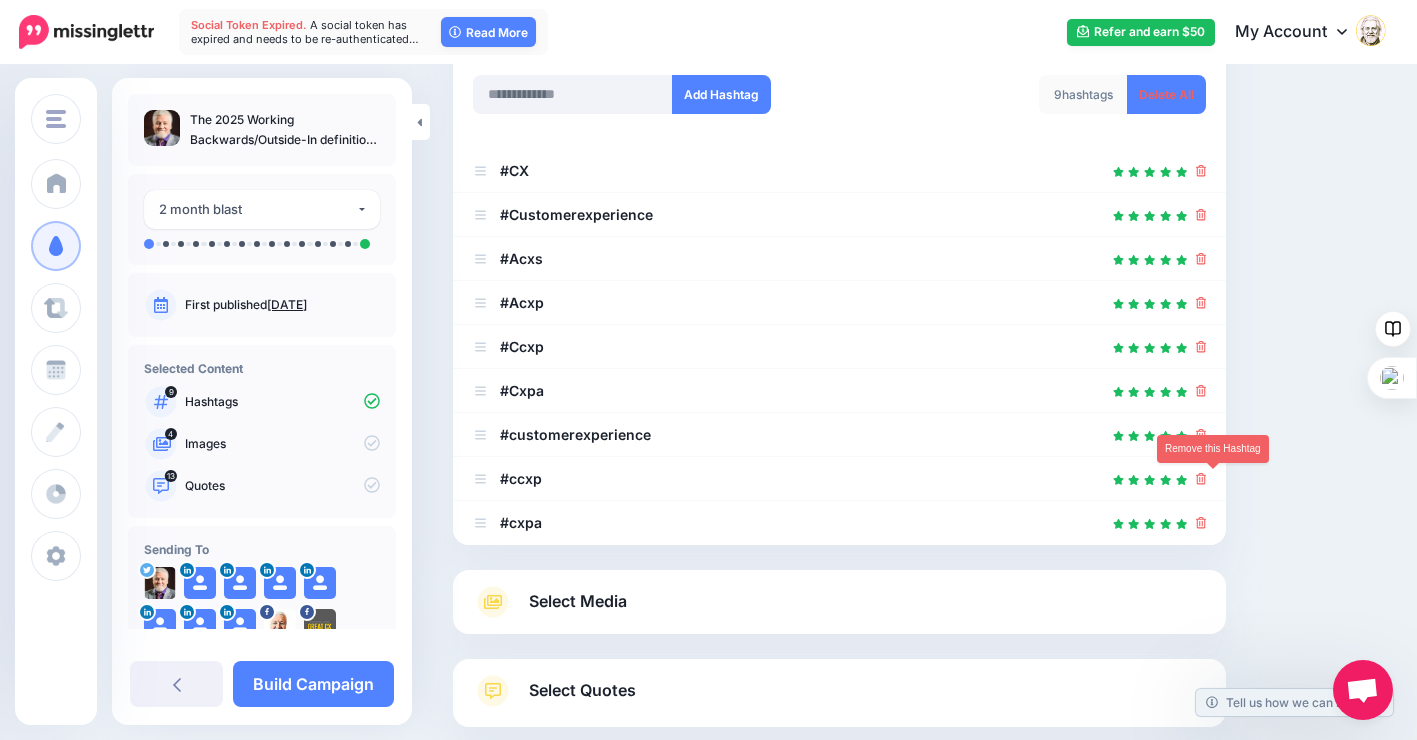 click 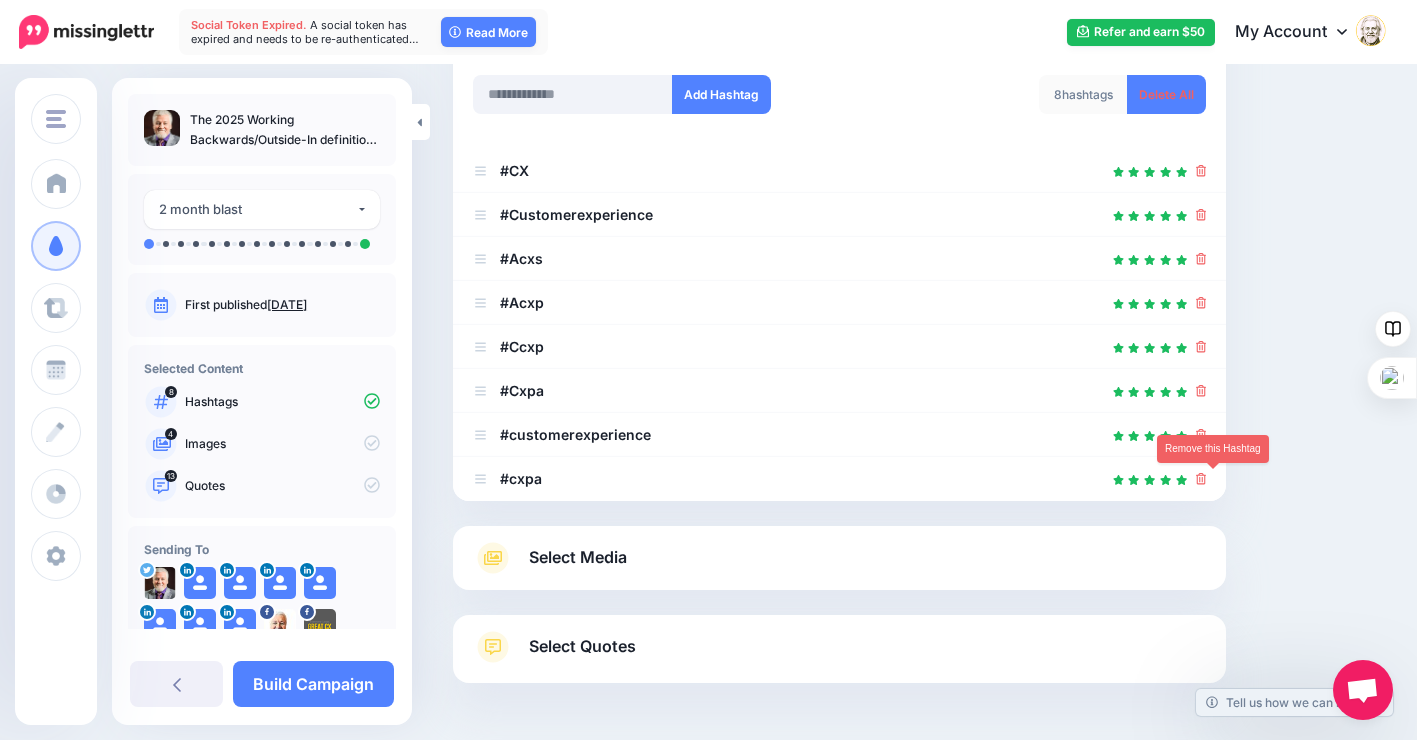 click 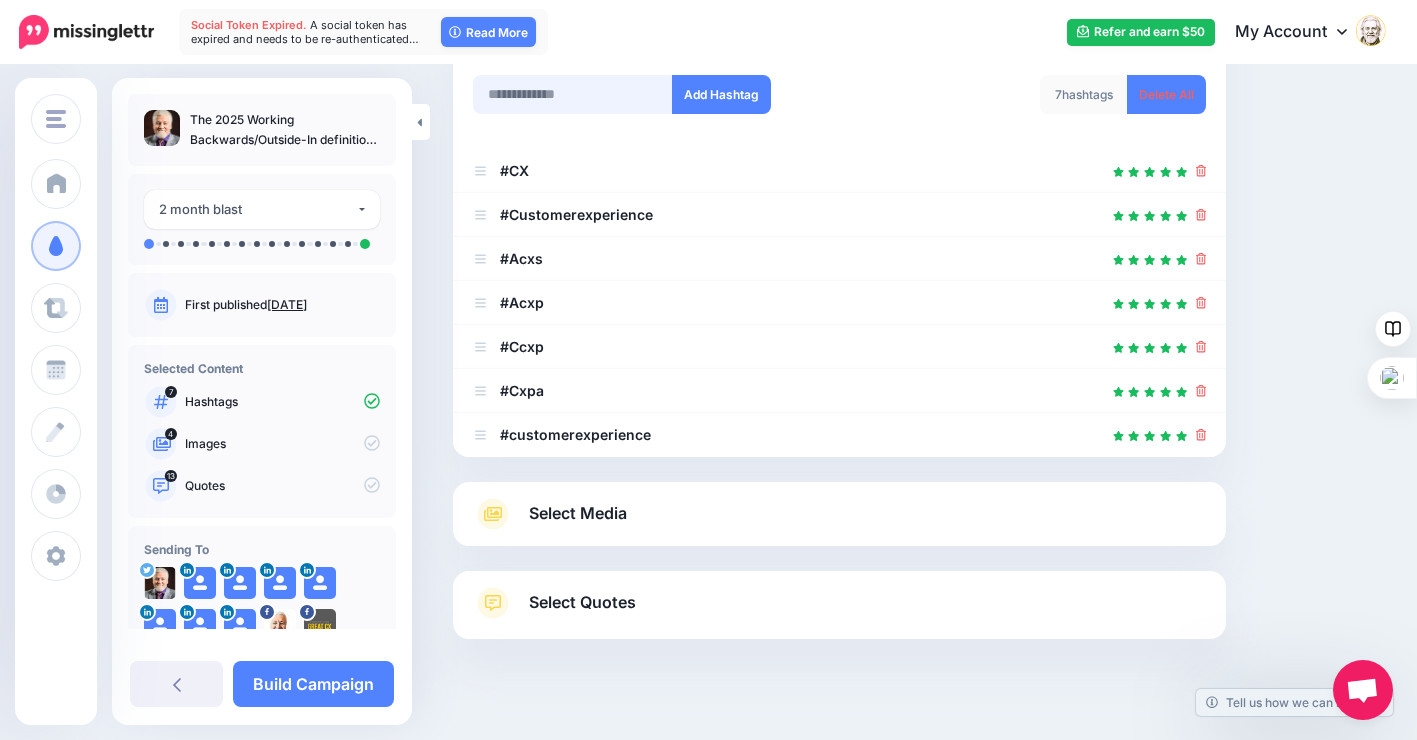 click at bounding box center [573, 94] 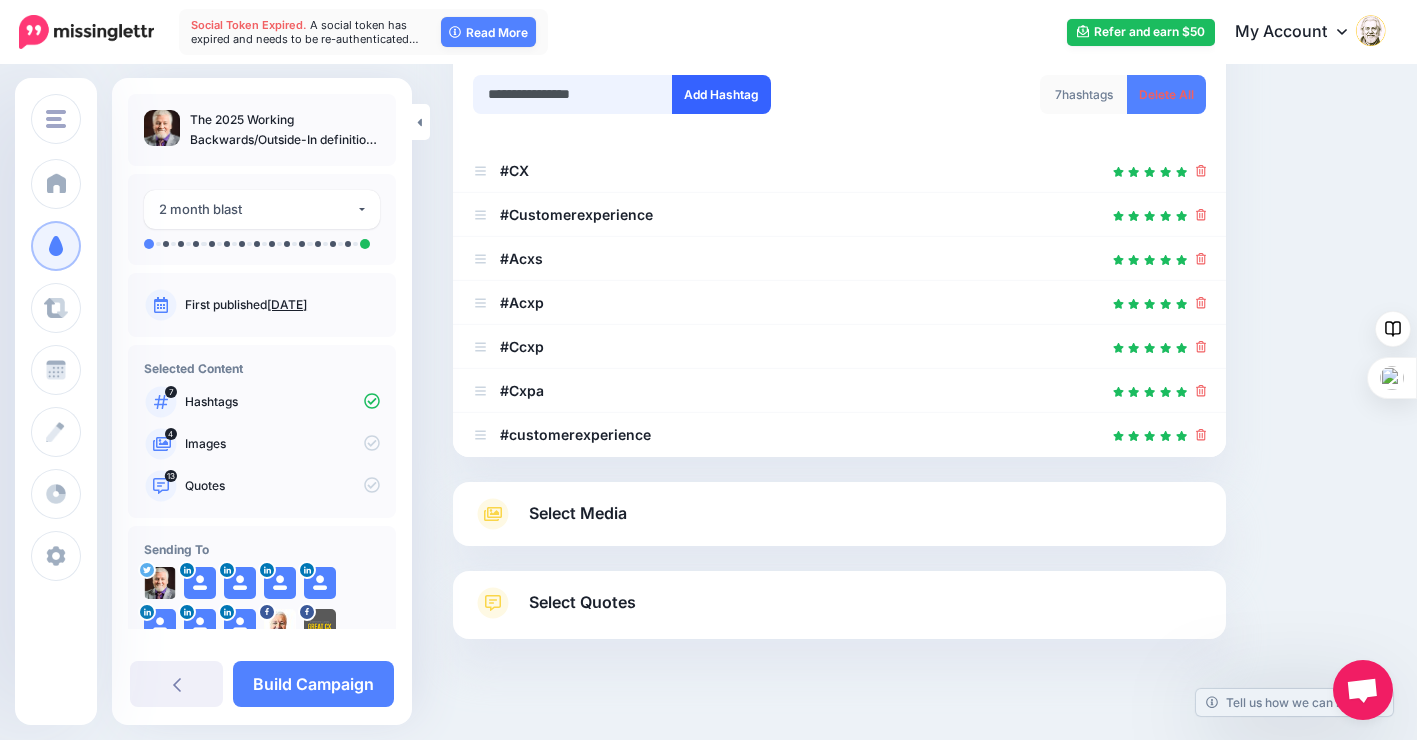 type on "**********" 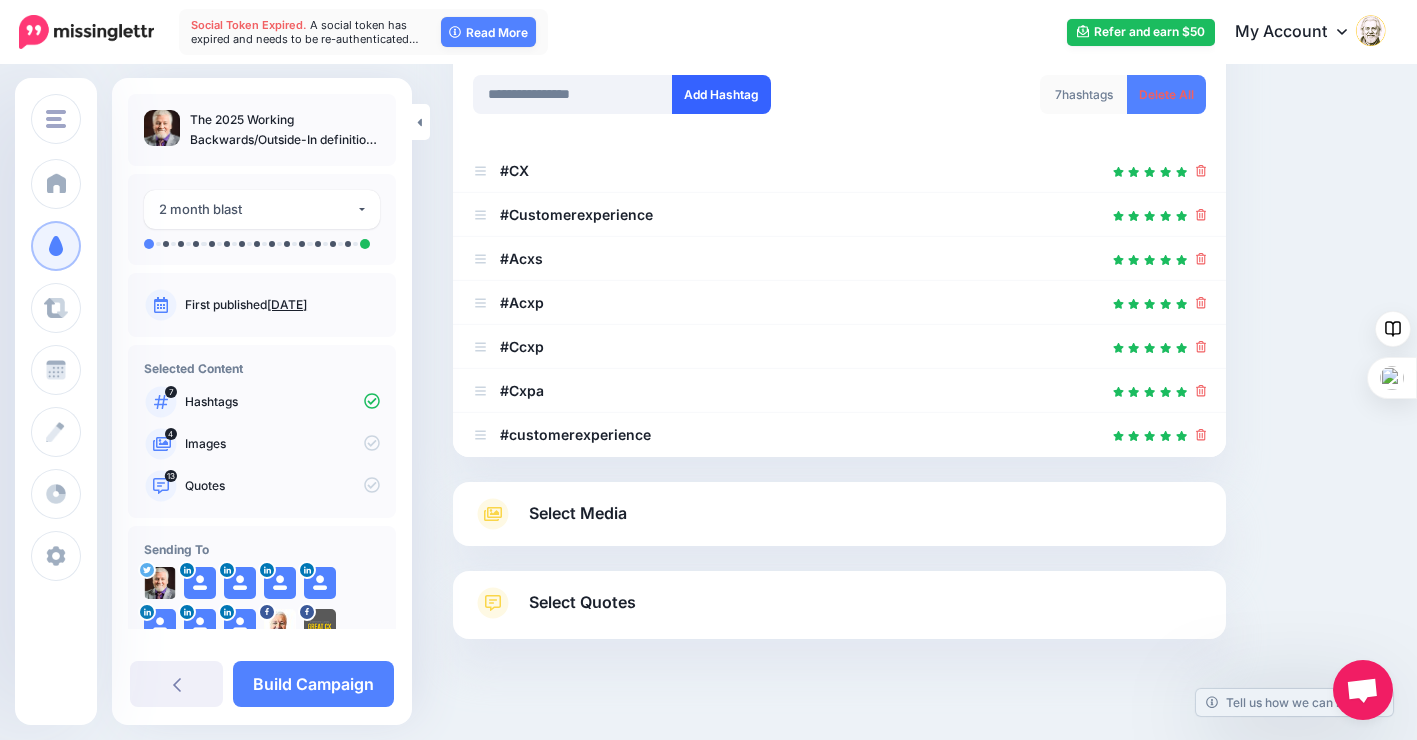 click on "Add Hashtag" at bounding box center [721, 94] 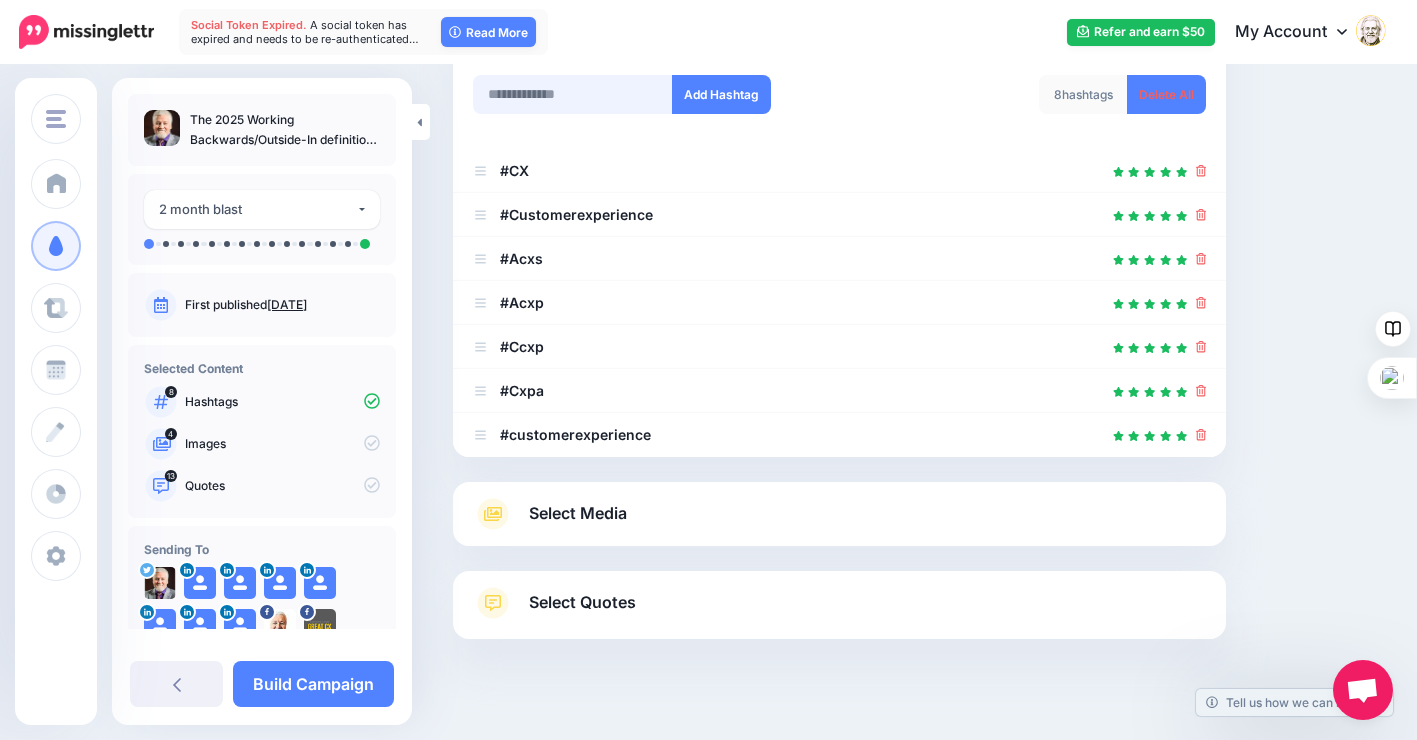 click at bounding box center (573, 94) 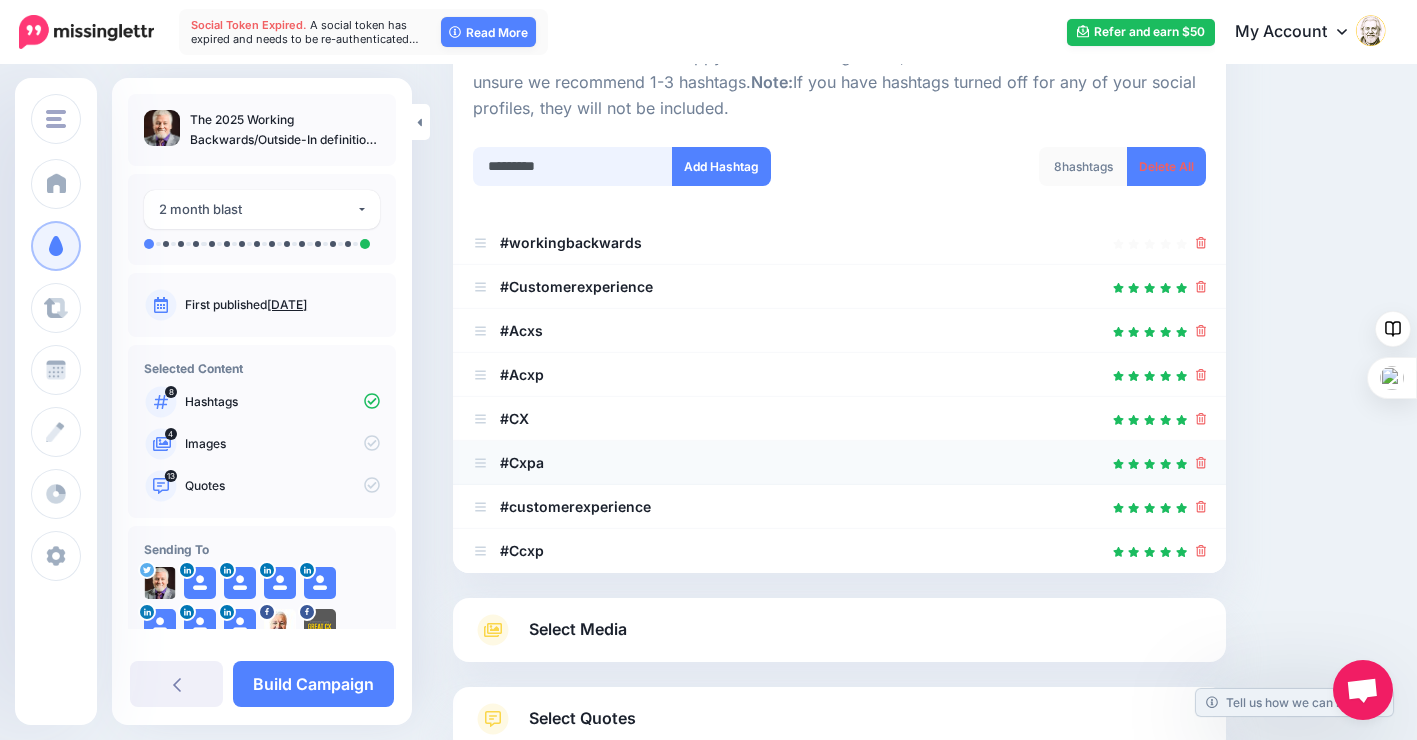 scroll, scrollTop: 272, scrollLeft: 0, axis: vertical 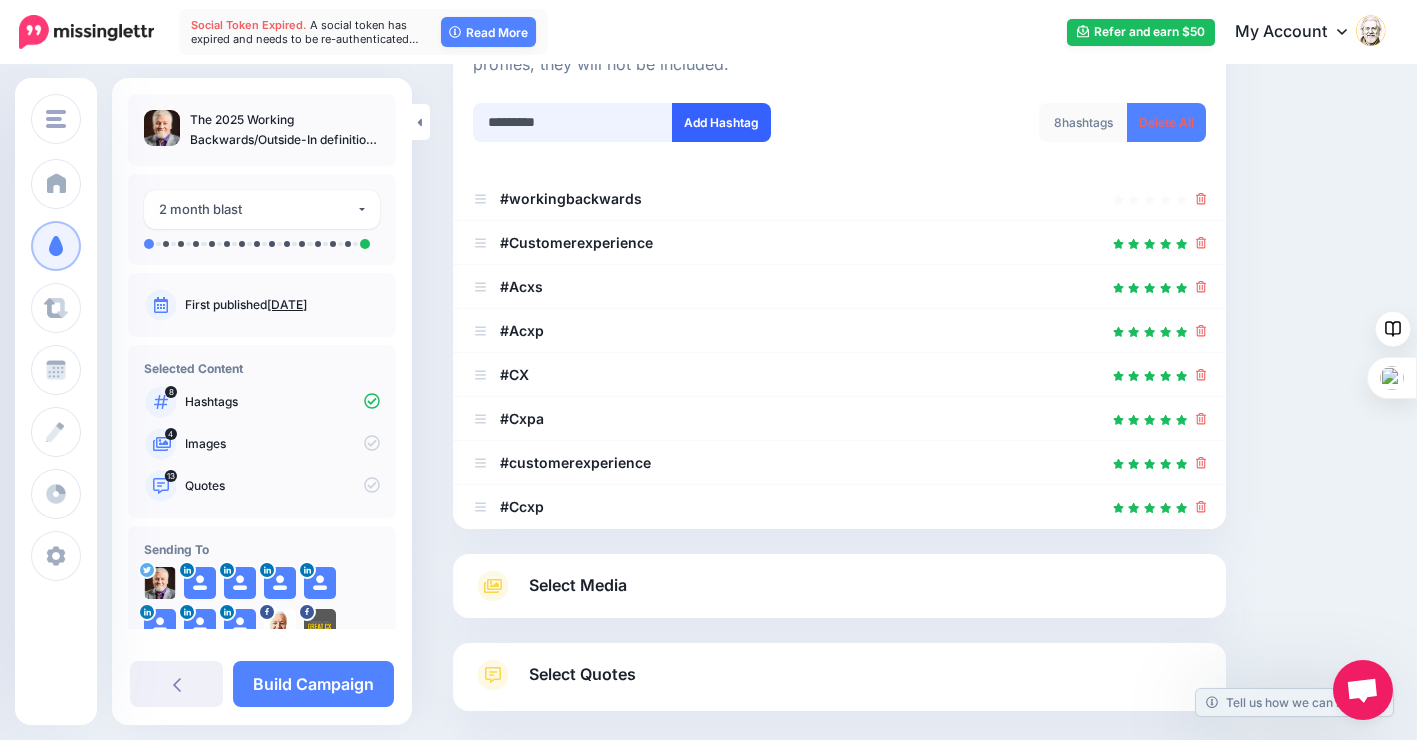 type on "*********" 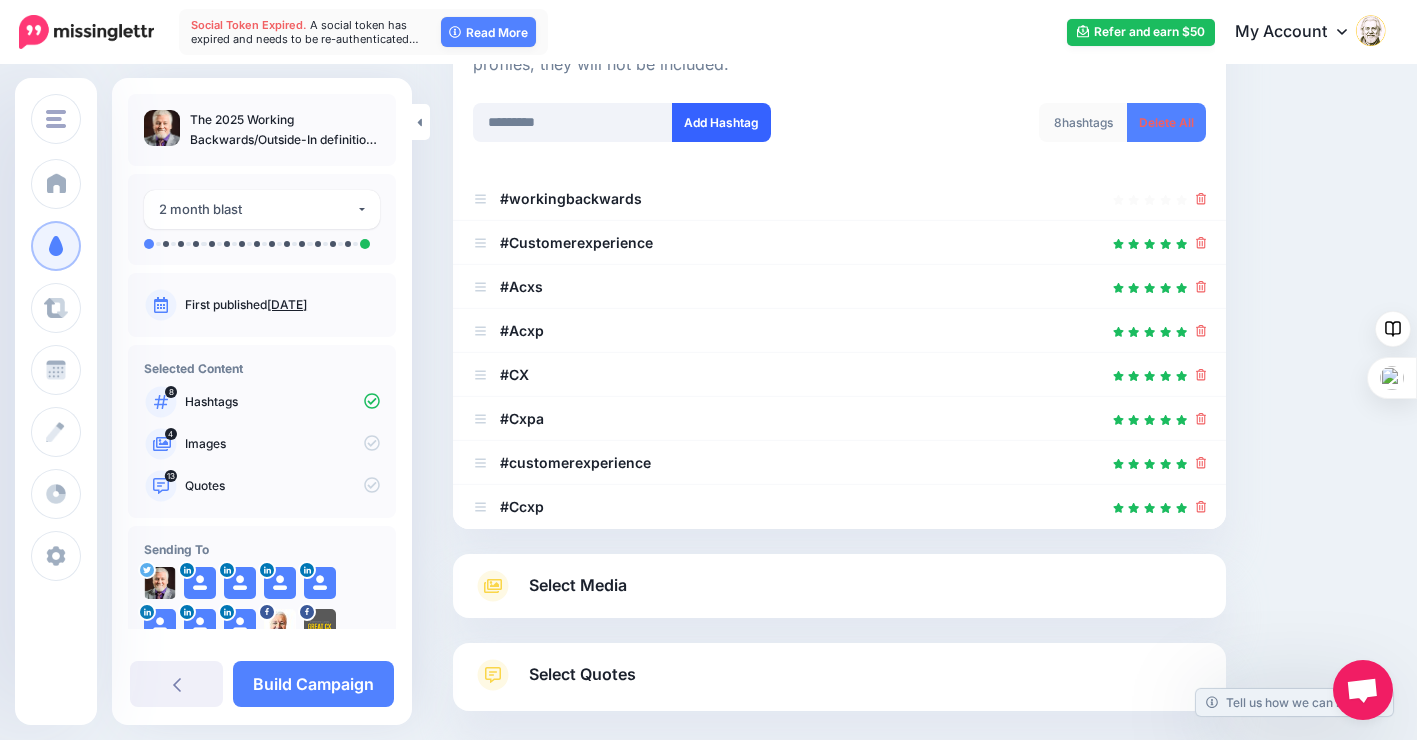click on "Add Hashtag" at bounding box center [721, 122] 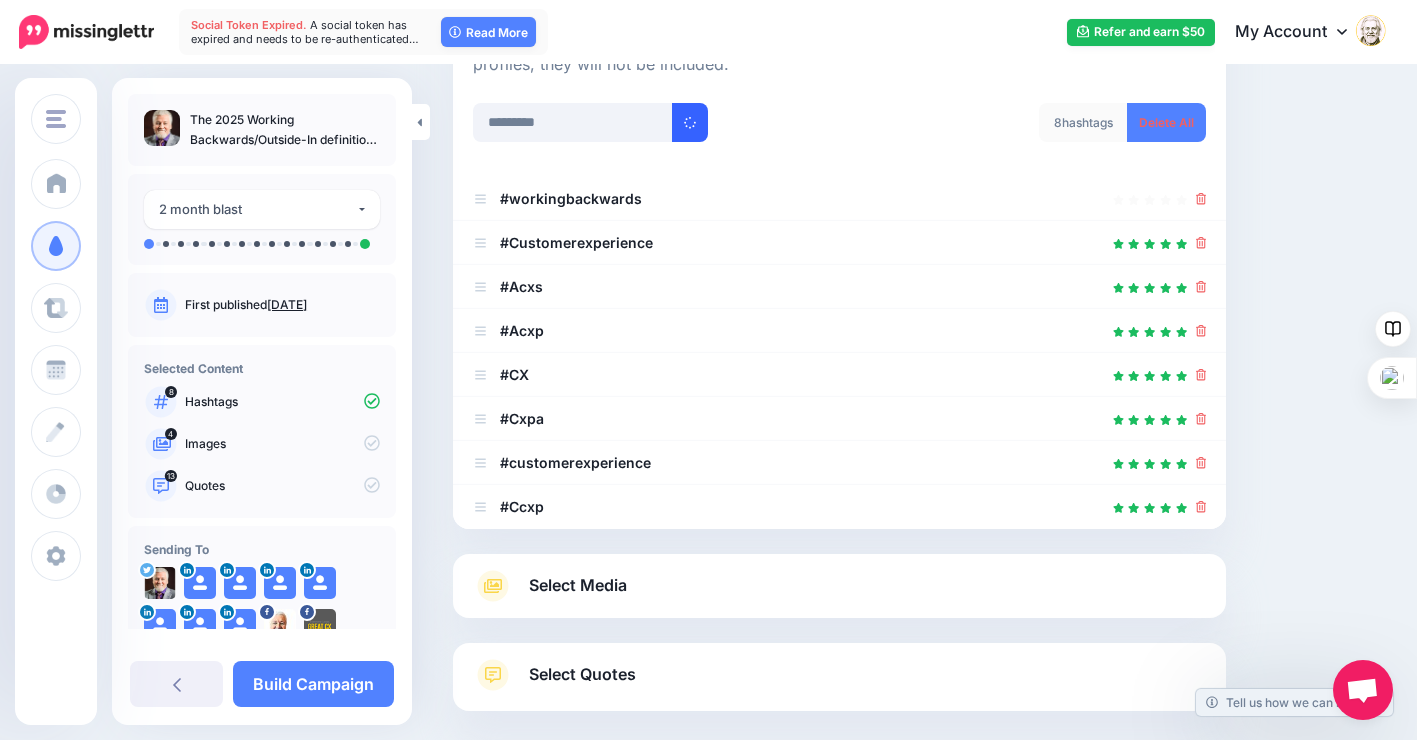 type 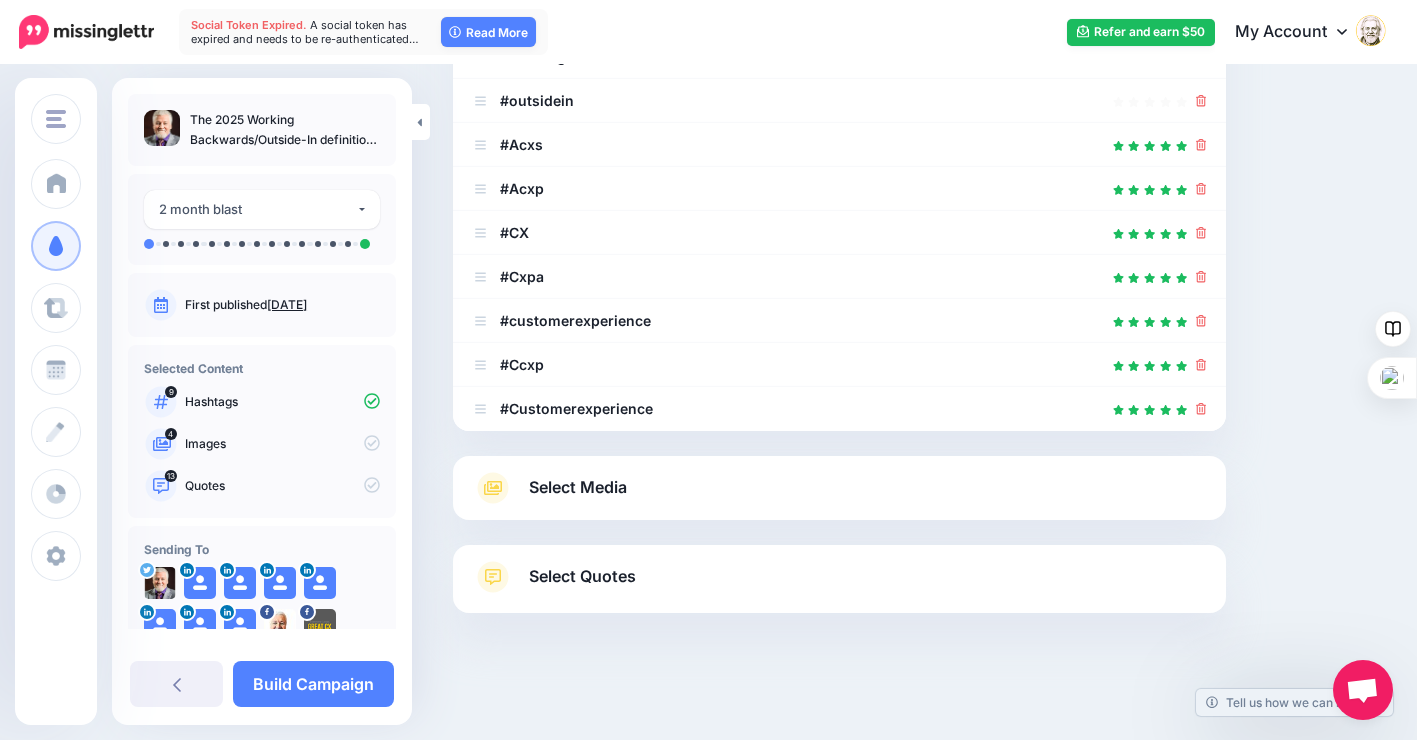 scroll, scrollTop: 416, scrollLeft: 0, axis: vertical 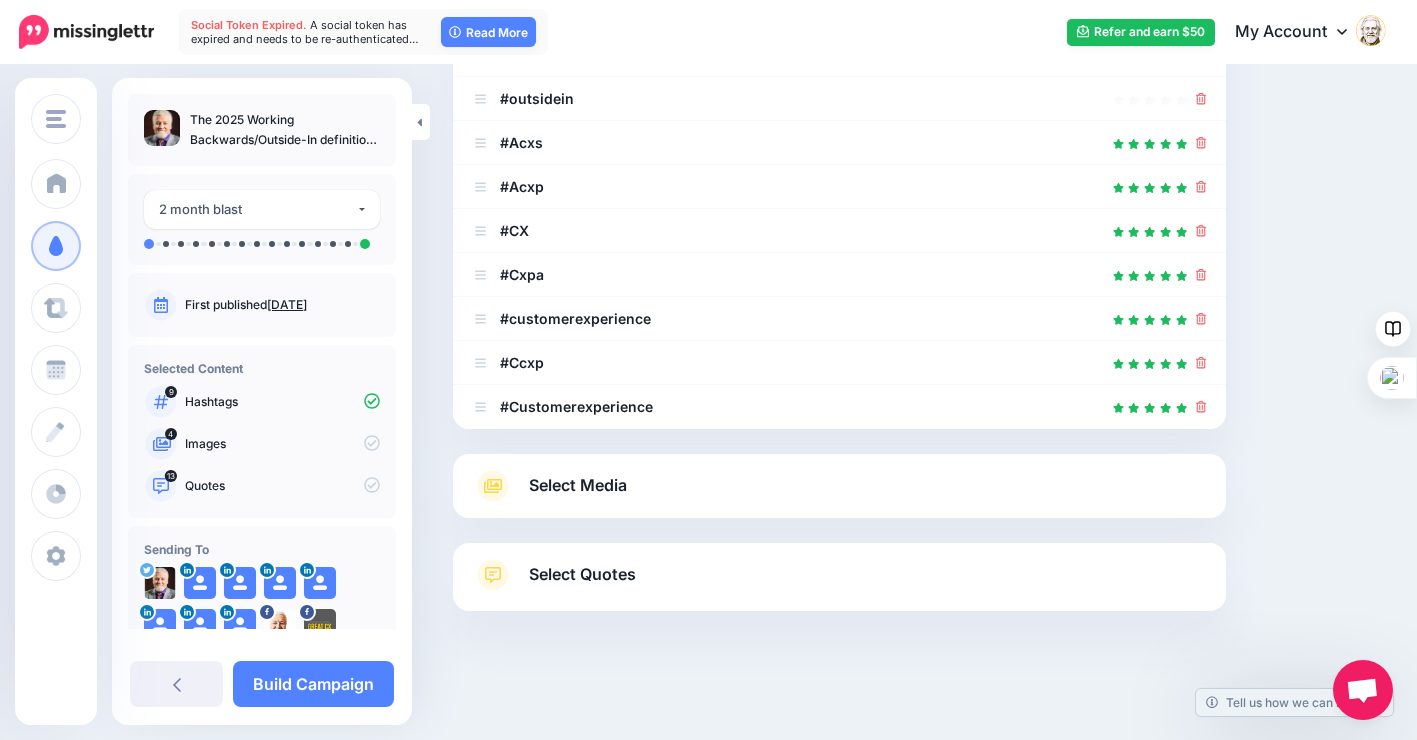 click on "Select Media" at bounding box center (578, 485) 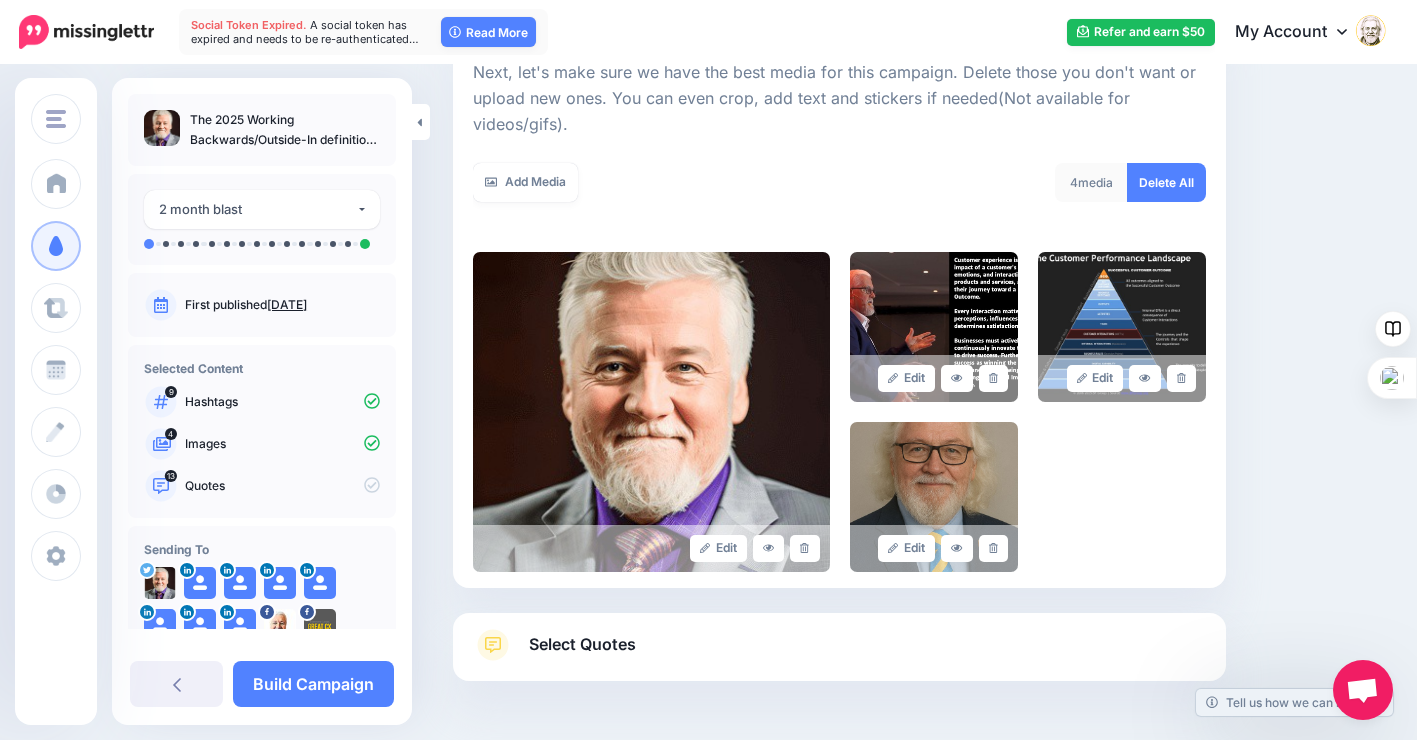 scroll, scrollTop: 275, scrollLeft: 0, axis: vertical 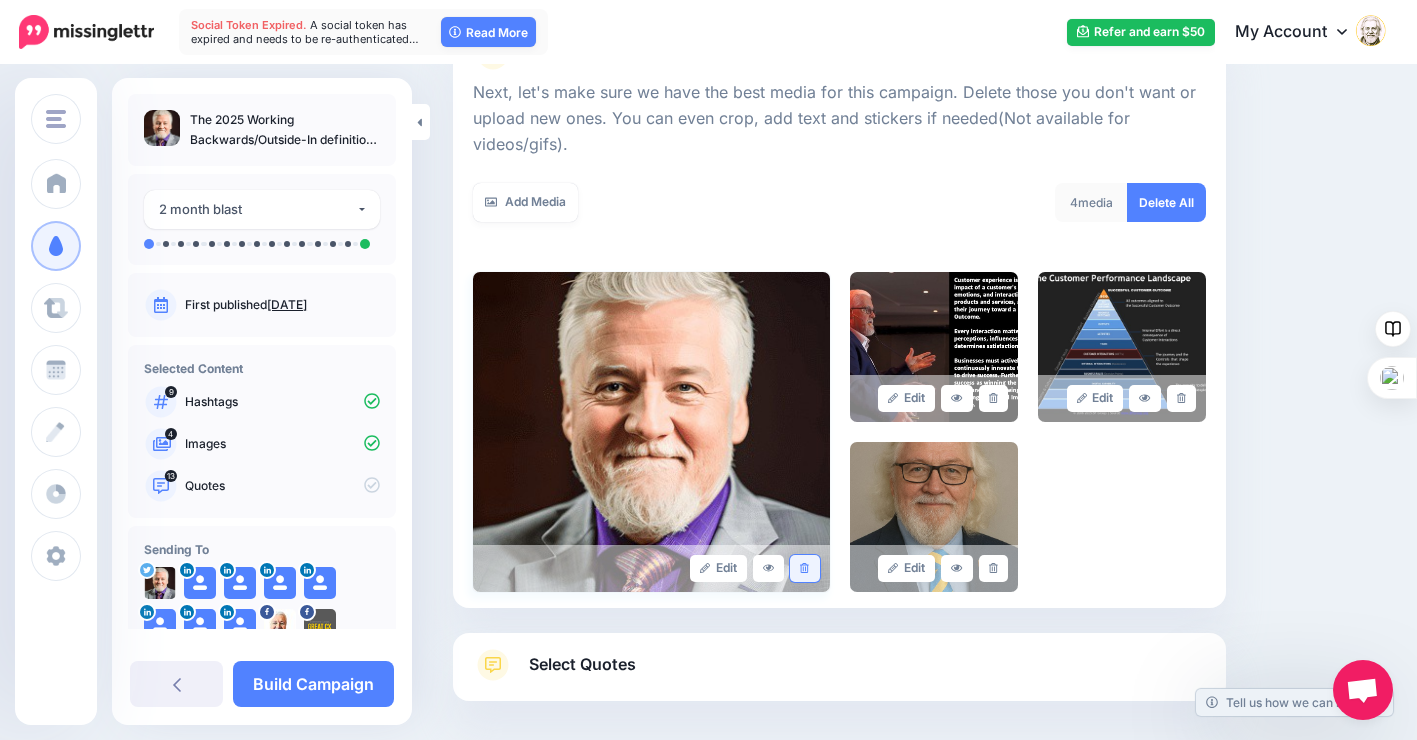 click 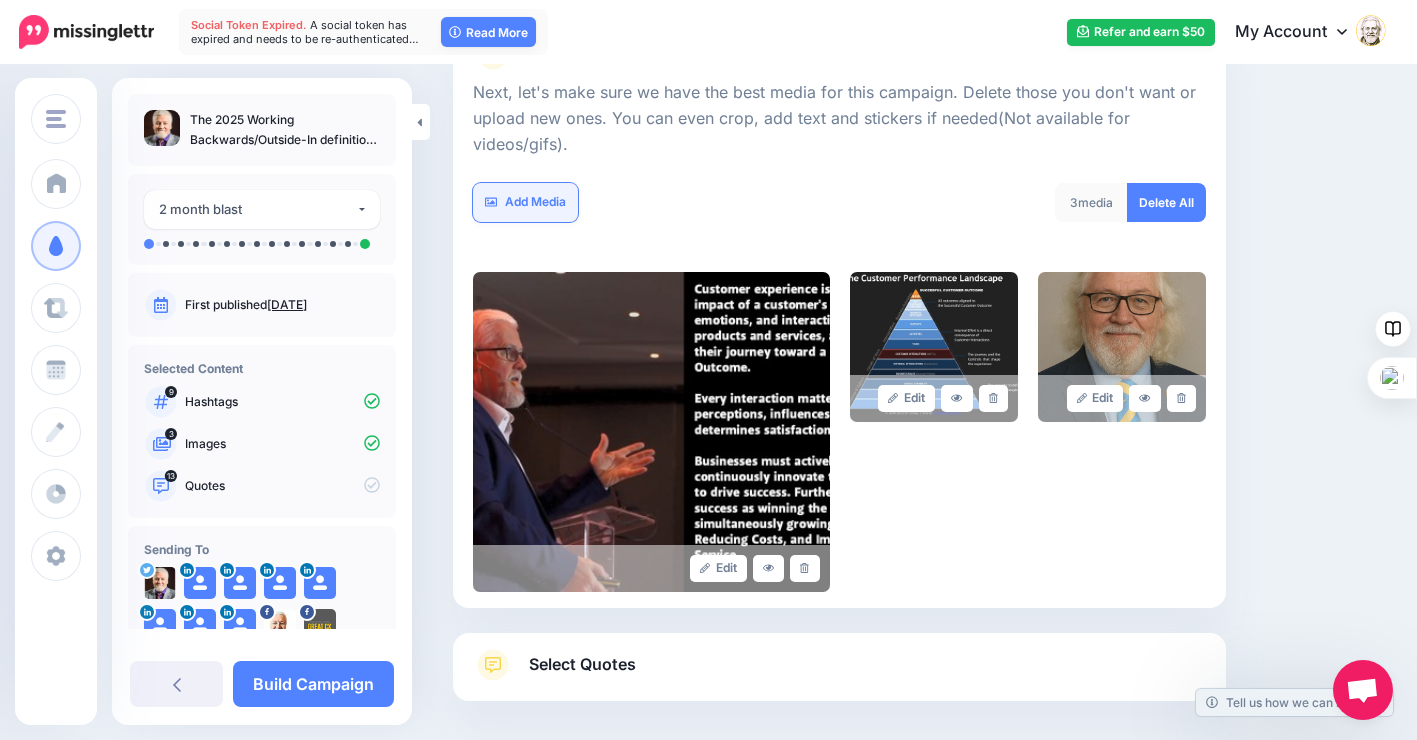 click on "Add Media" at bounding box center [525, 202] 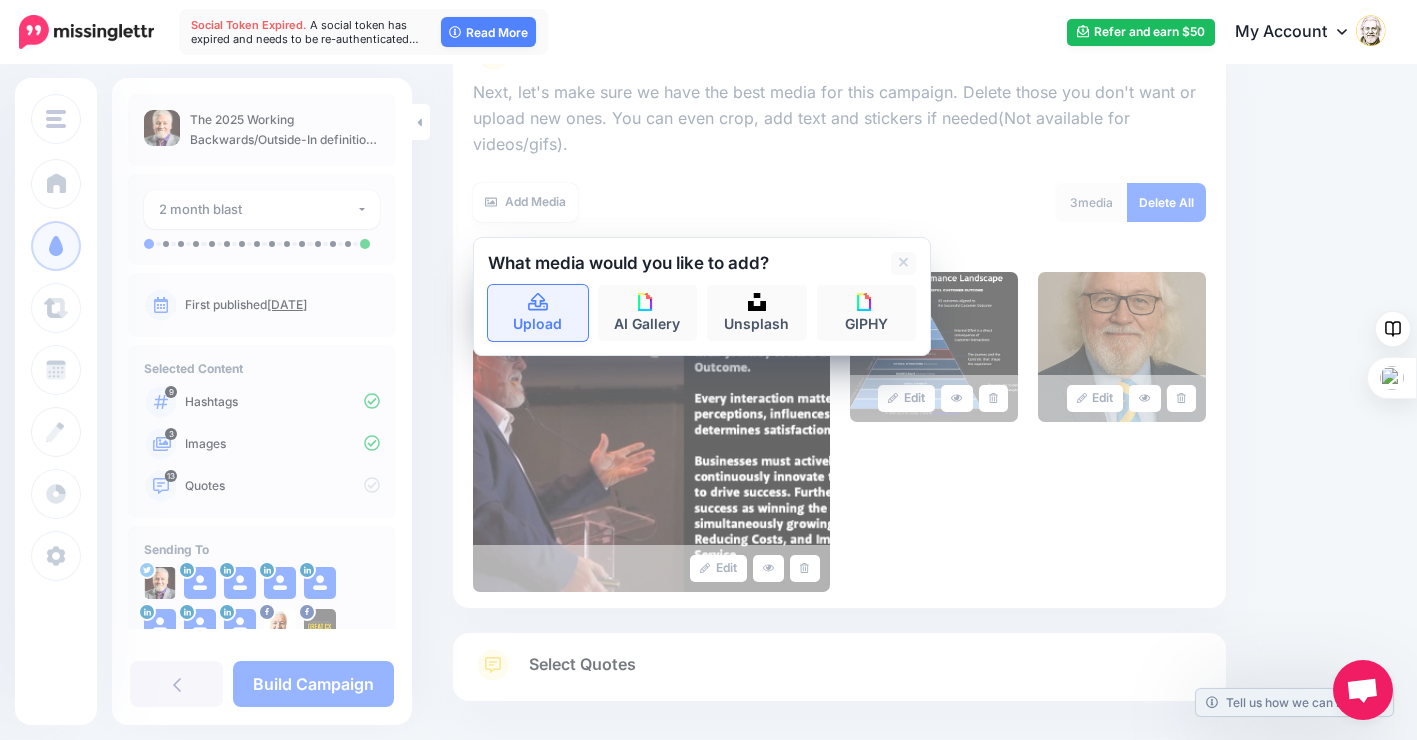 click on "Upload" at bounding box center (538, 313) 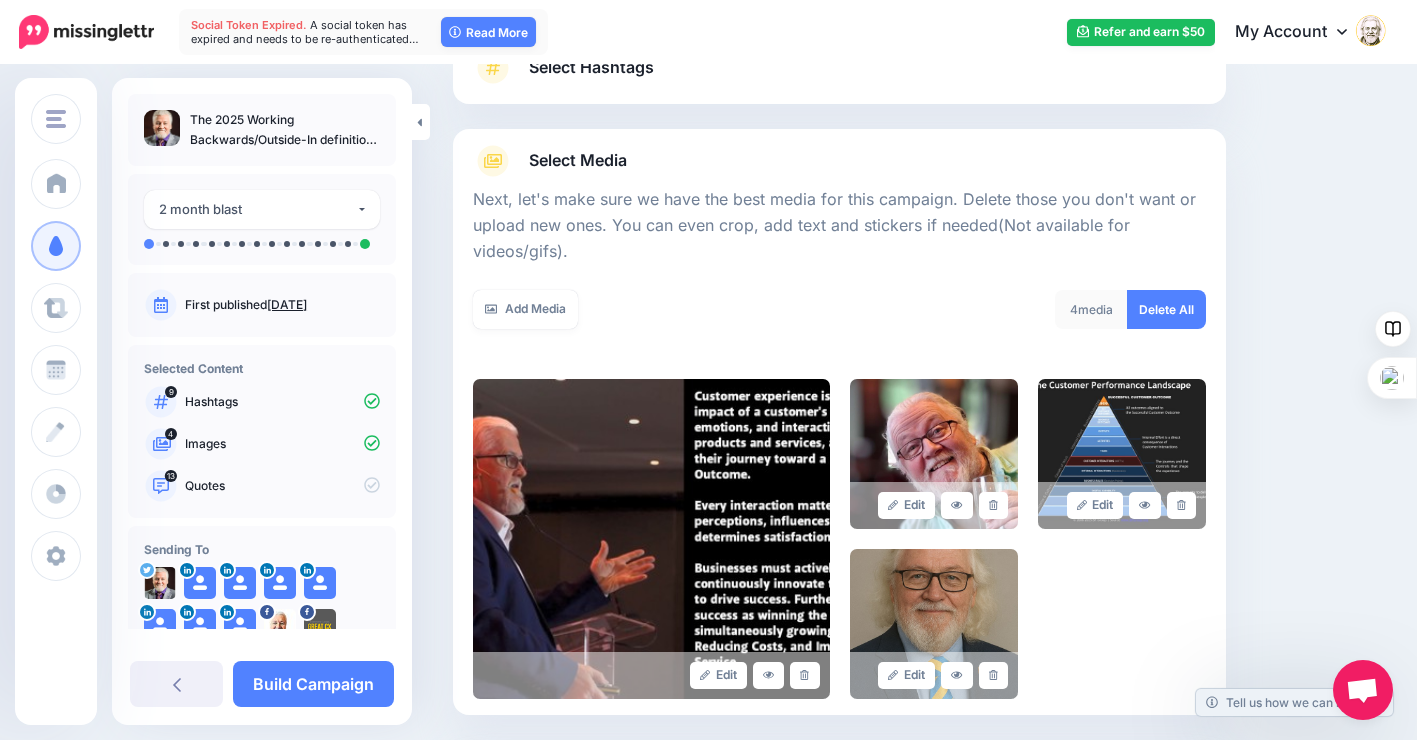 scroll, scrollTop: 165, scrollLeft: 0, axis: vertical 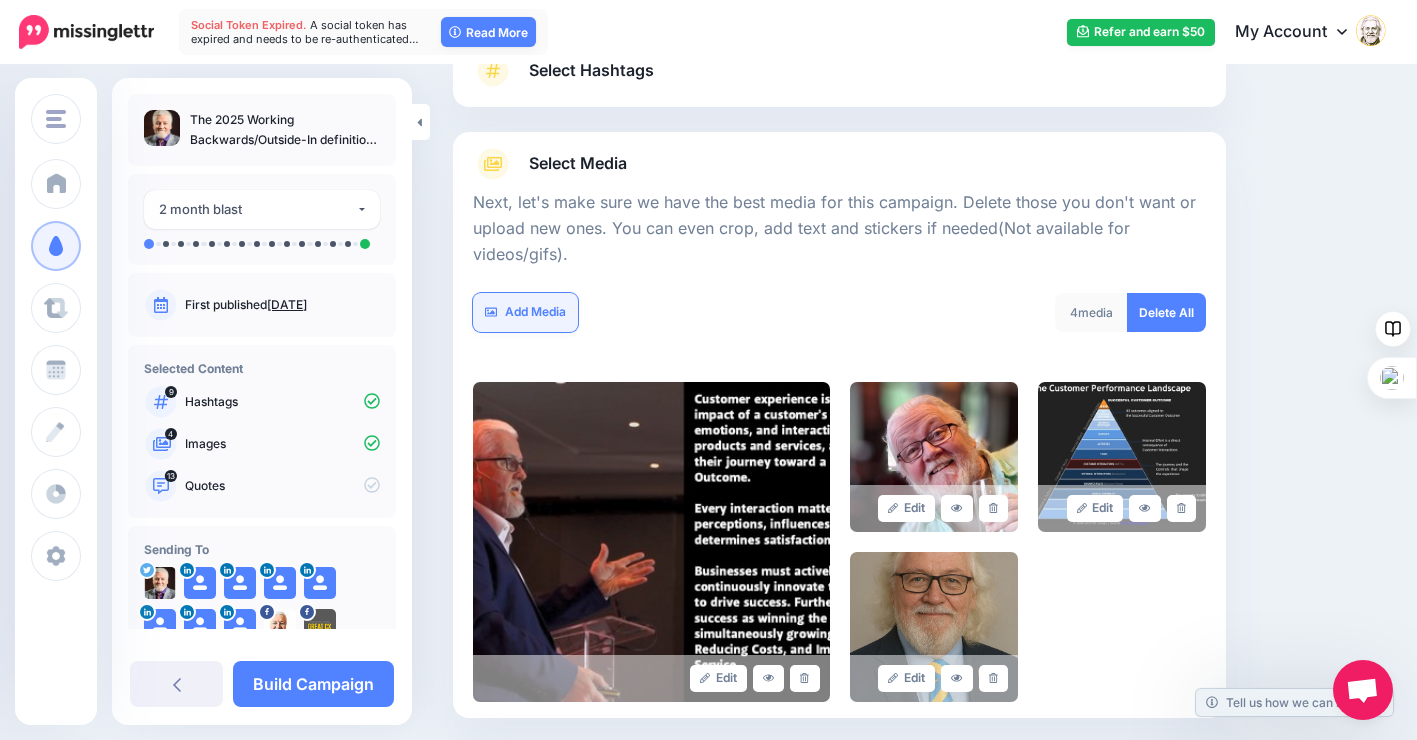 click on "Add Media" at bounding box center (525, 312) 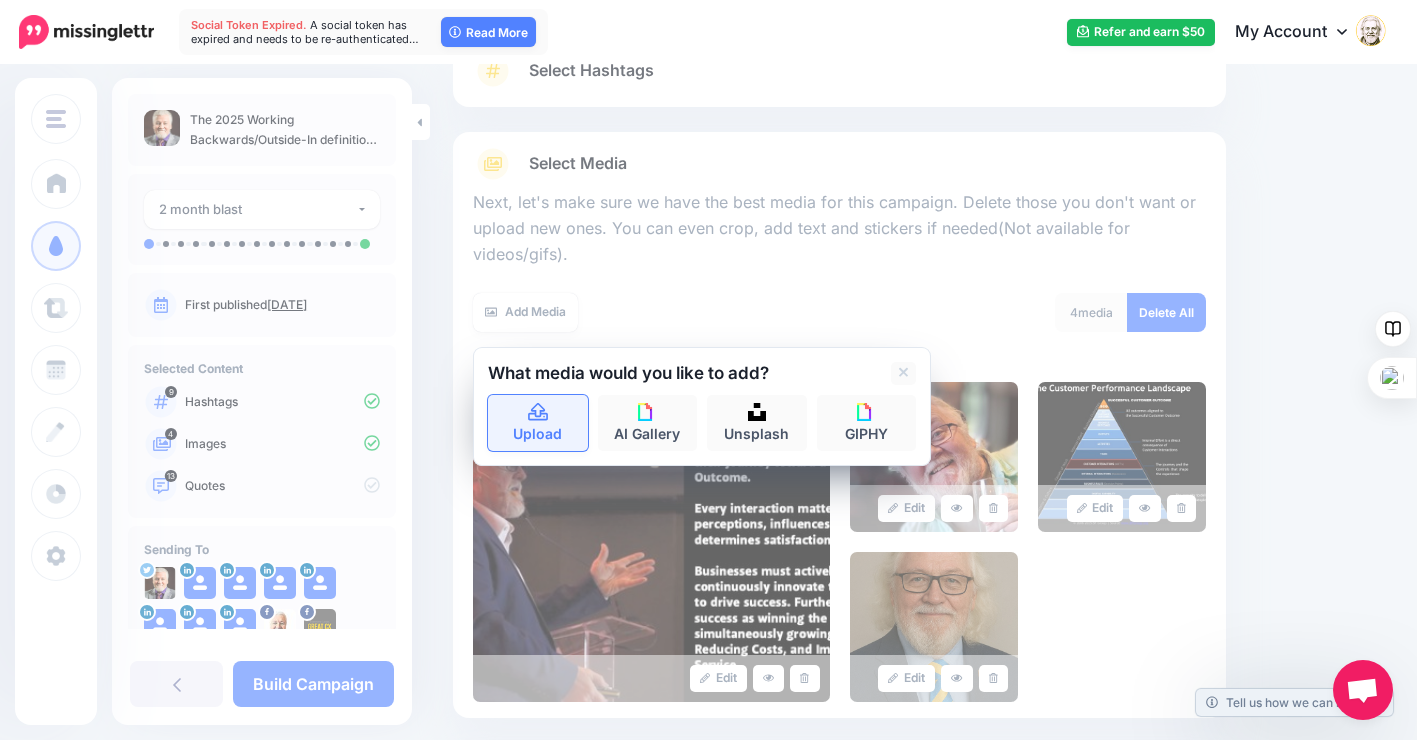 click 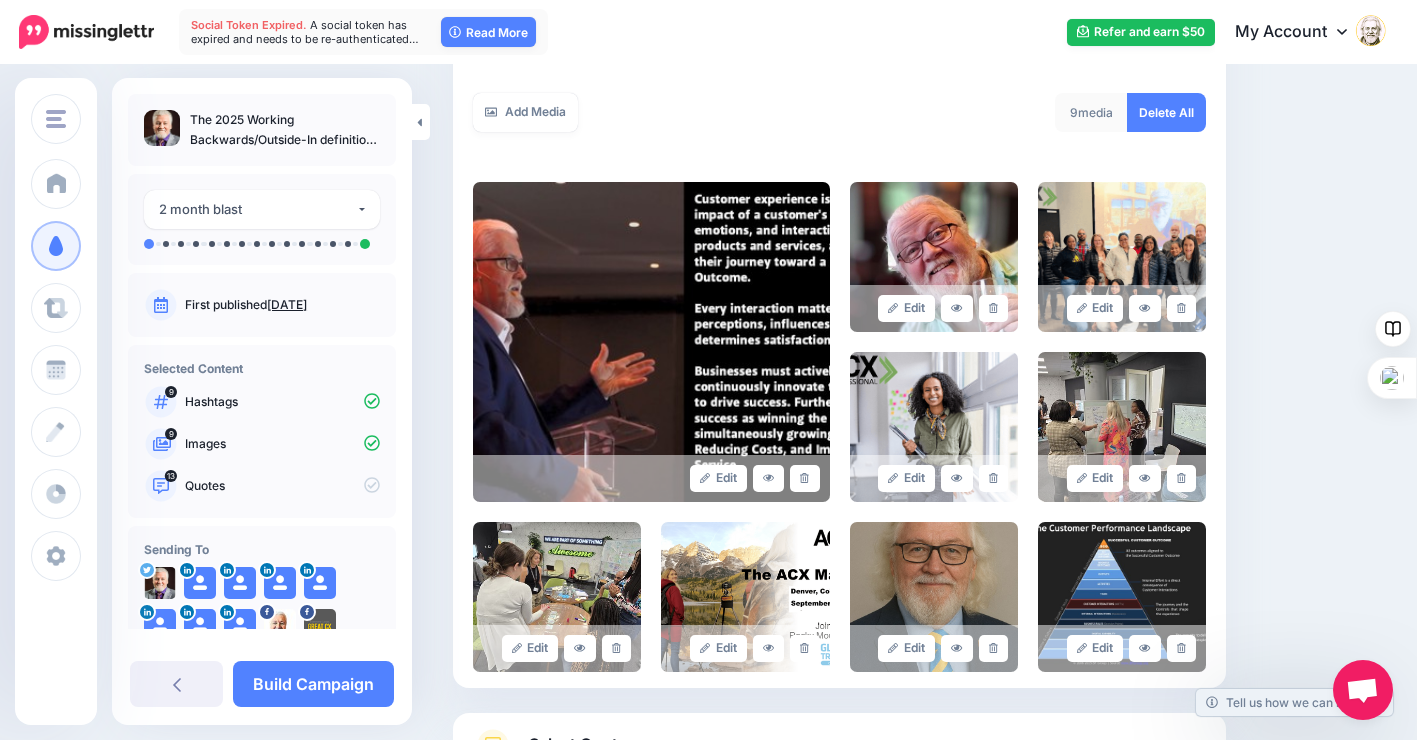 scroll, scrollTop: 535, scrollLeft: 0, axis: vertical 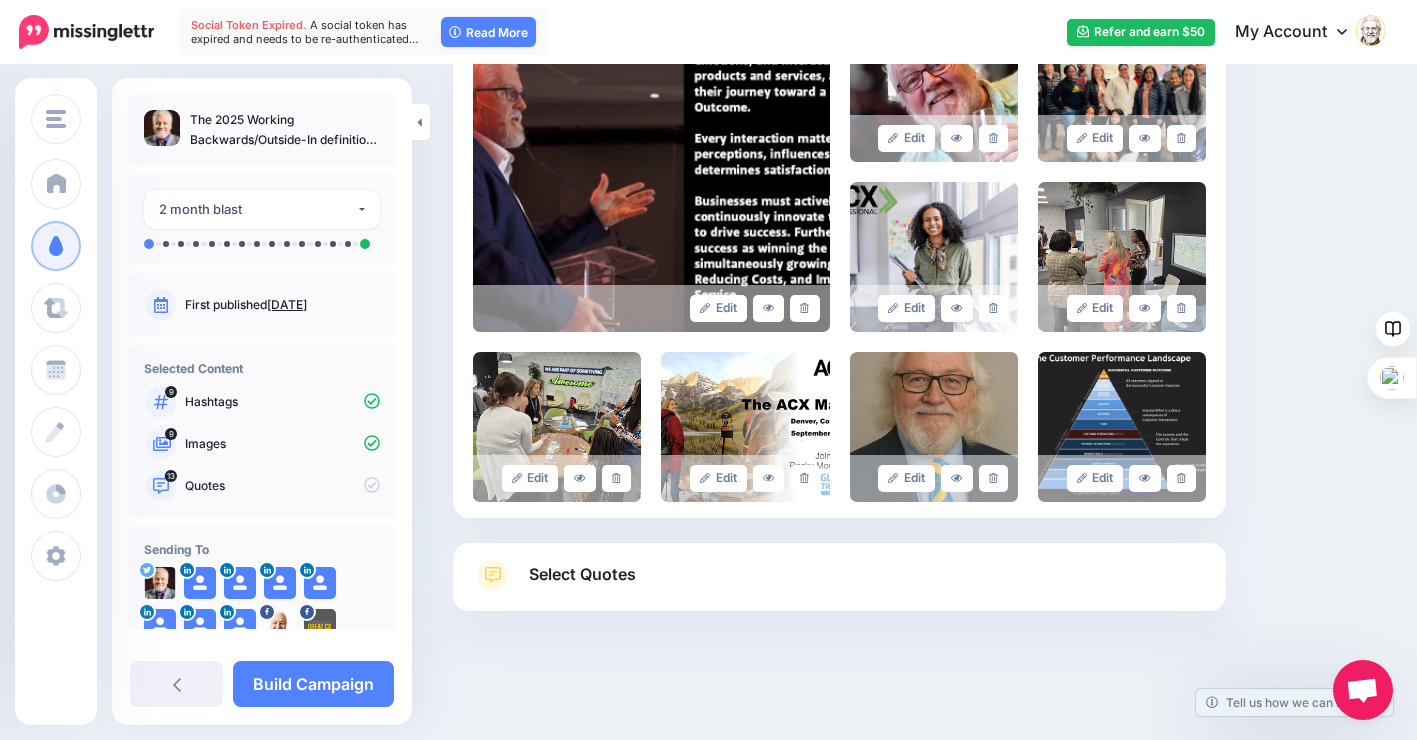 click on "Select Quotes" at bounding box center [582, 574] 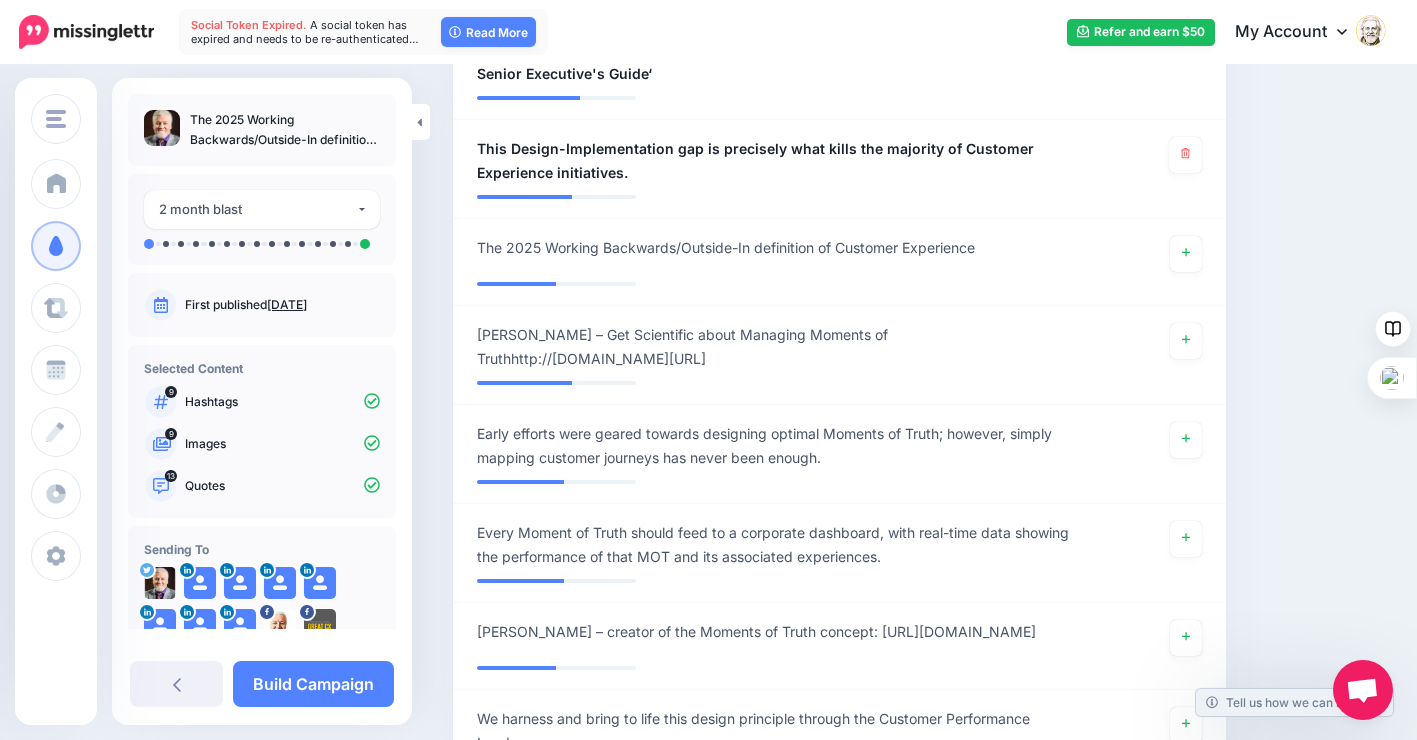 scroll, scrollTop: 2035, scrollLeft: 0, axis: vertical 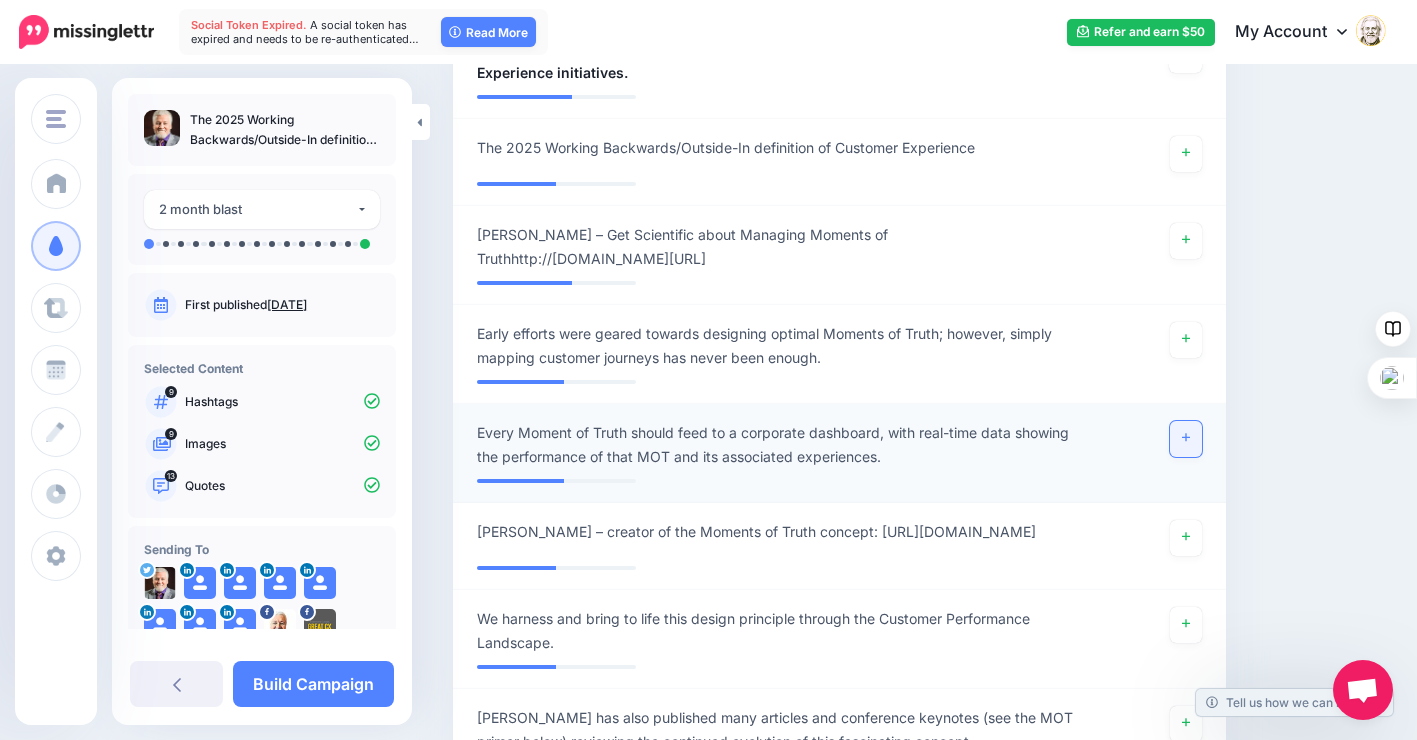 click 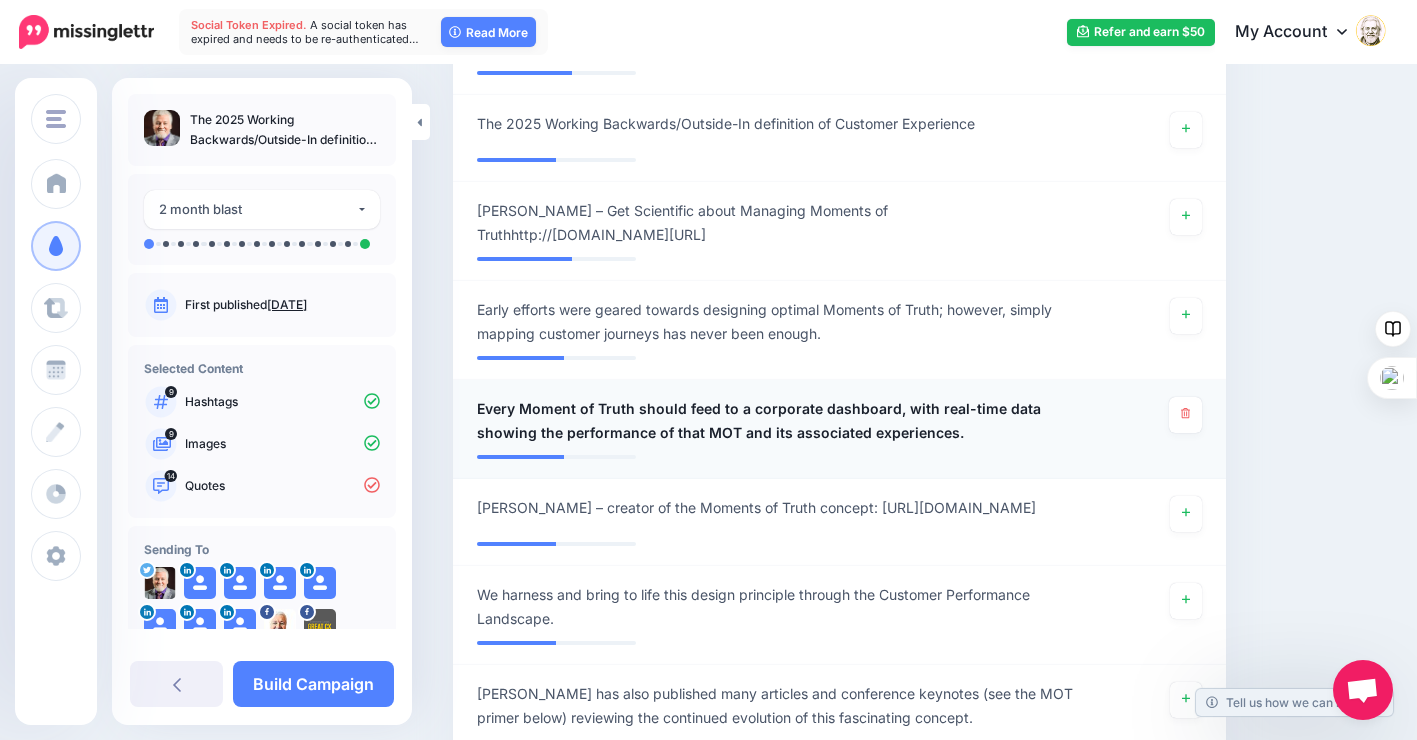 scroll, scrollTop: 2011, scrollLeft: 0, axis: vertical 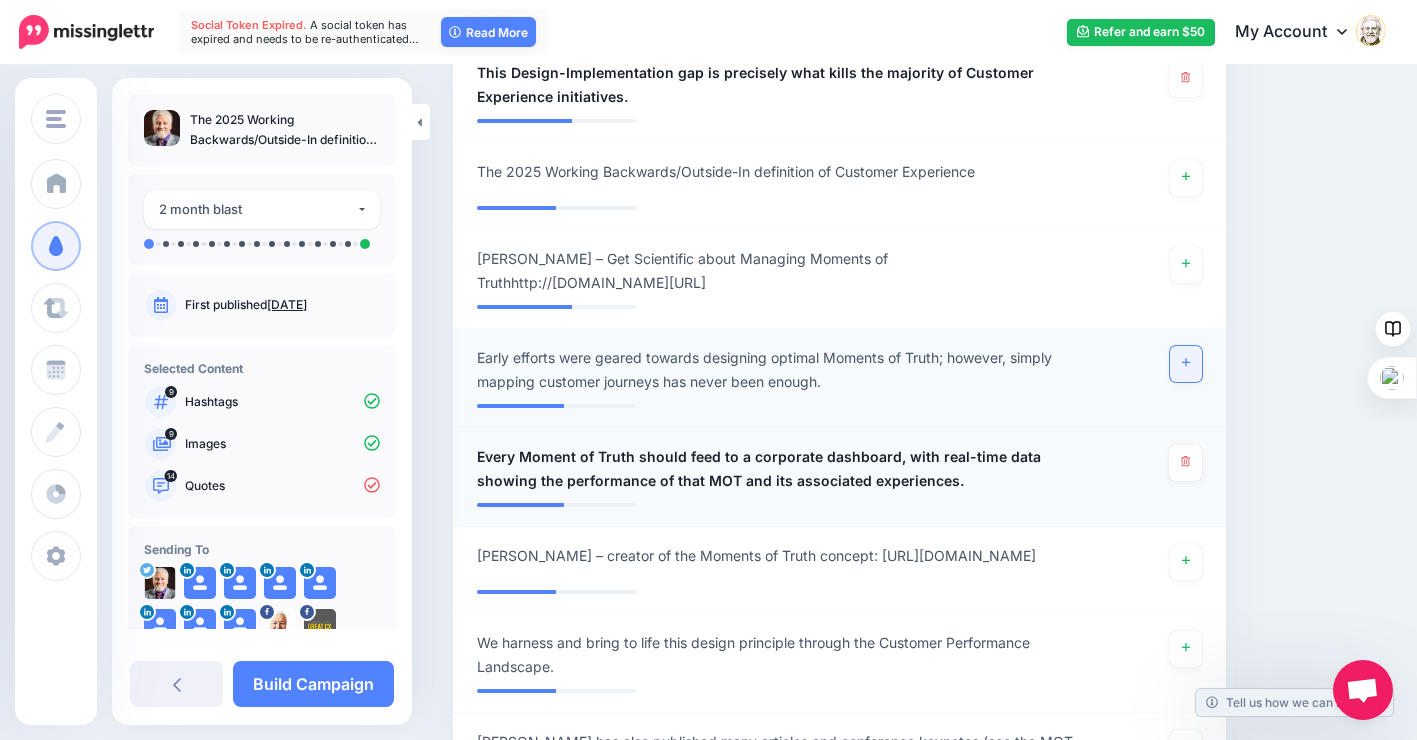 click 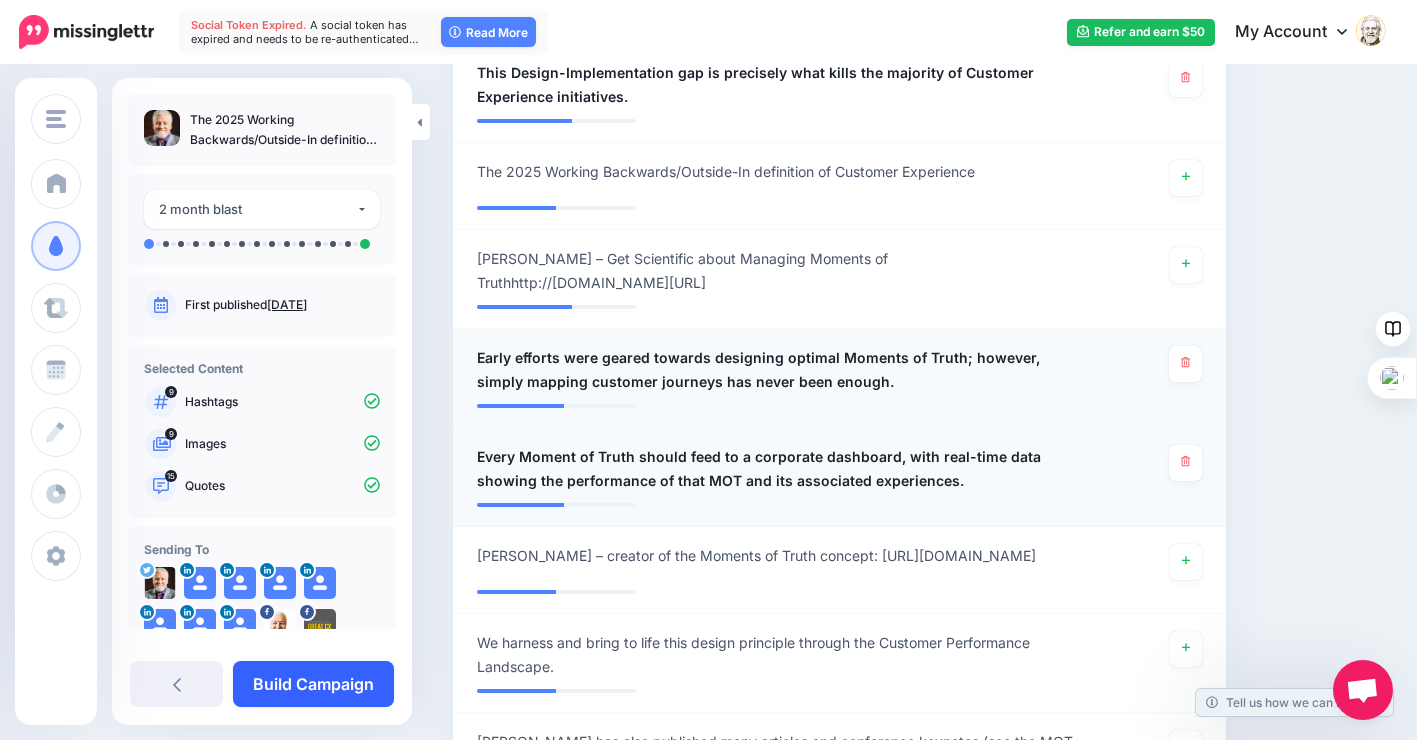 click on "Build Campaign" at bounding box center (313, 684) 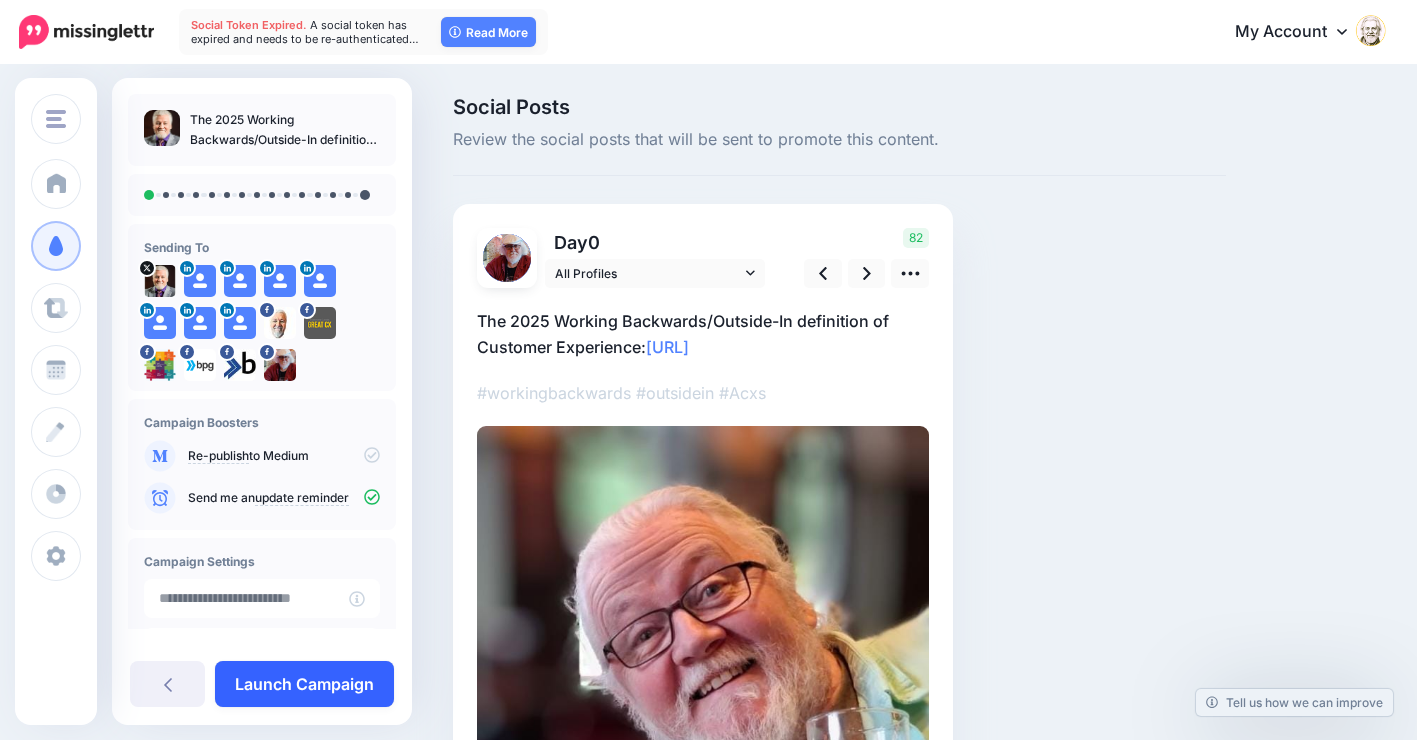 scroll, scrollTop: 0, scrollLeft: 0, axis: both 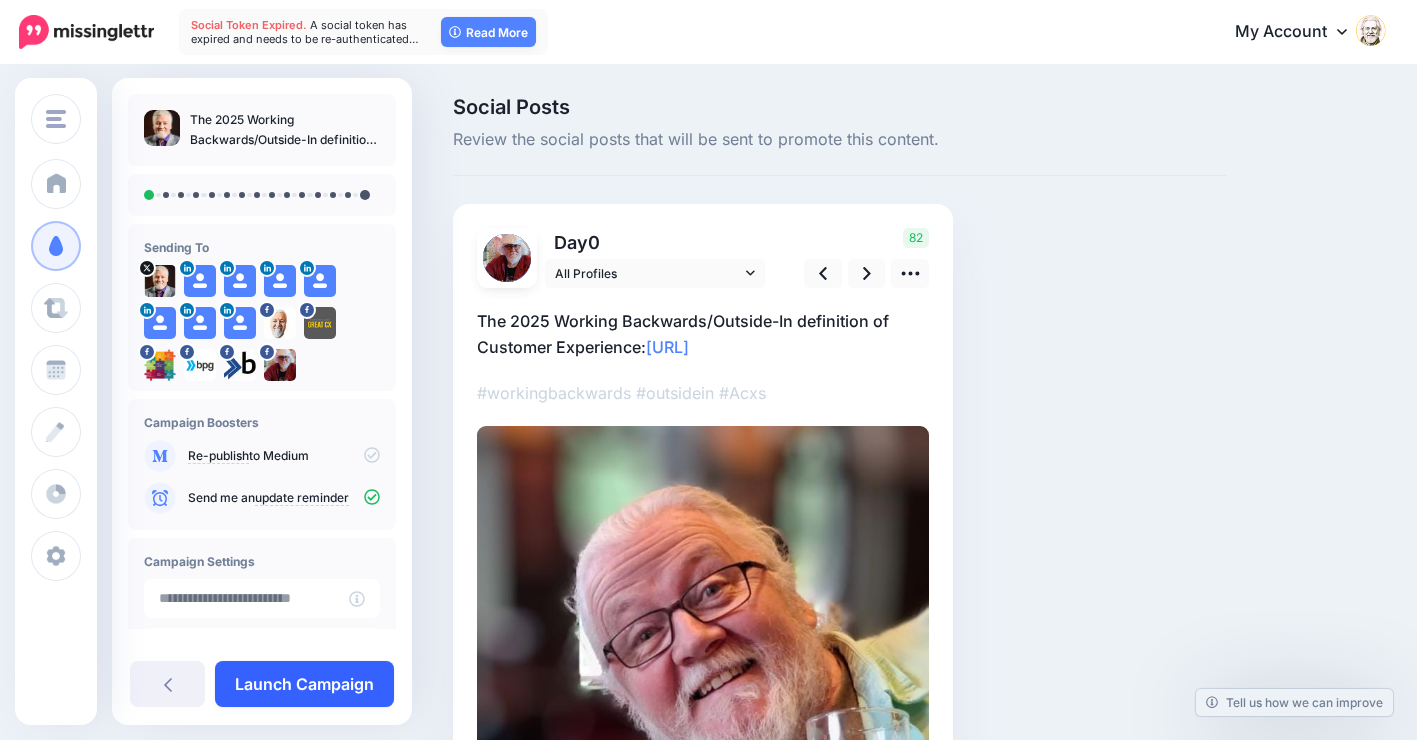 type on "**********" 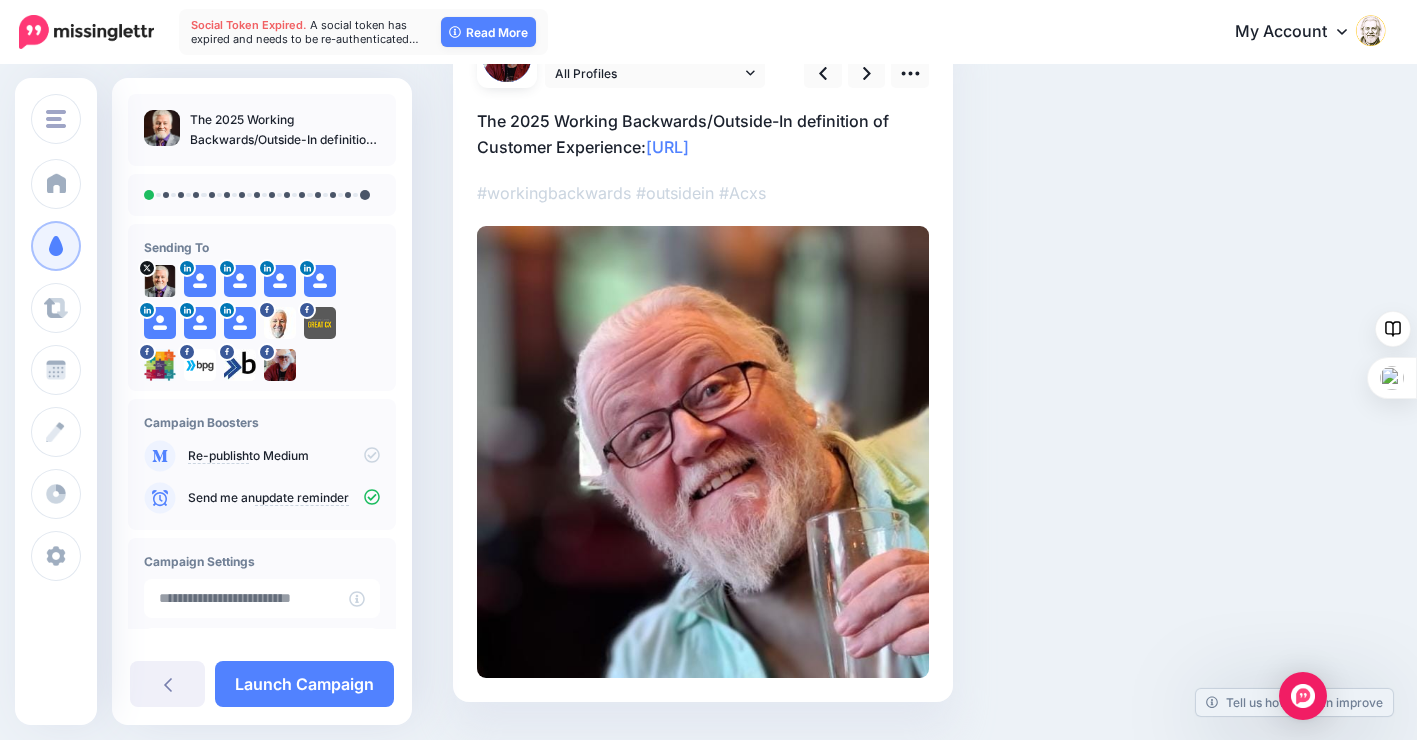 scroll, scrollTop: 100, scrollLeft: 0, axis: vertical 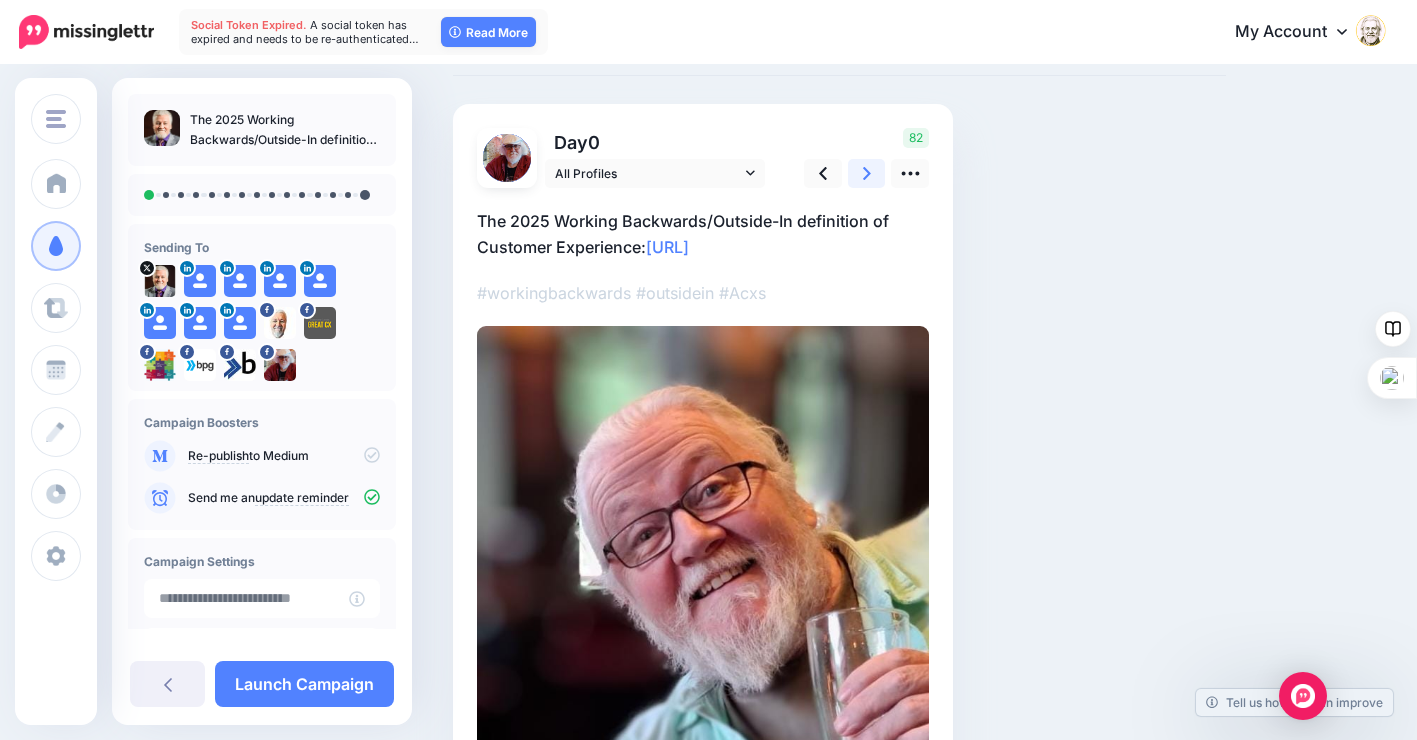 click at bounding box center (867, 173) 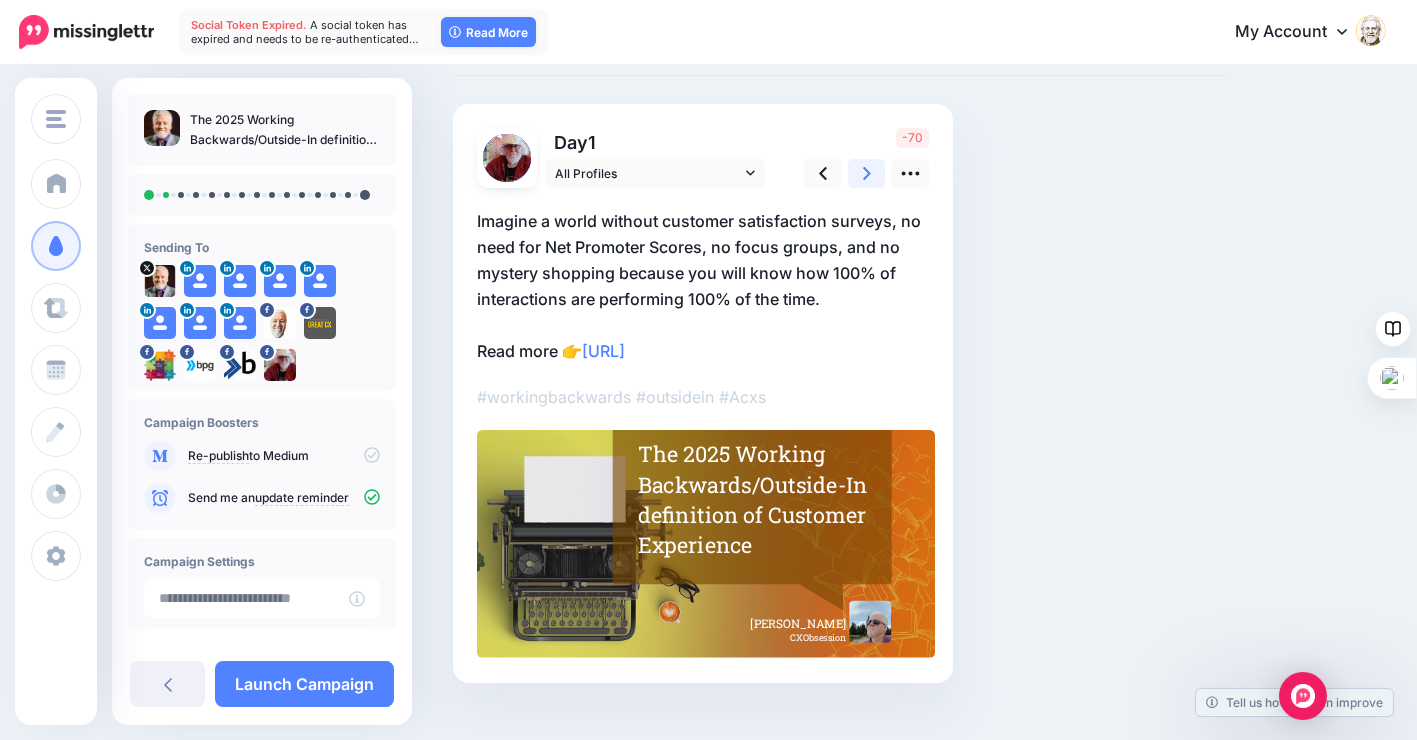 click 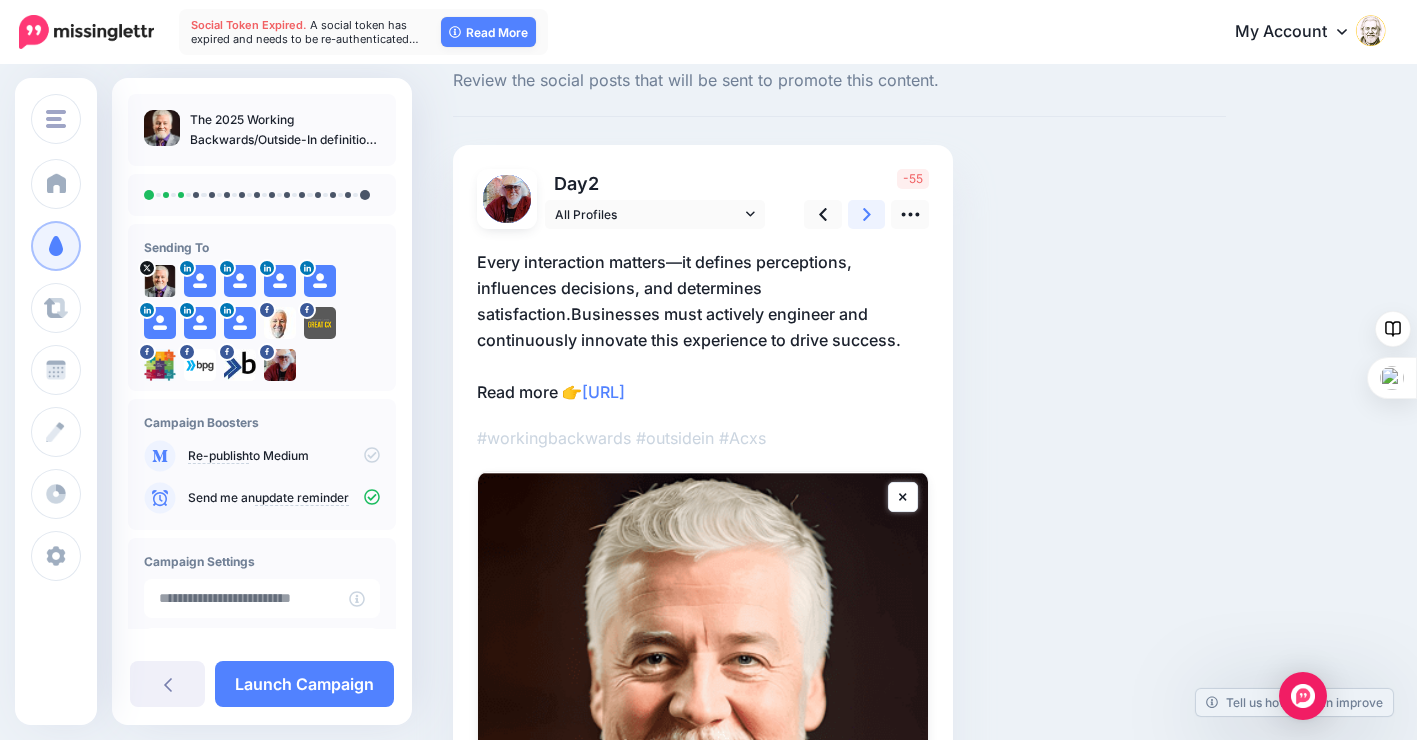 scroll, scrollTop: 100, scrollLeft: 0, axis: vertical 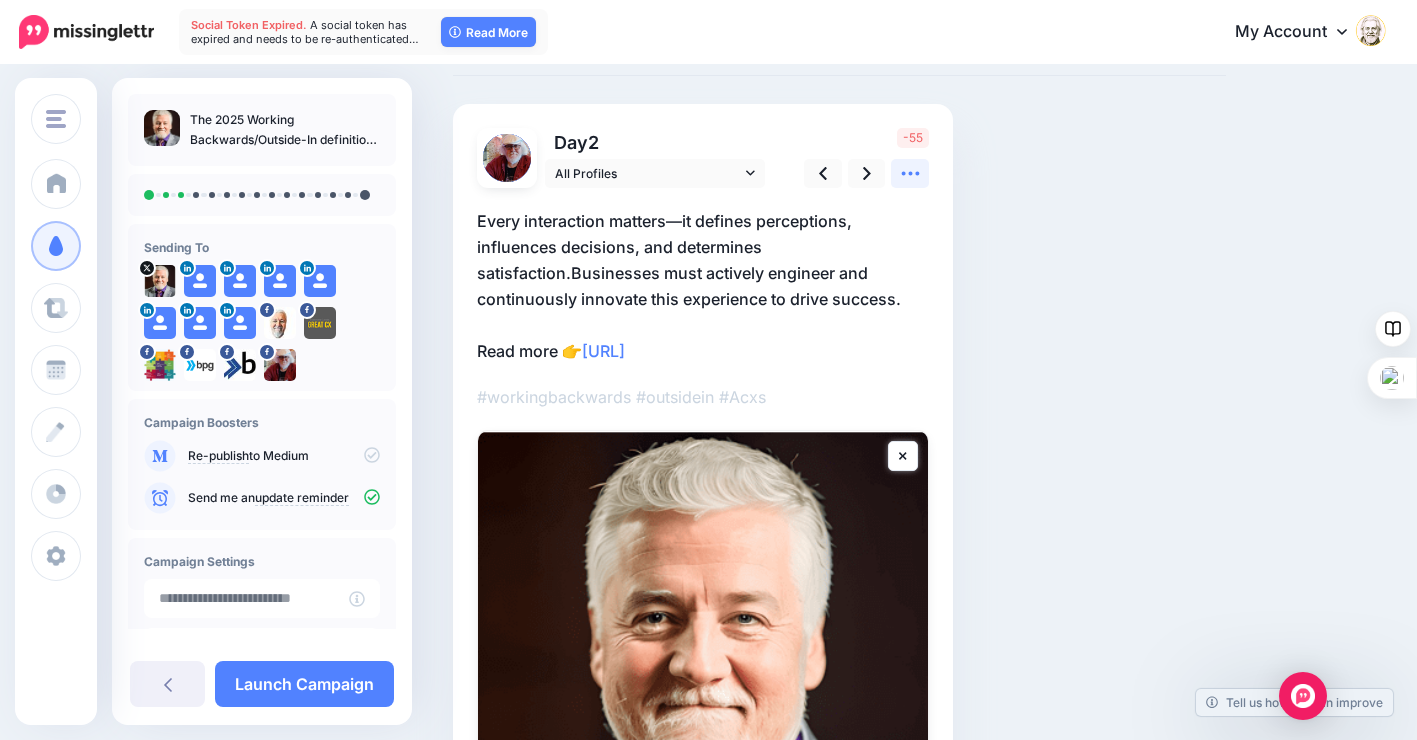click 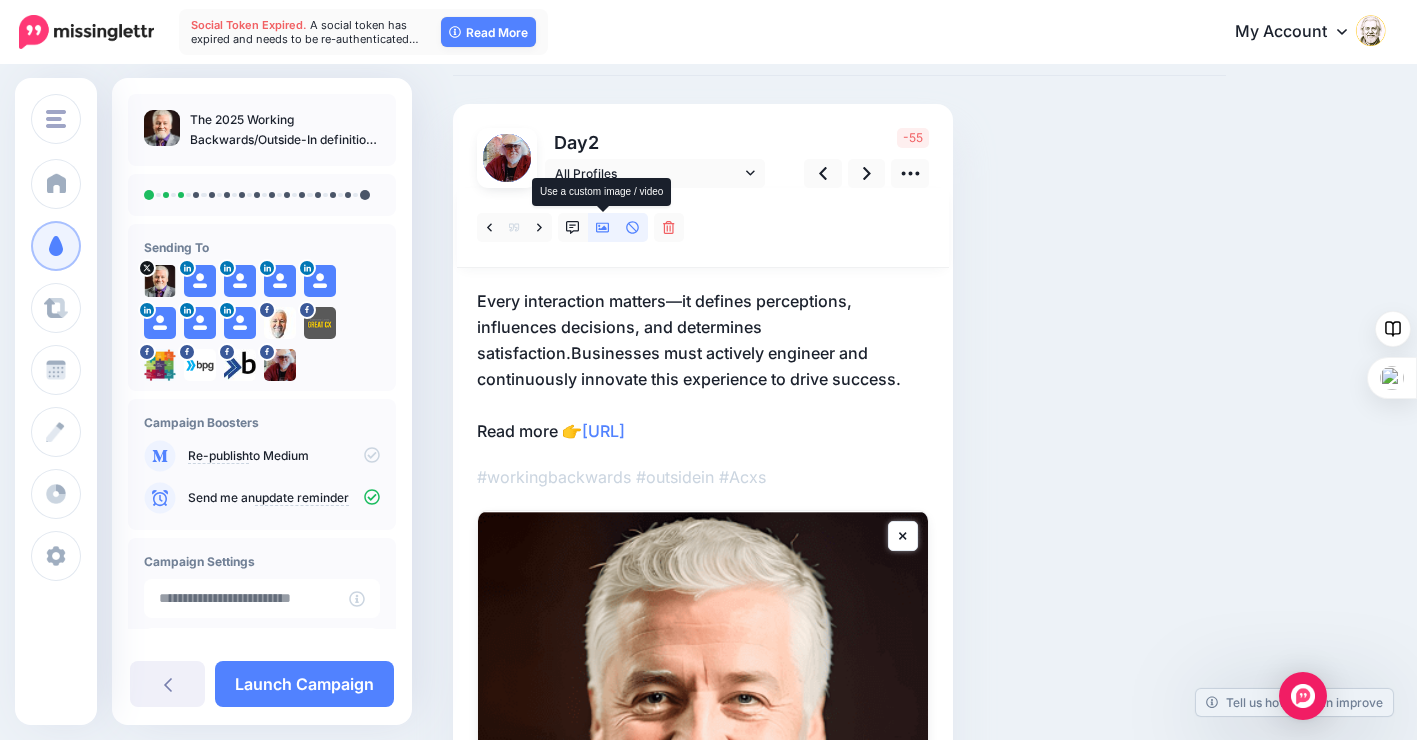 click 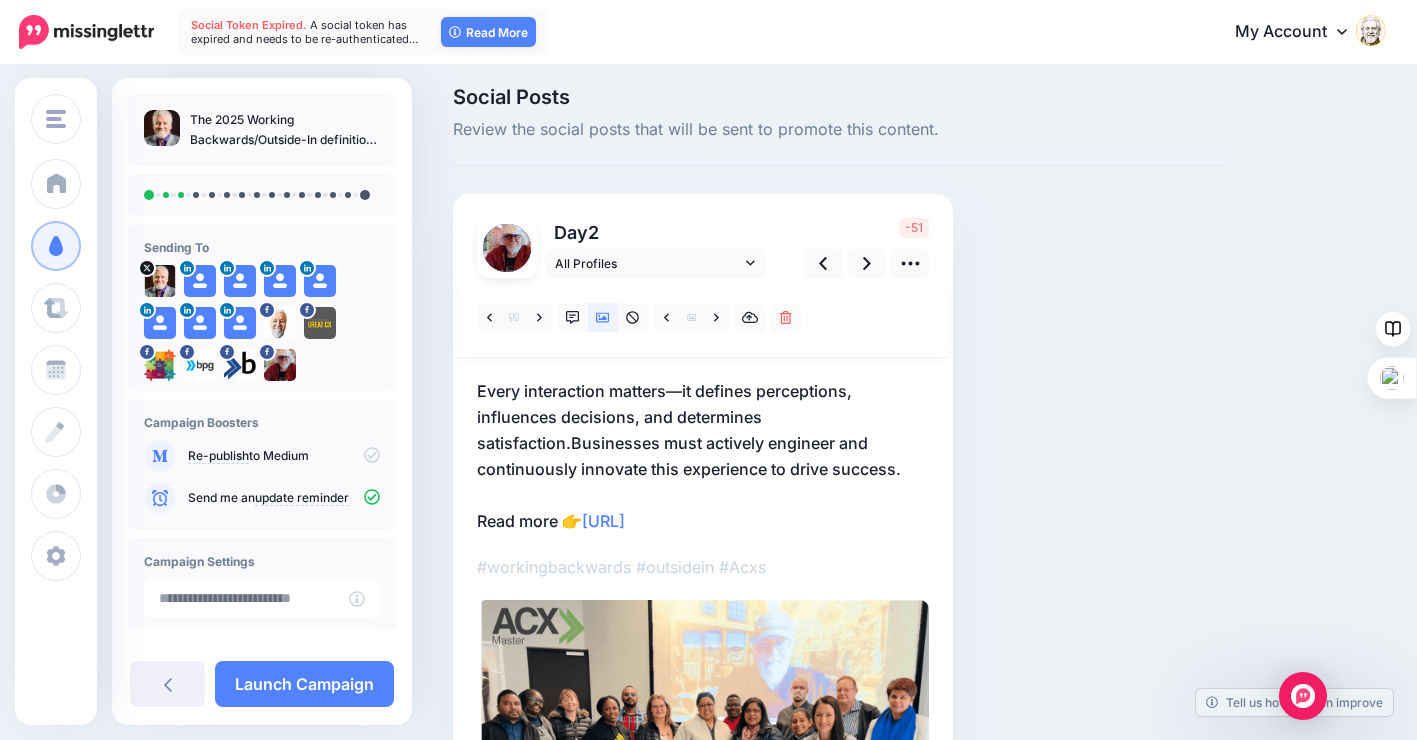 scroll, scrollTop: 0, scrollLeft: 0, axis: both 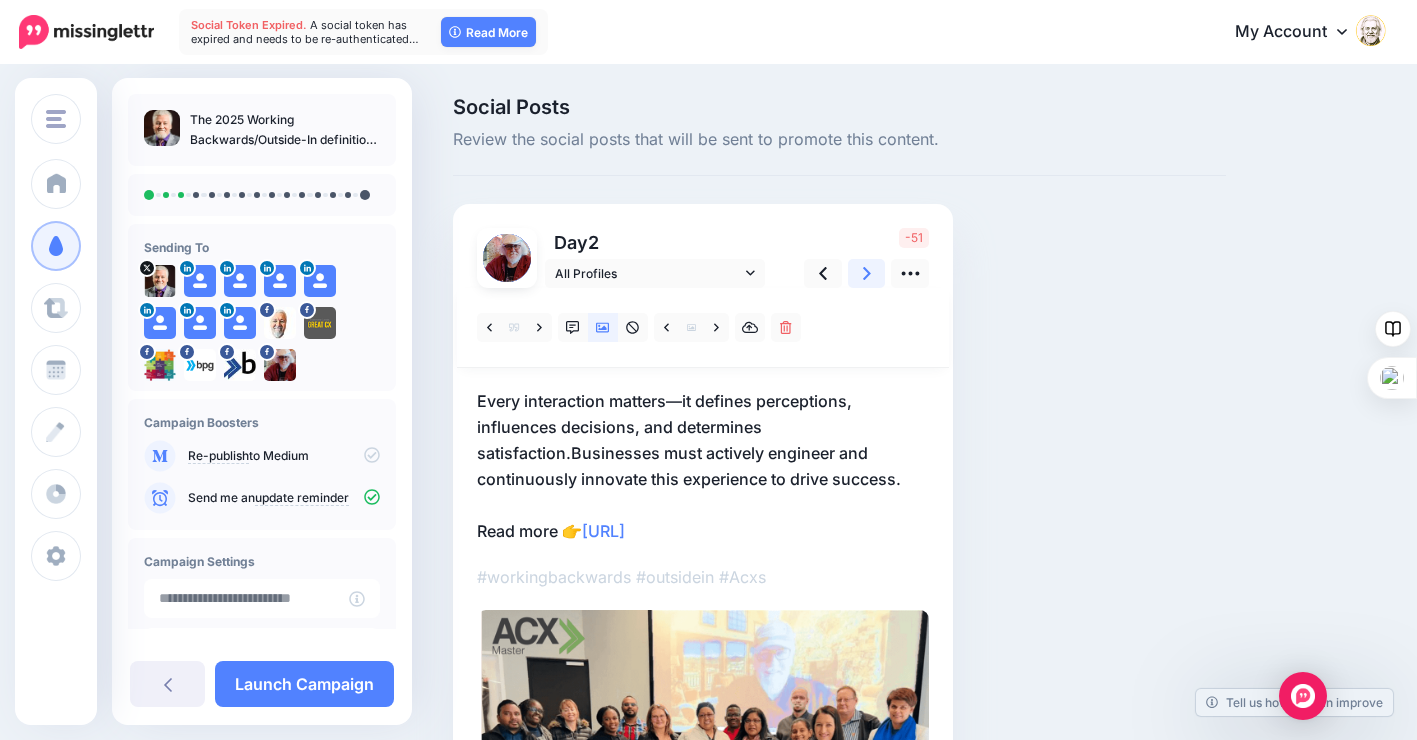 click at bounding box center [867, 273] 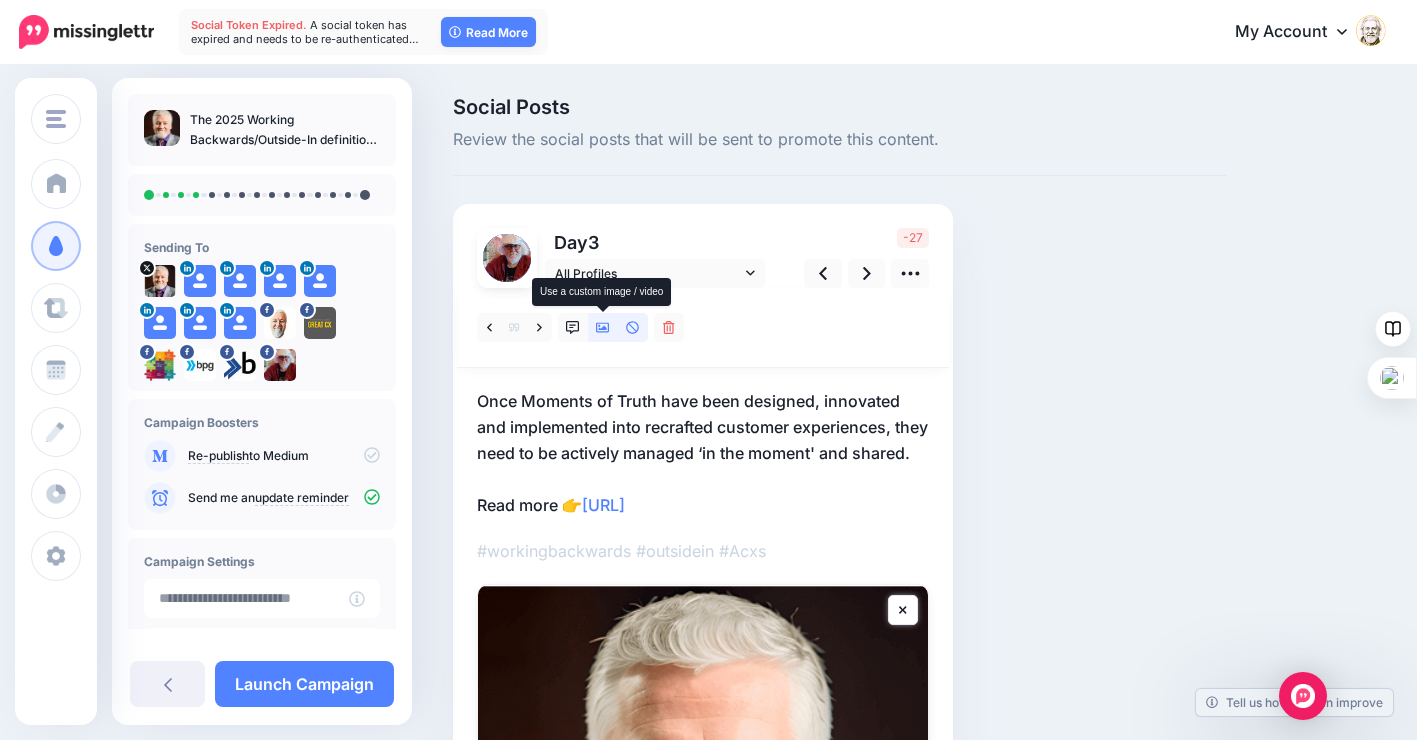click 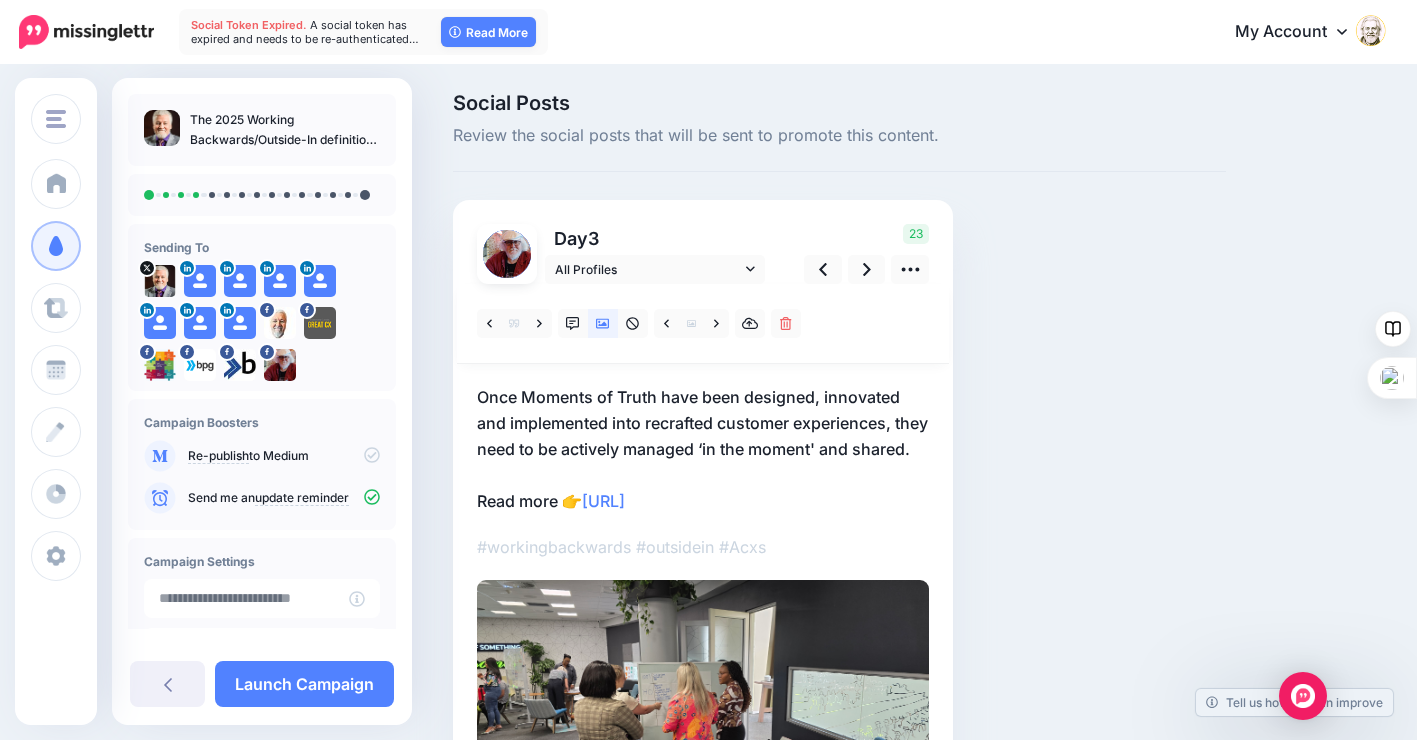 scroll, scrollTop: 0, scrollLeft: 0, axis: both 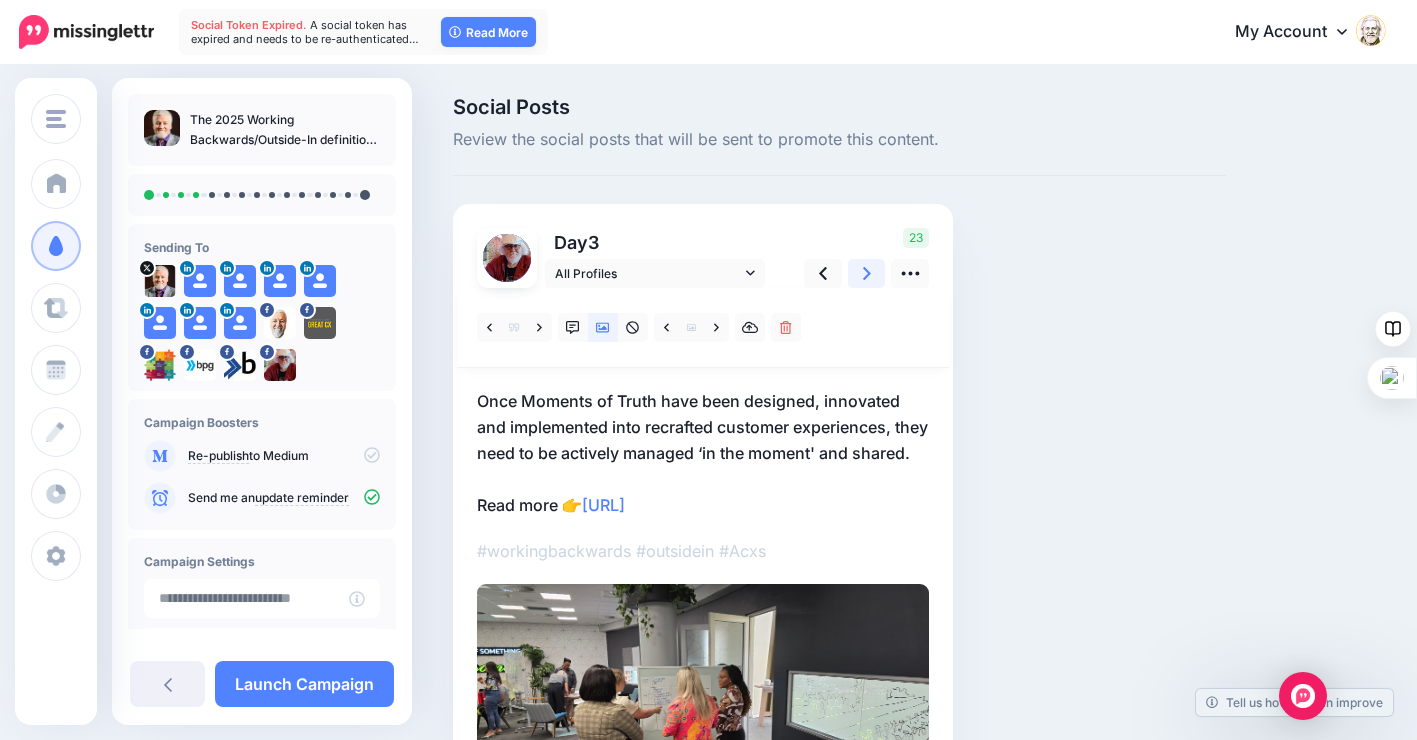 click at bounding box center (867, 273) 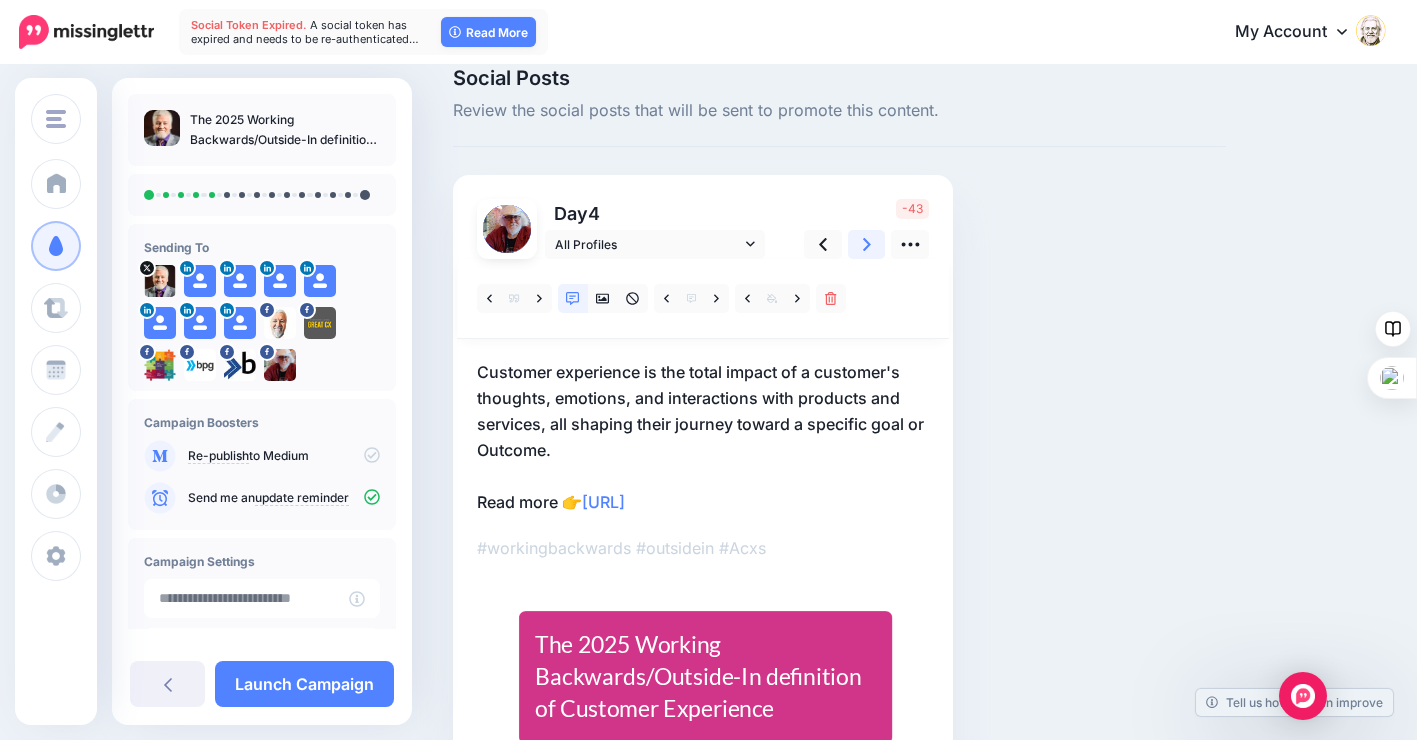 scroll, scrollTop: 0, scrollLeft: 0, axis: both 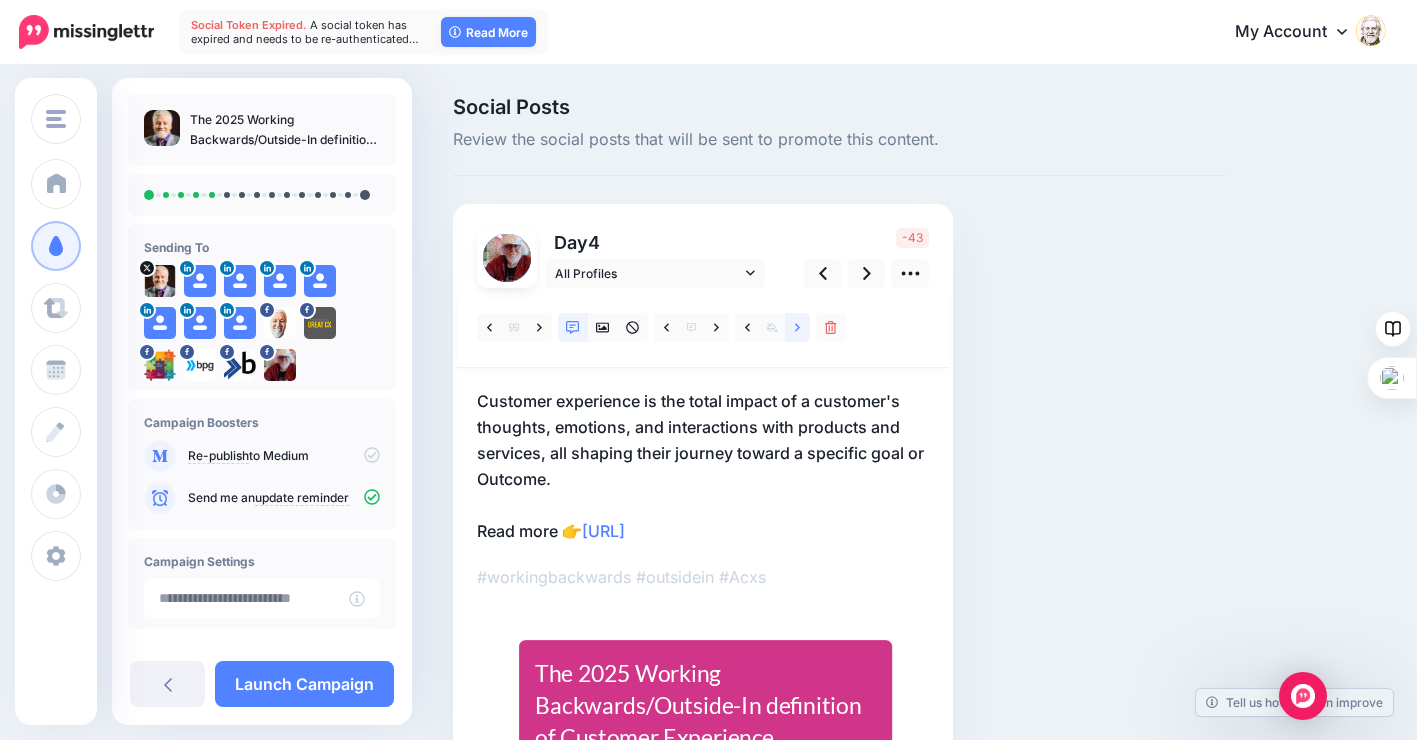 click 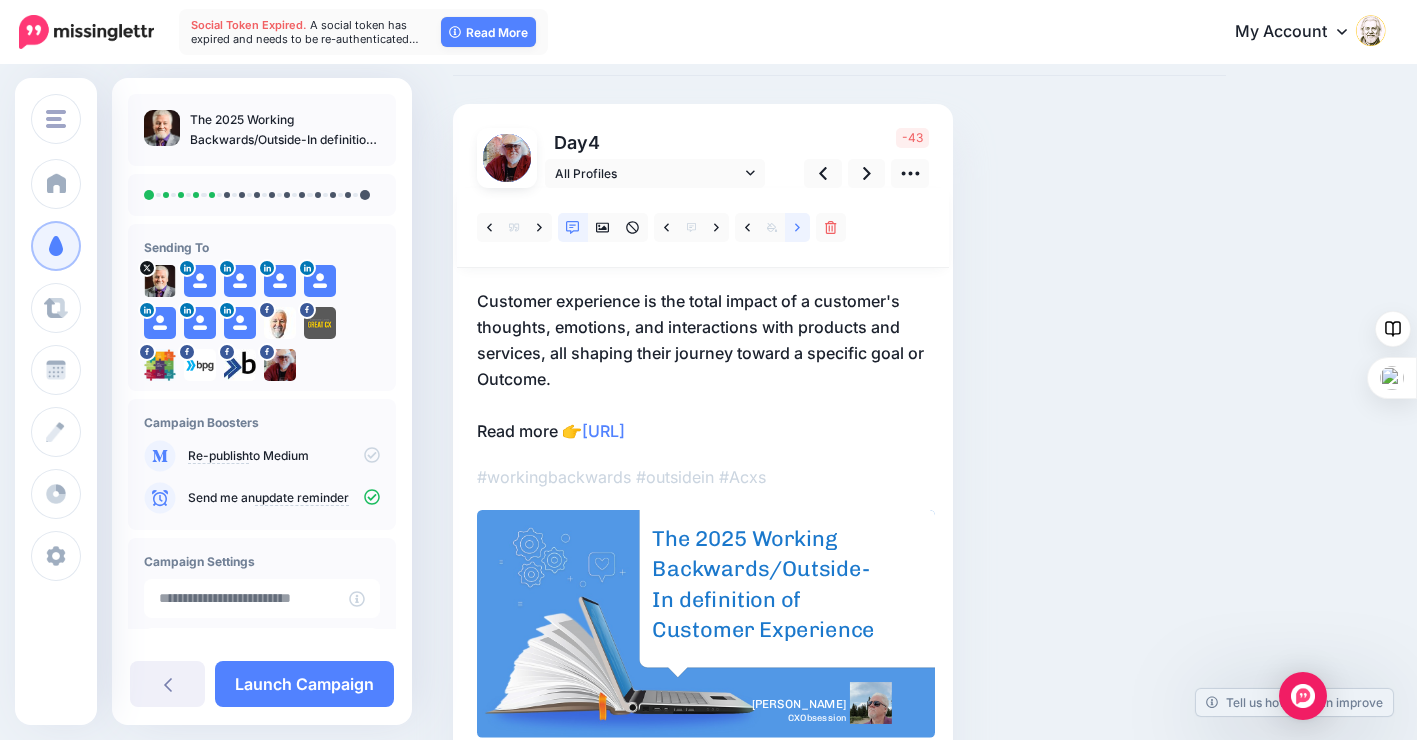 scroll, scrollTop: 200, scrollLeft: 0, axis: vertical 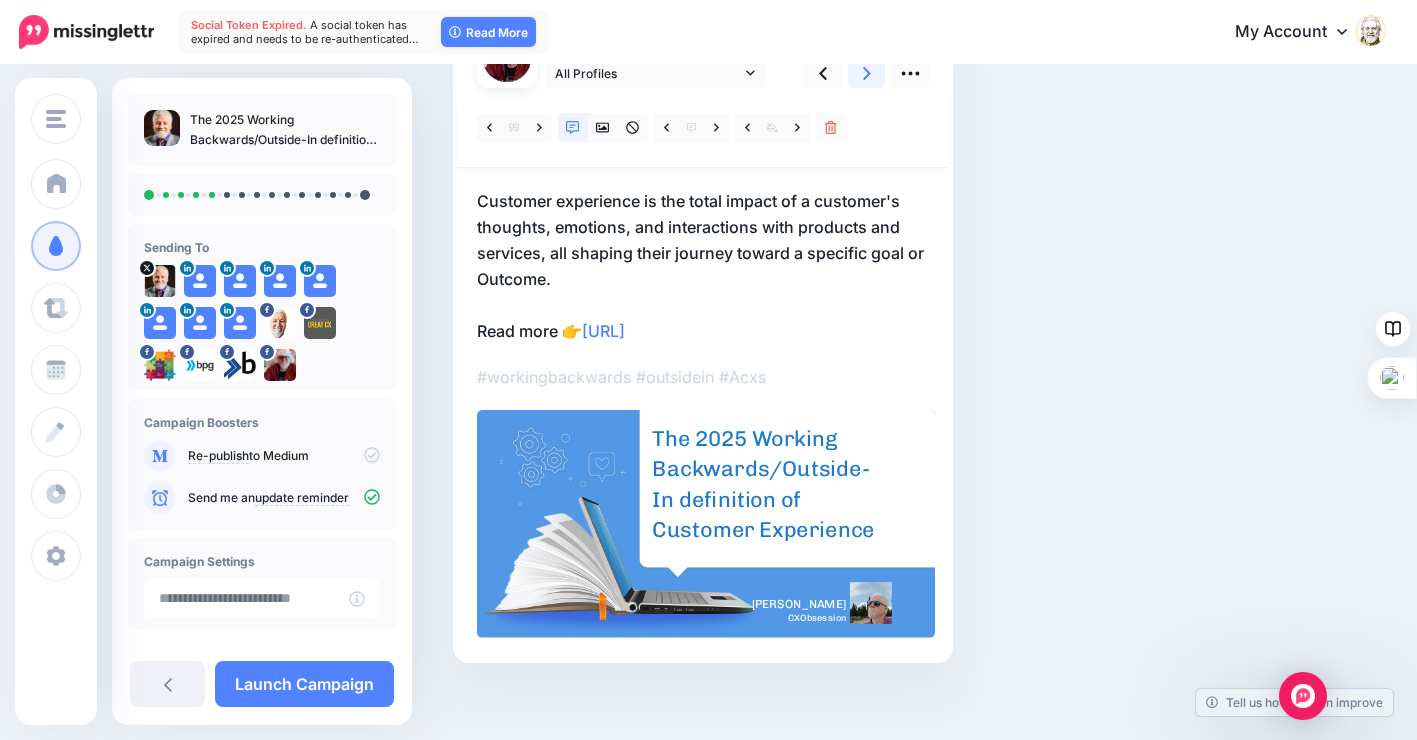 click 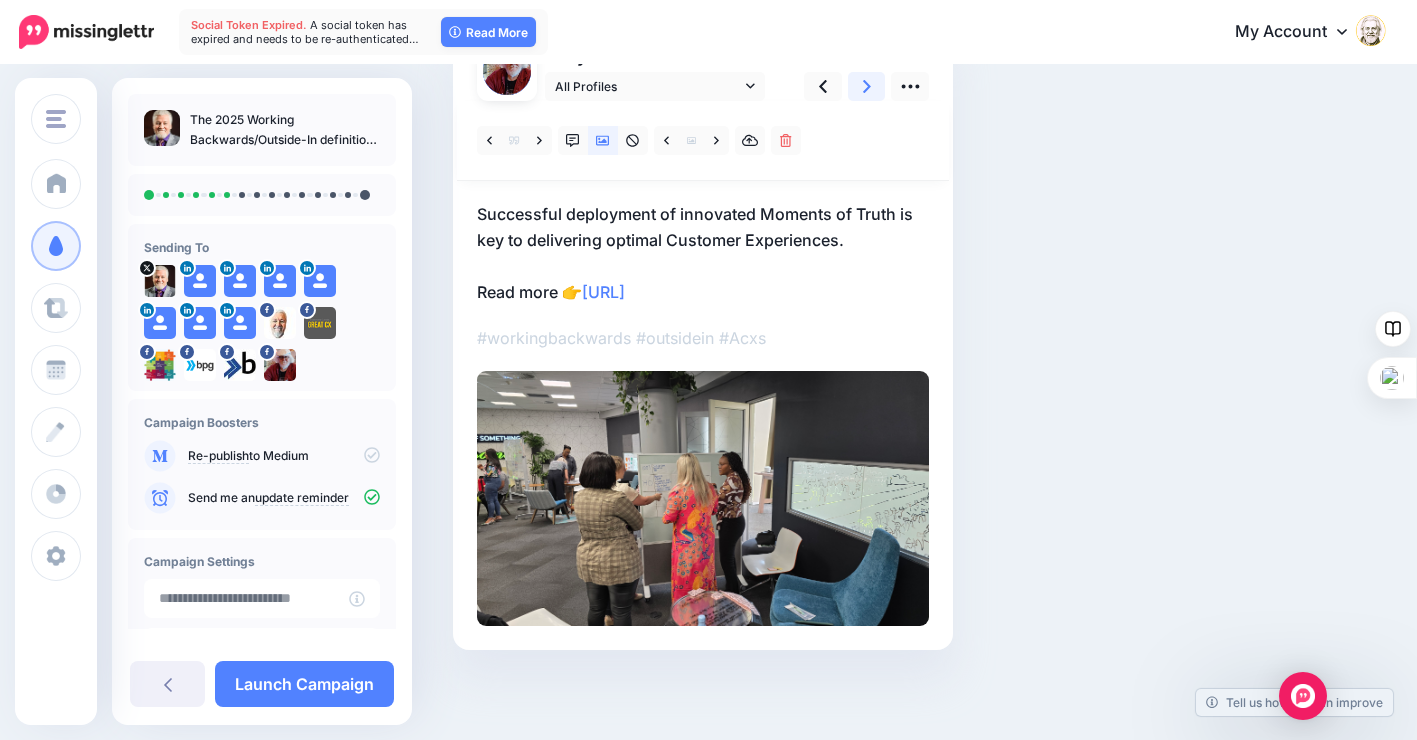scroll, scrollTop: 0, scrollLeft: 0, axis: both 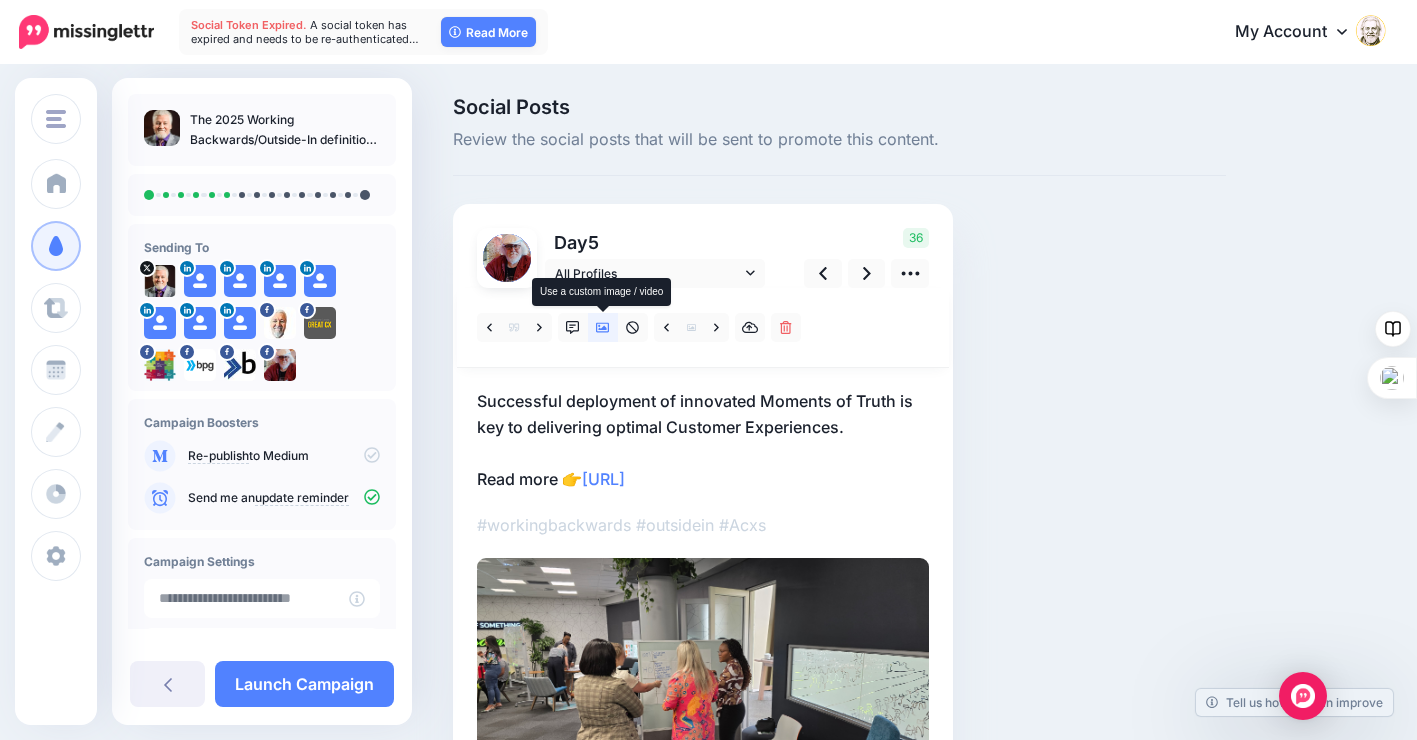click 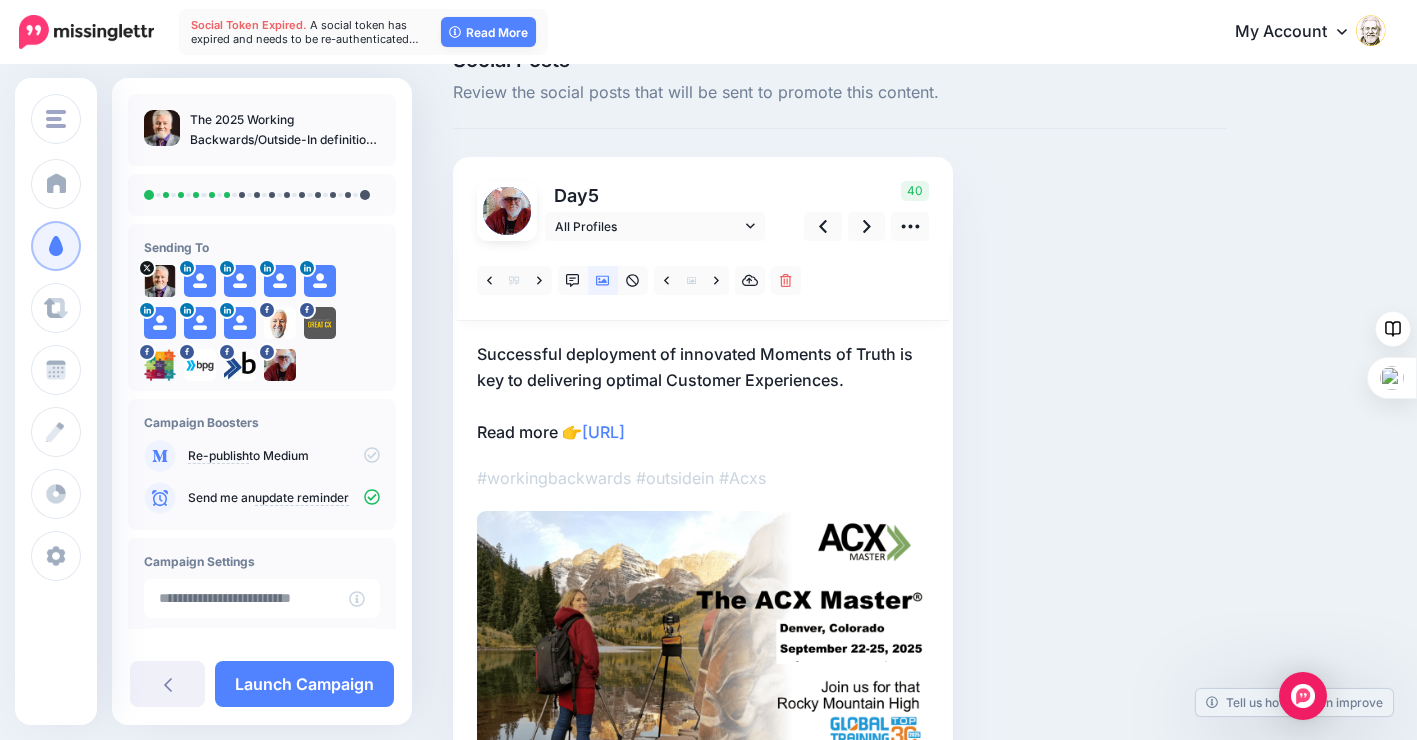 scroll, scrollTop: 100, scrollLeft: 0, axis: vertical 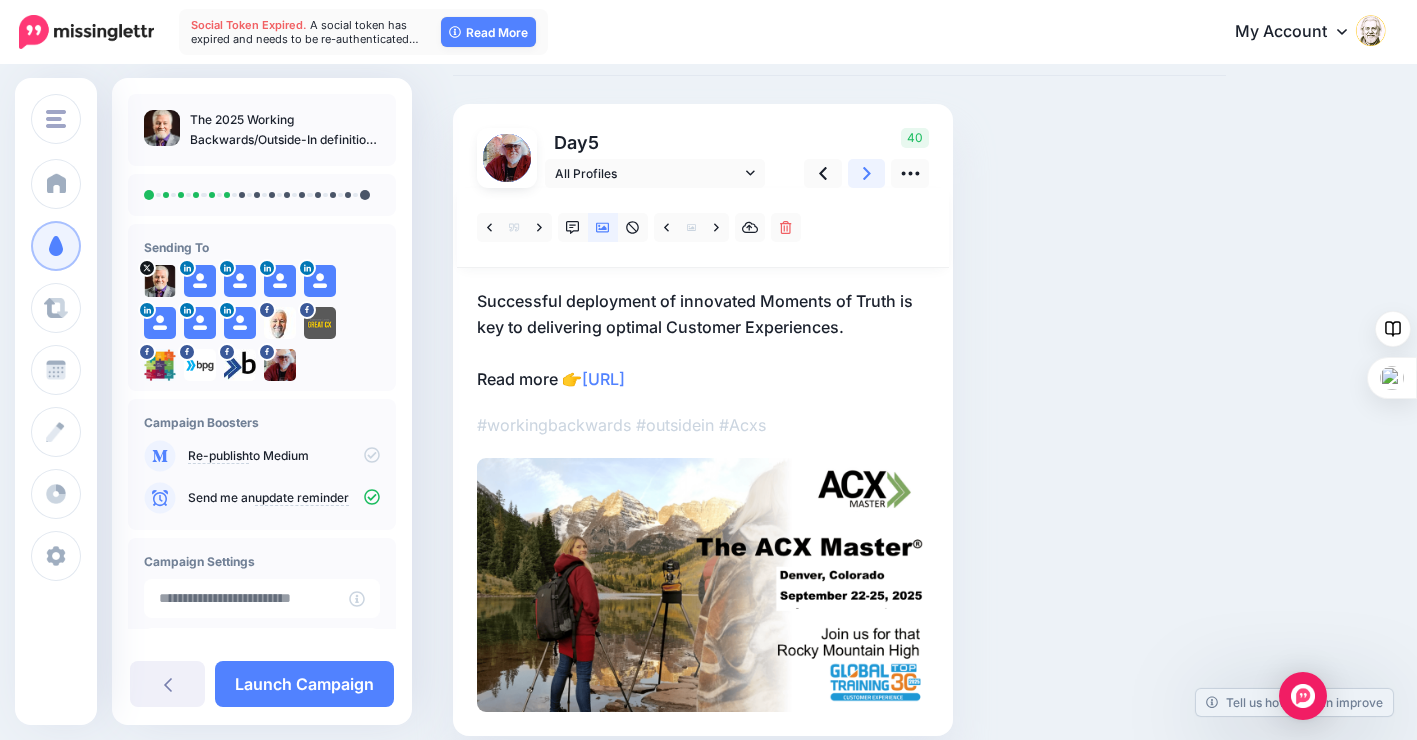 click 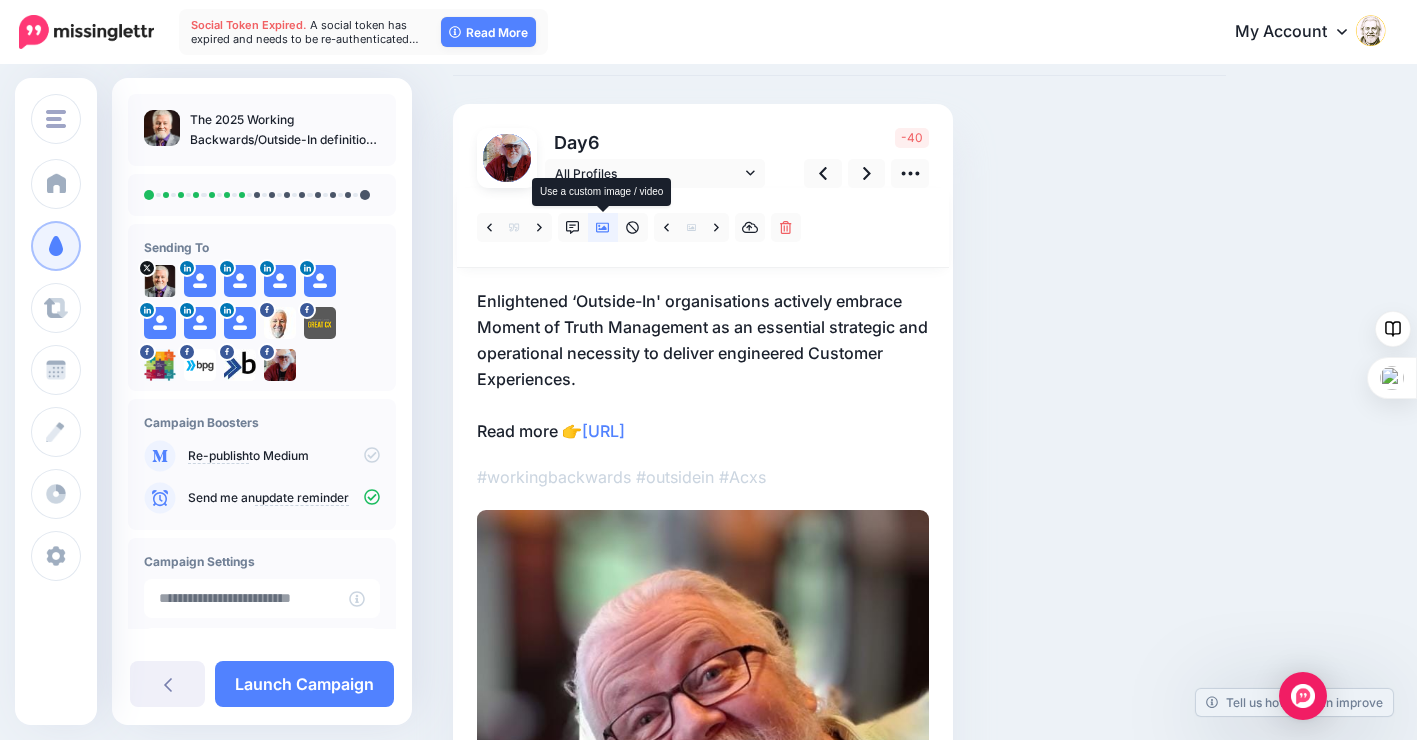 click 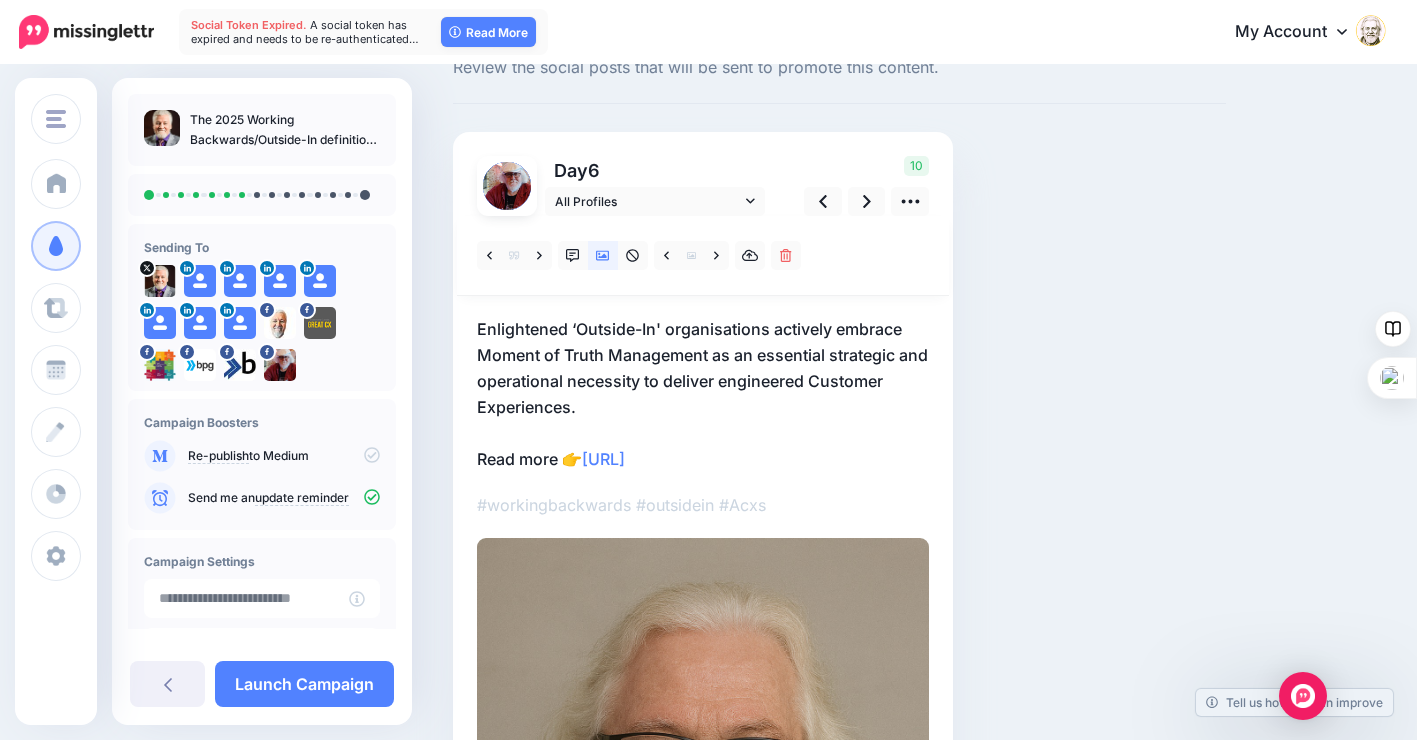 scroll, scrollTop: 0, scrollLeft: 0, axis: both 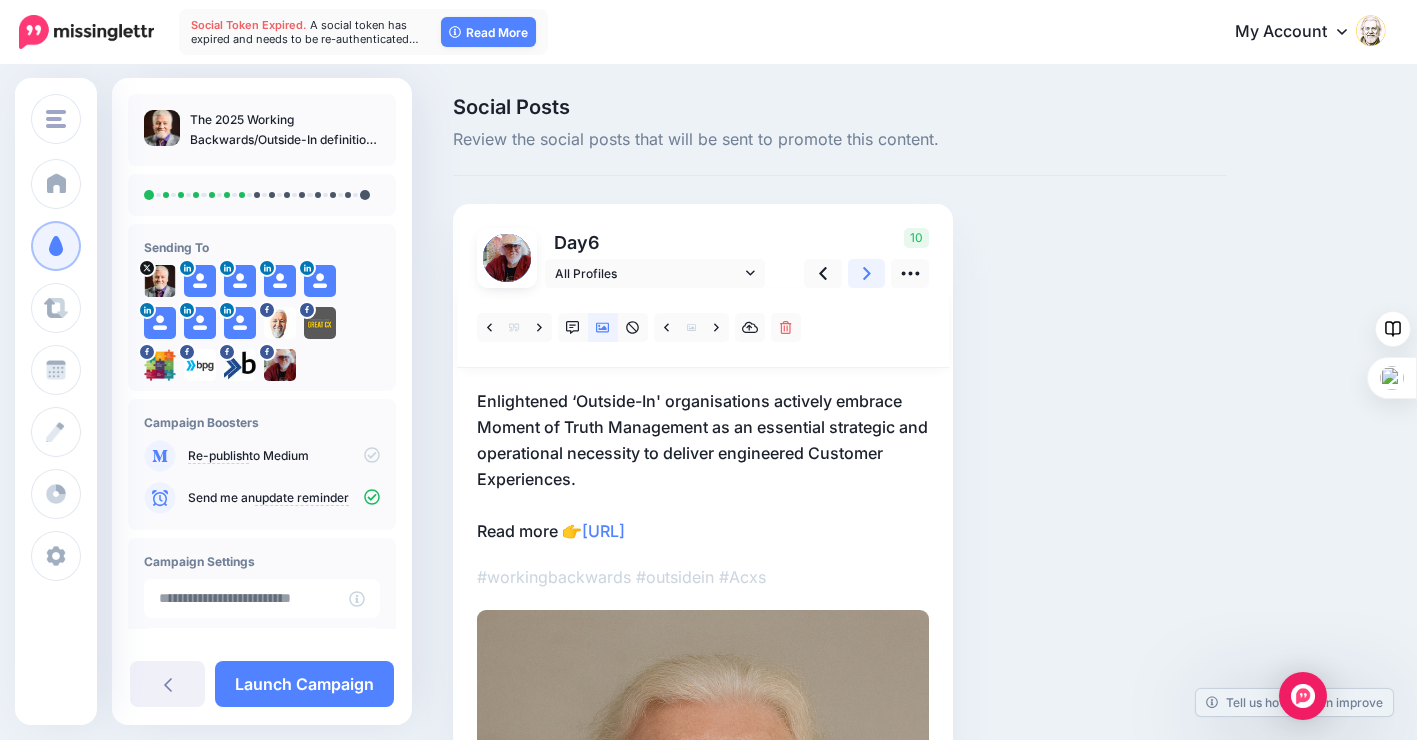 click 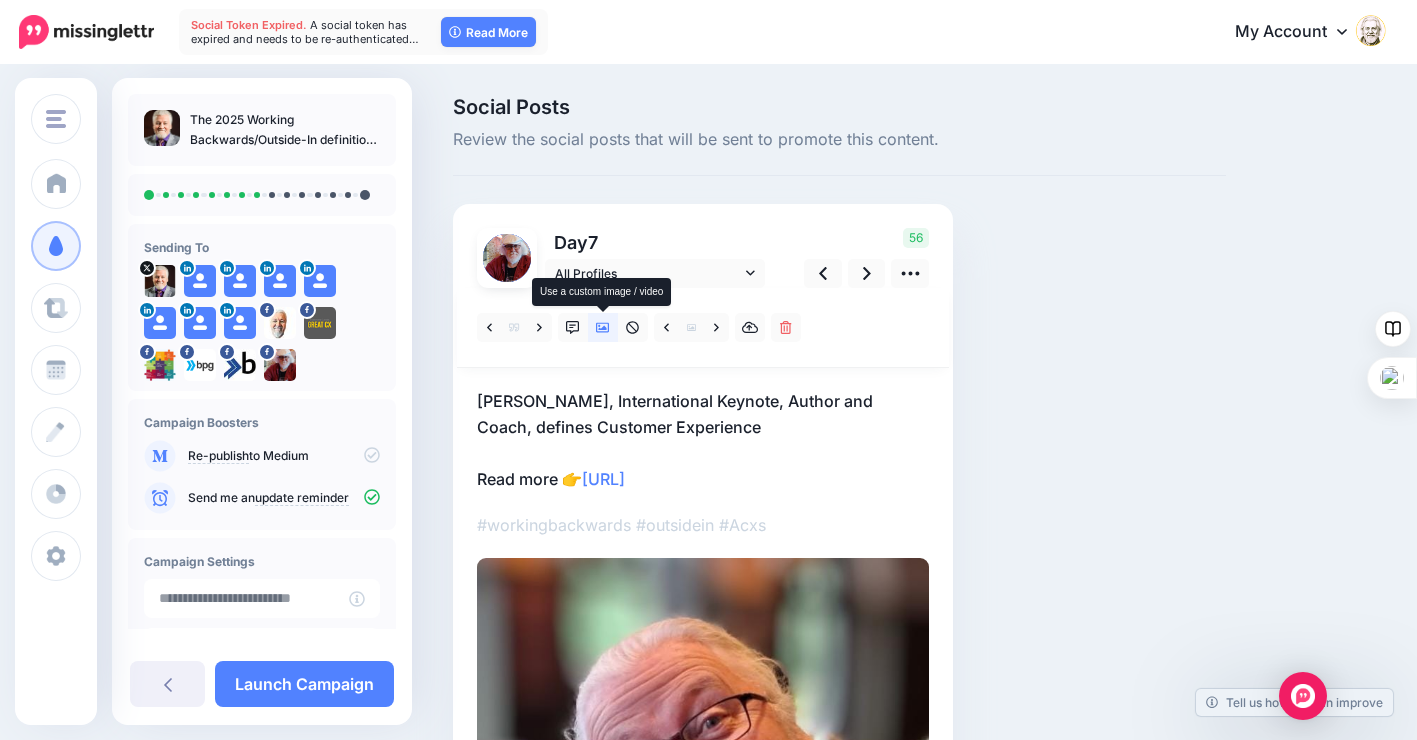 click 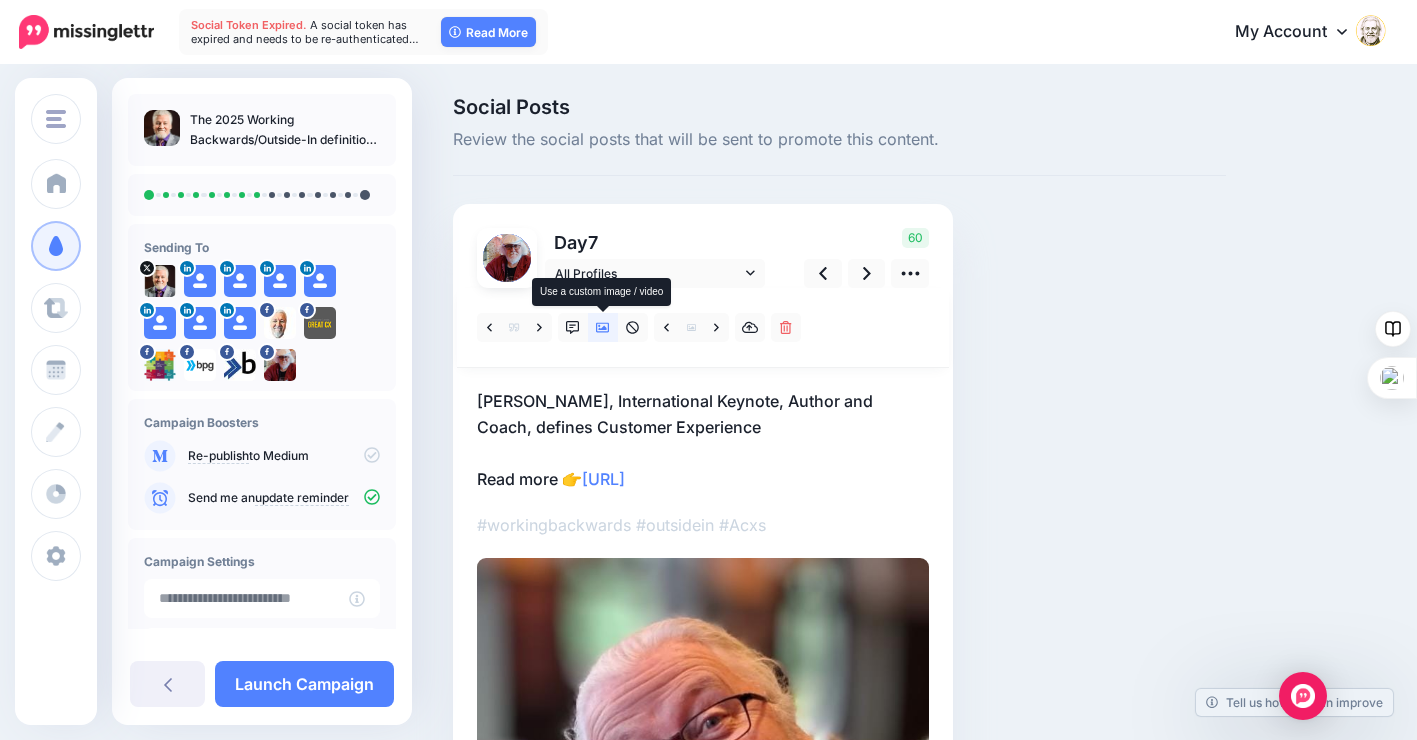 click 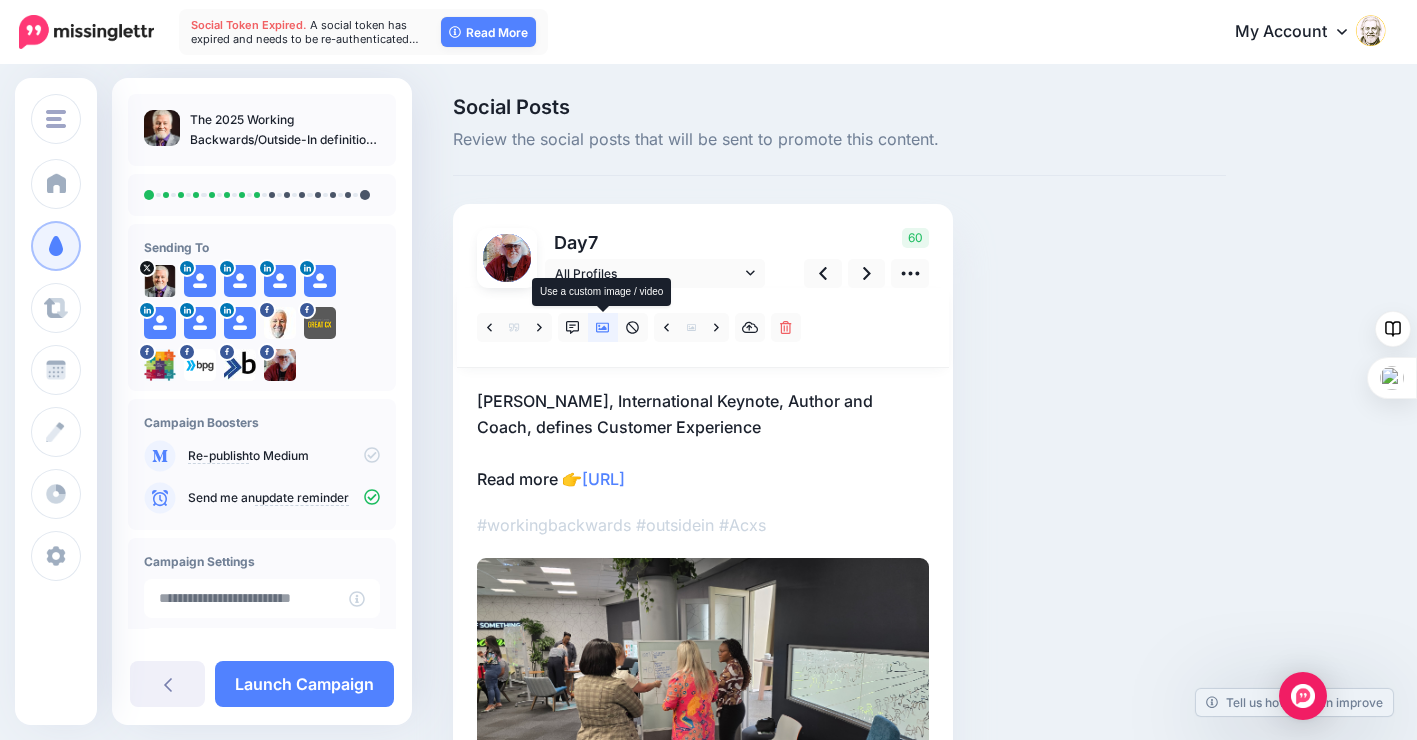 click 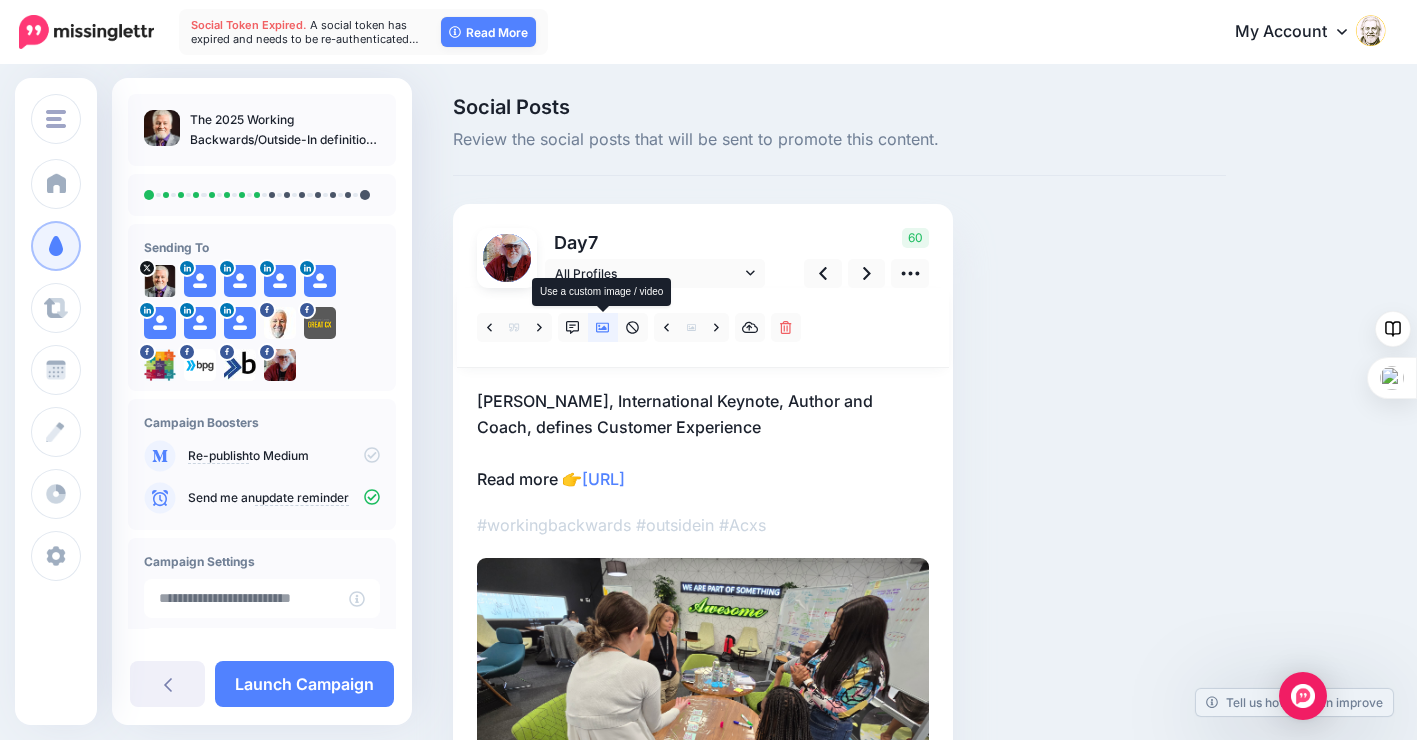click 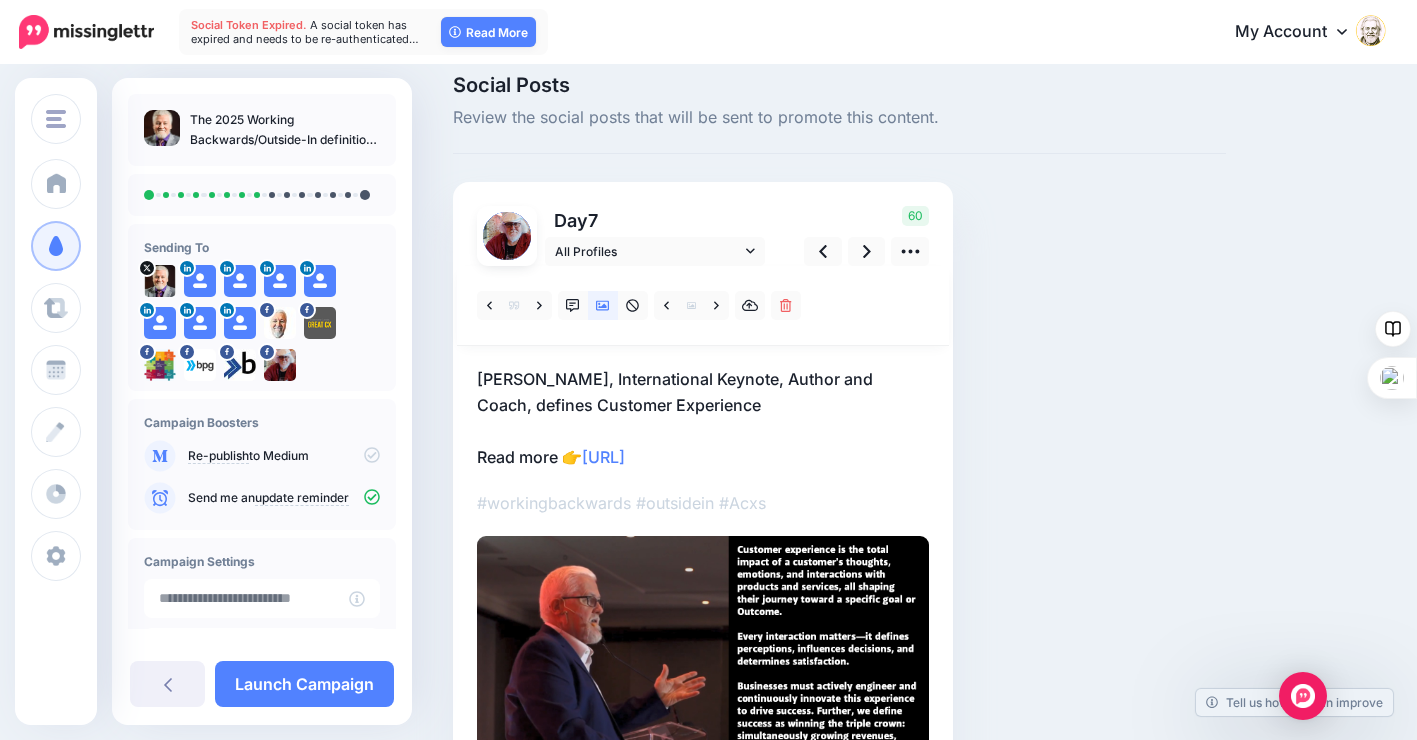 scroll, scrollTop: 0, scrollLeft: 0, axis: both 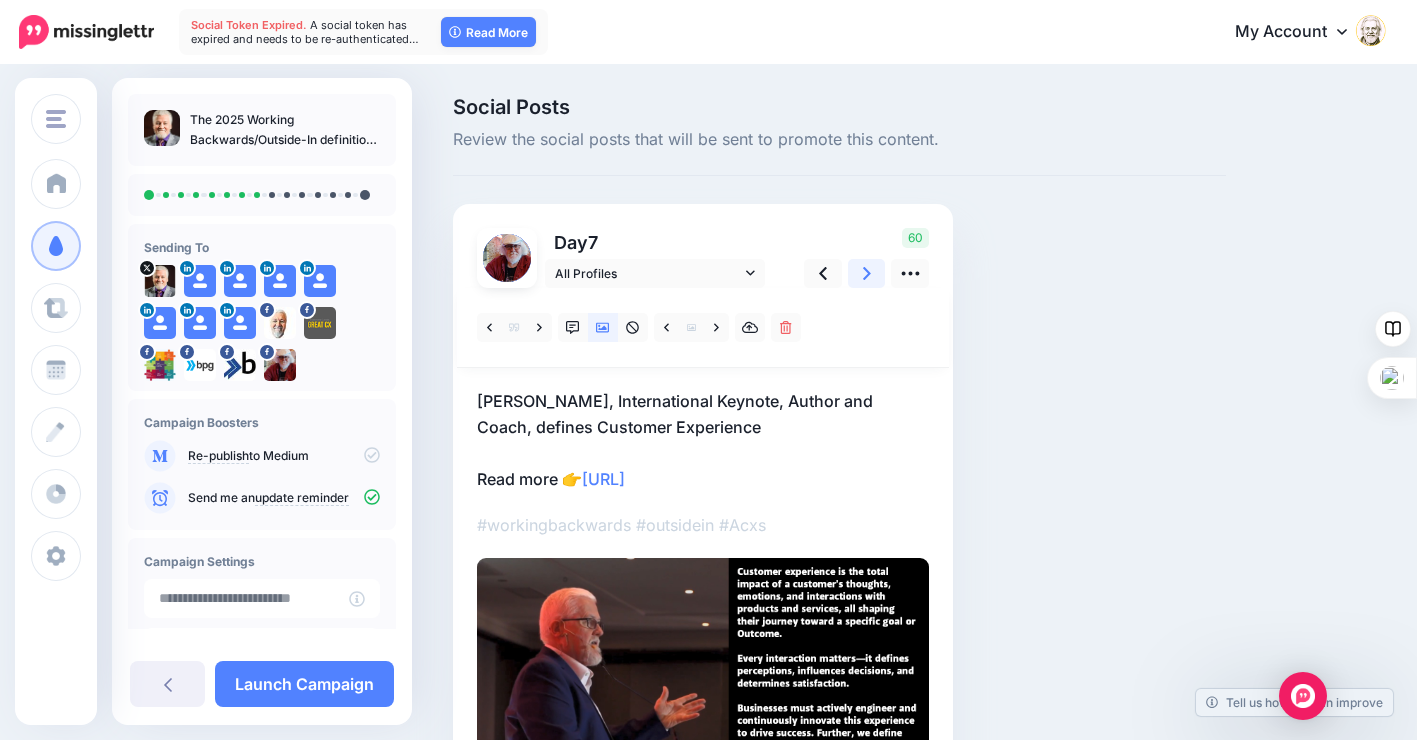 click 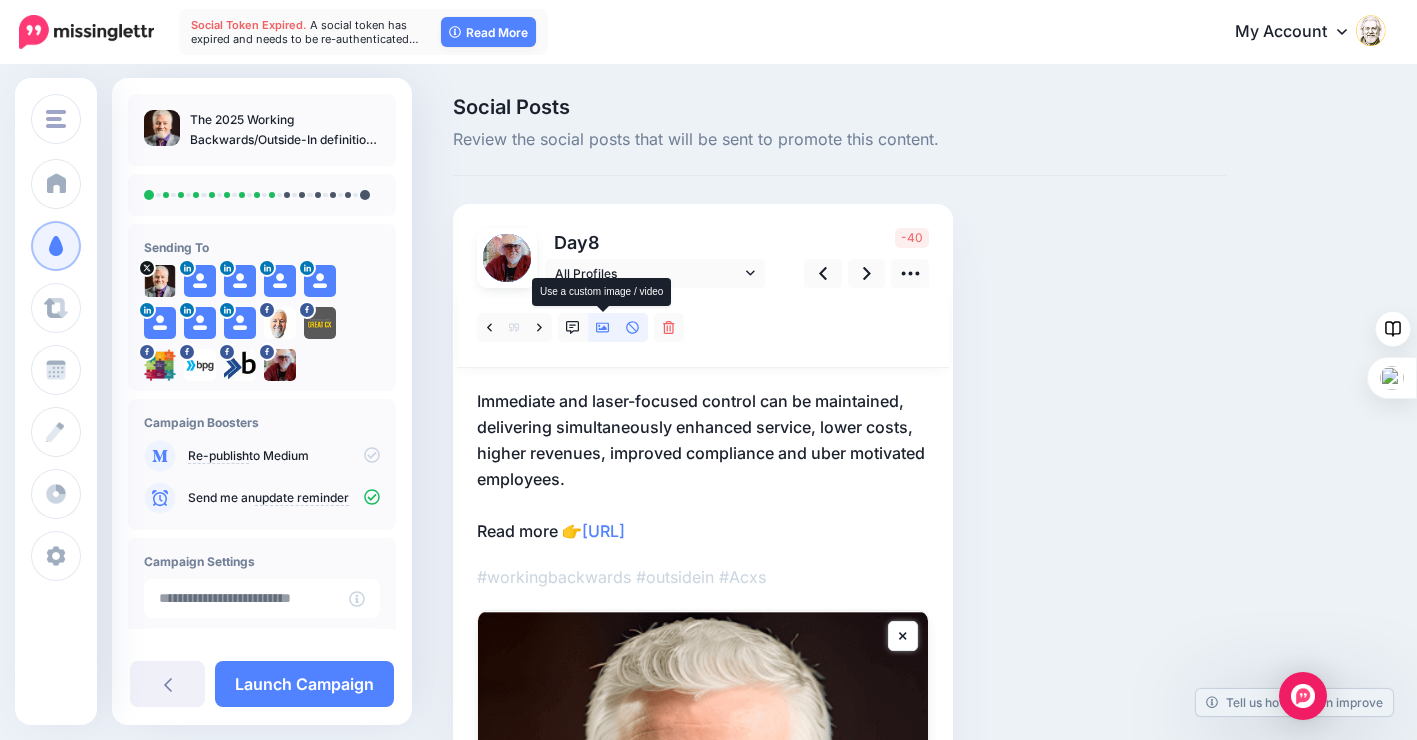 click 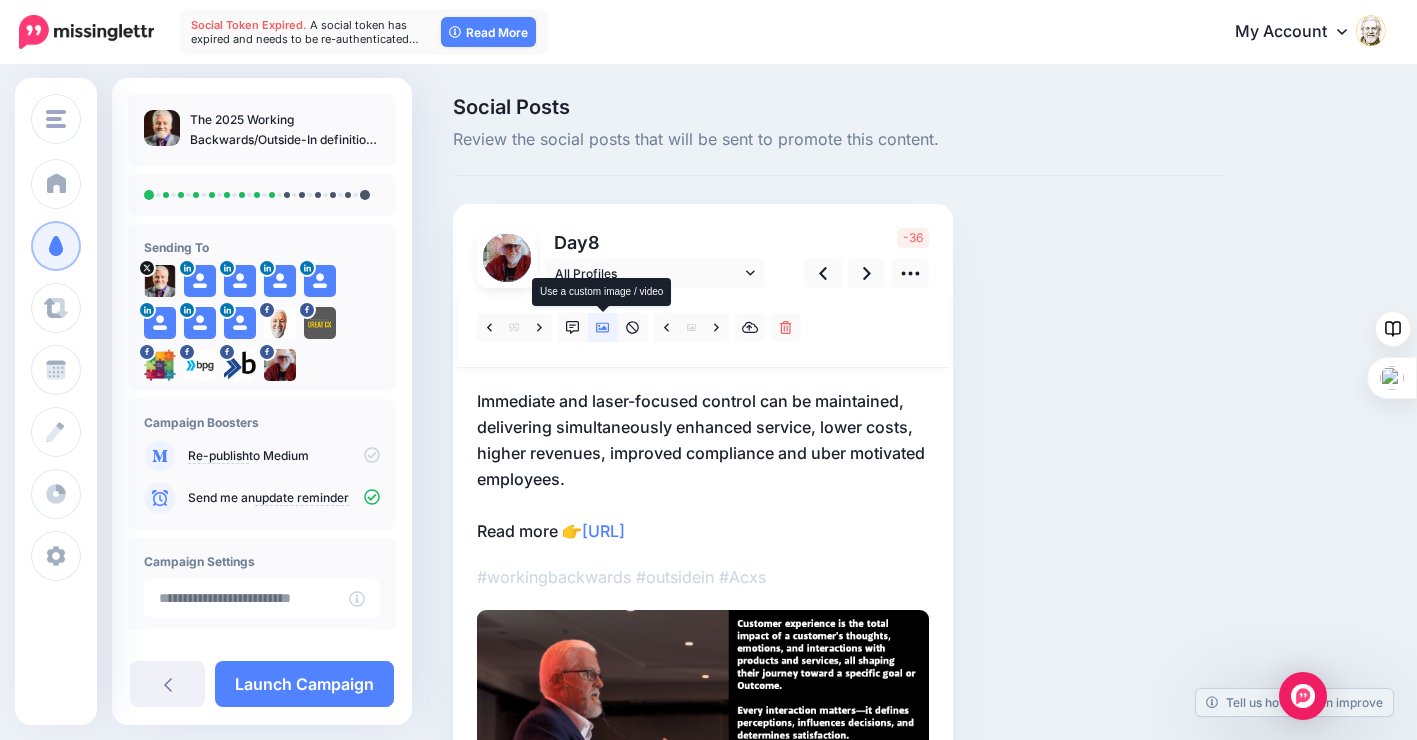 click 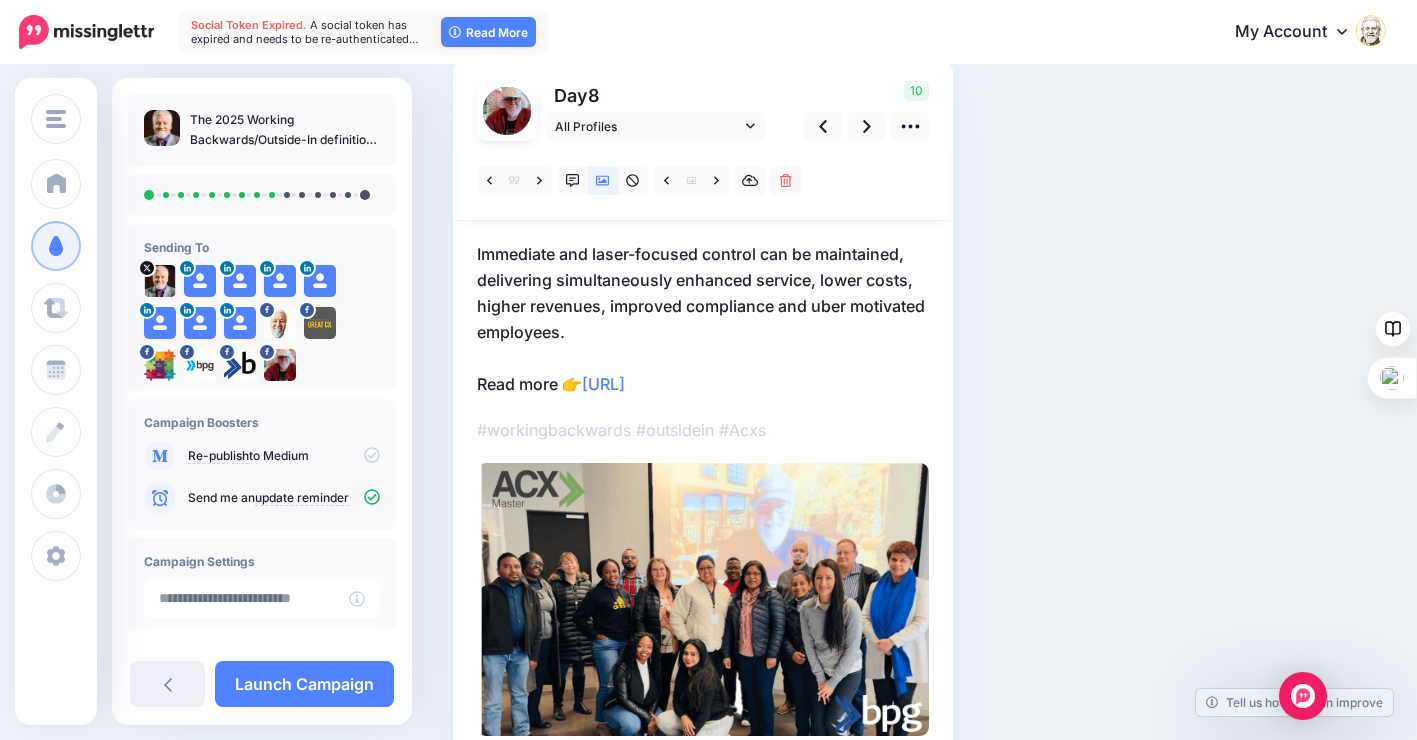 scroll, scrollTop: 200, scrollLeft: 0, axis: vertical 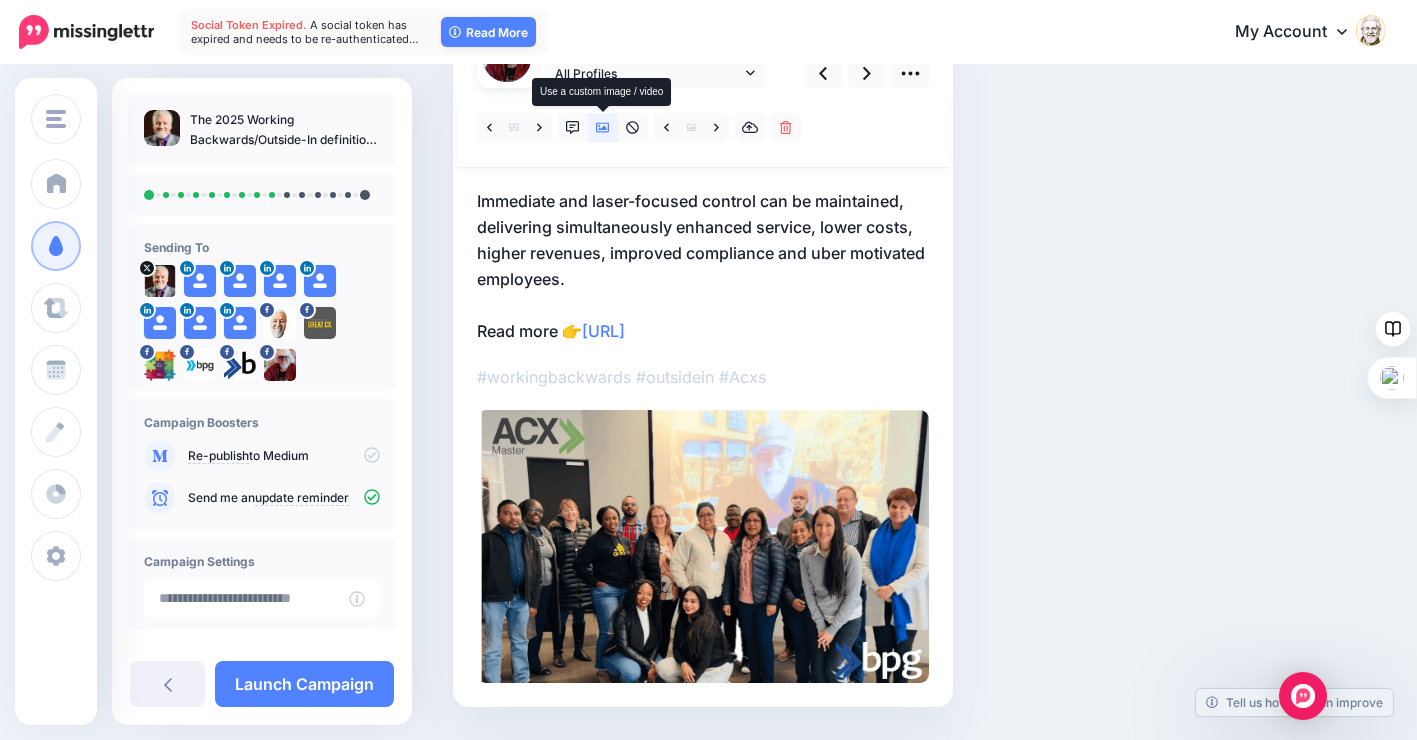 click 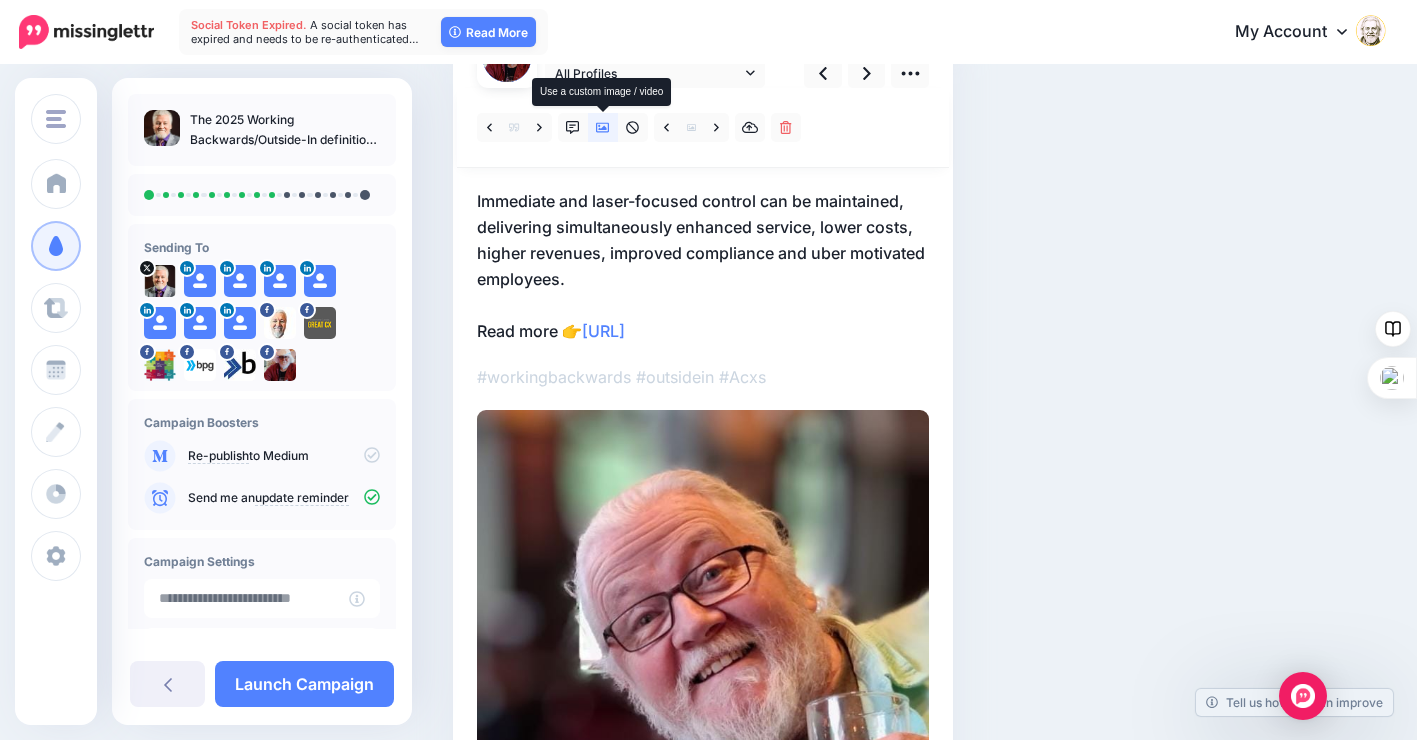 click 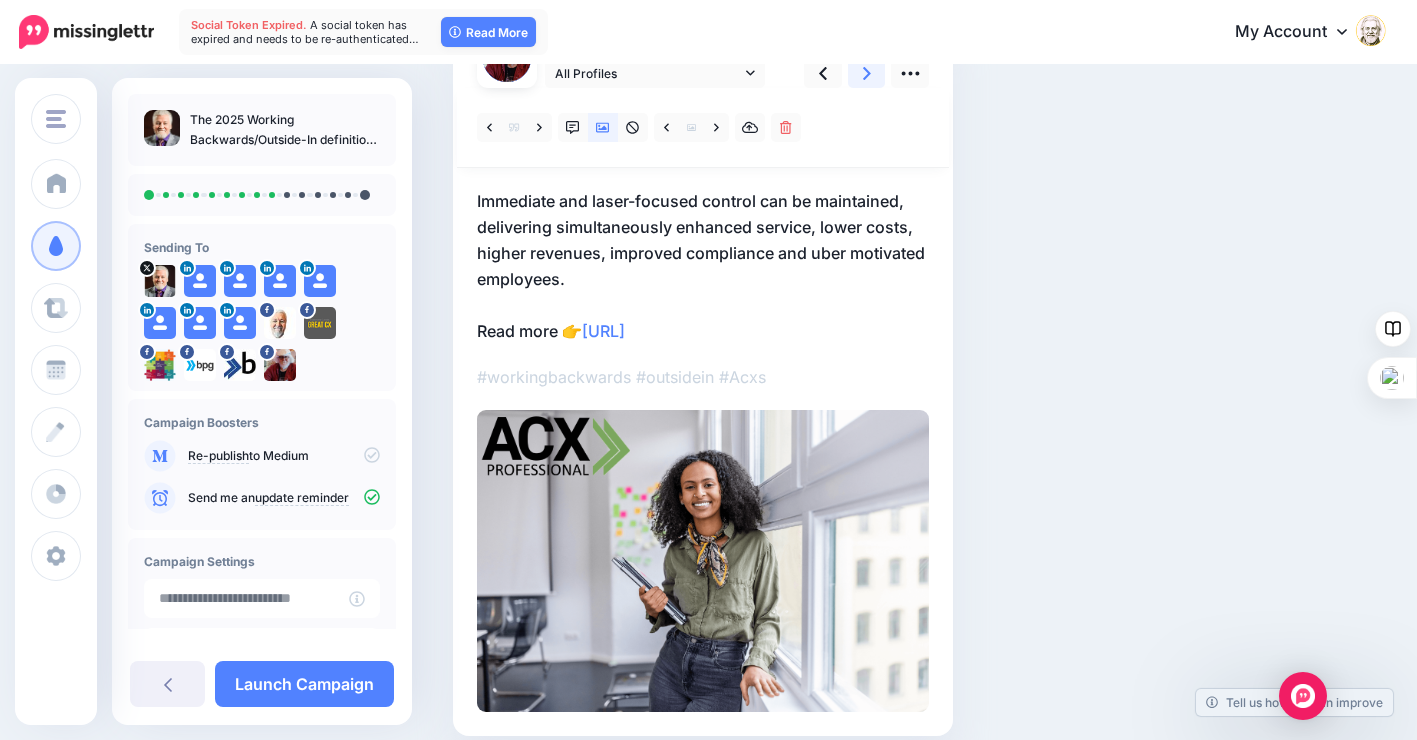 click 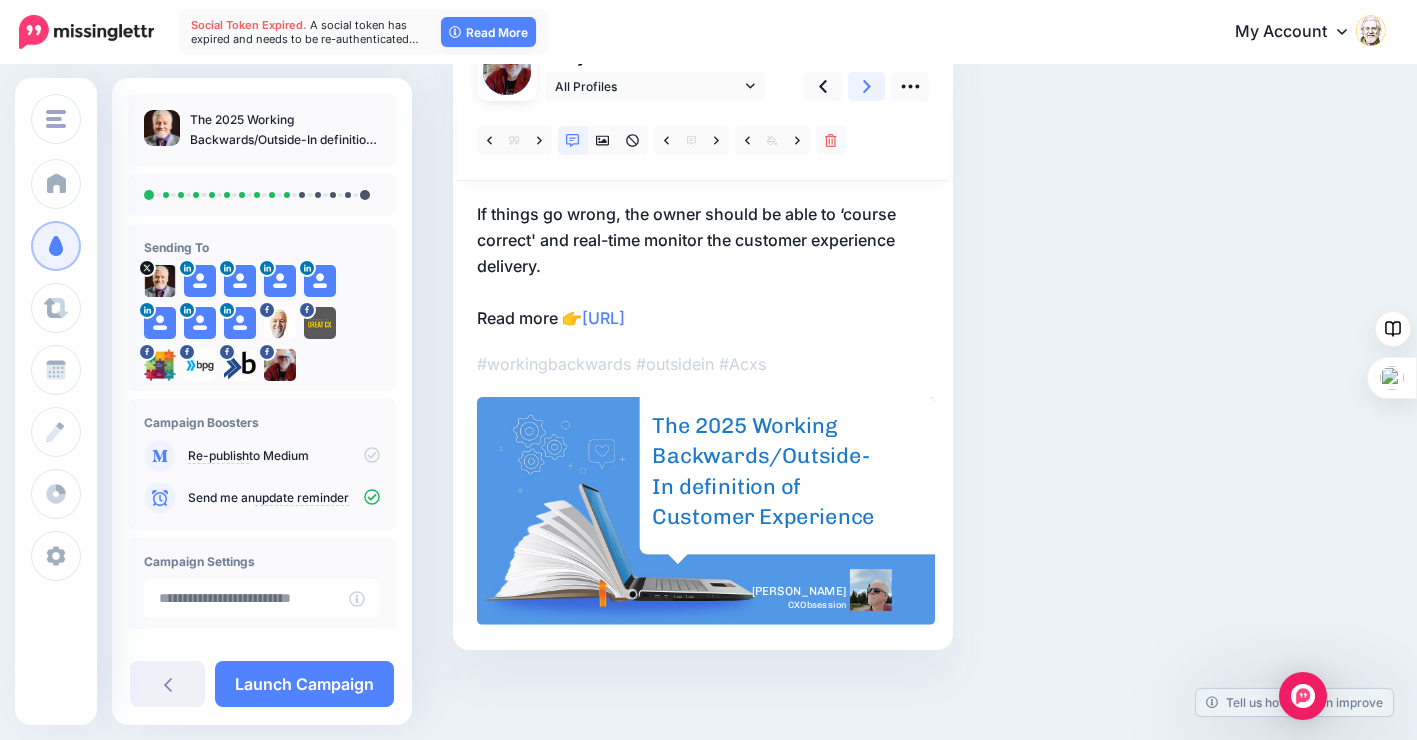 scroll, scrollTop: 187, scrollLeft: 0, axis: vertical 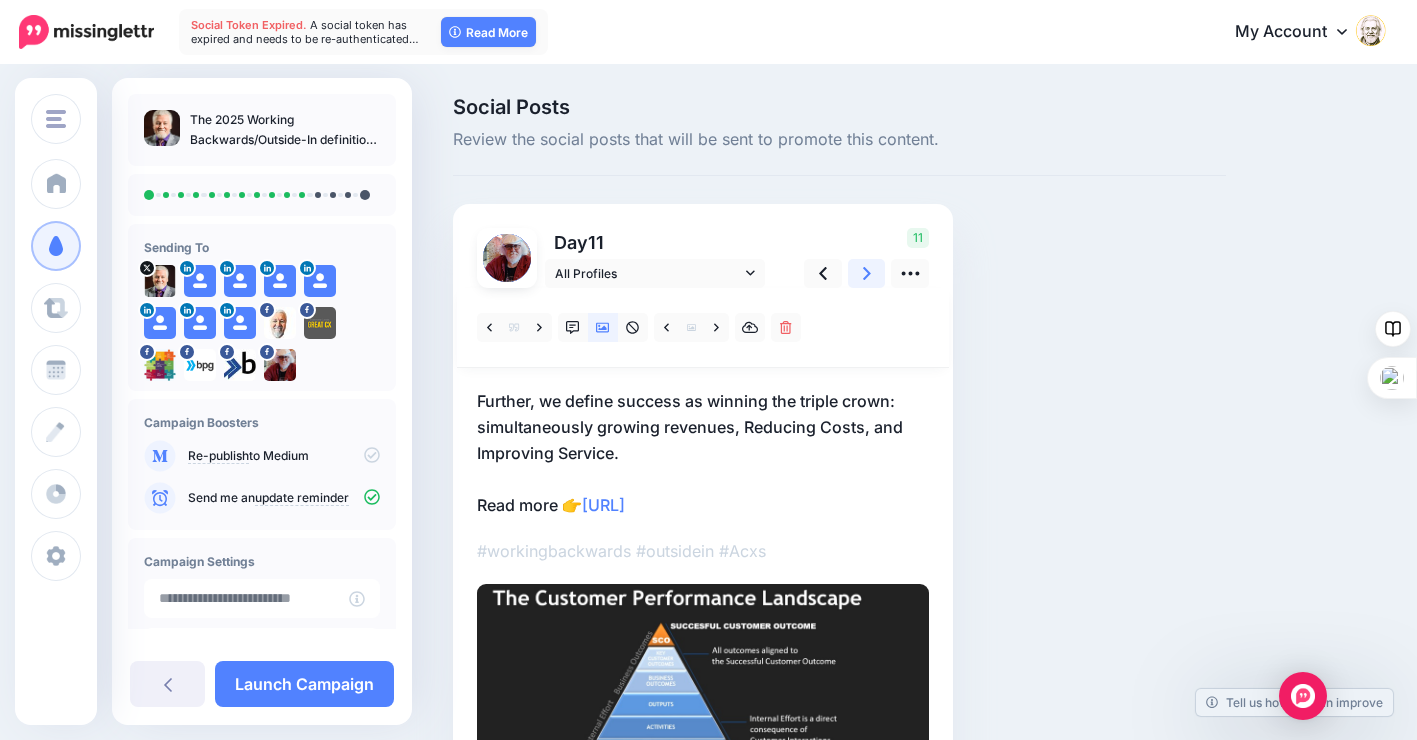 click 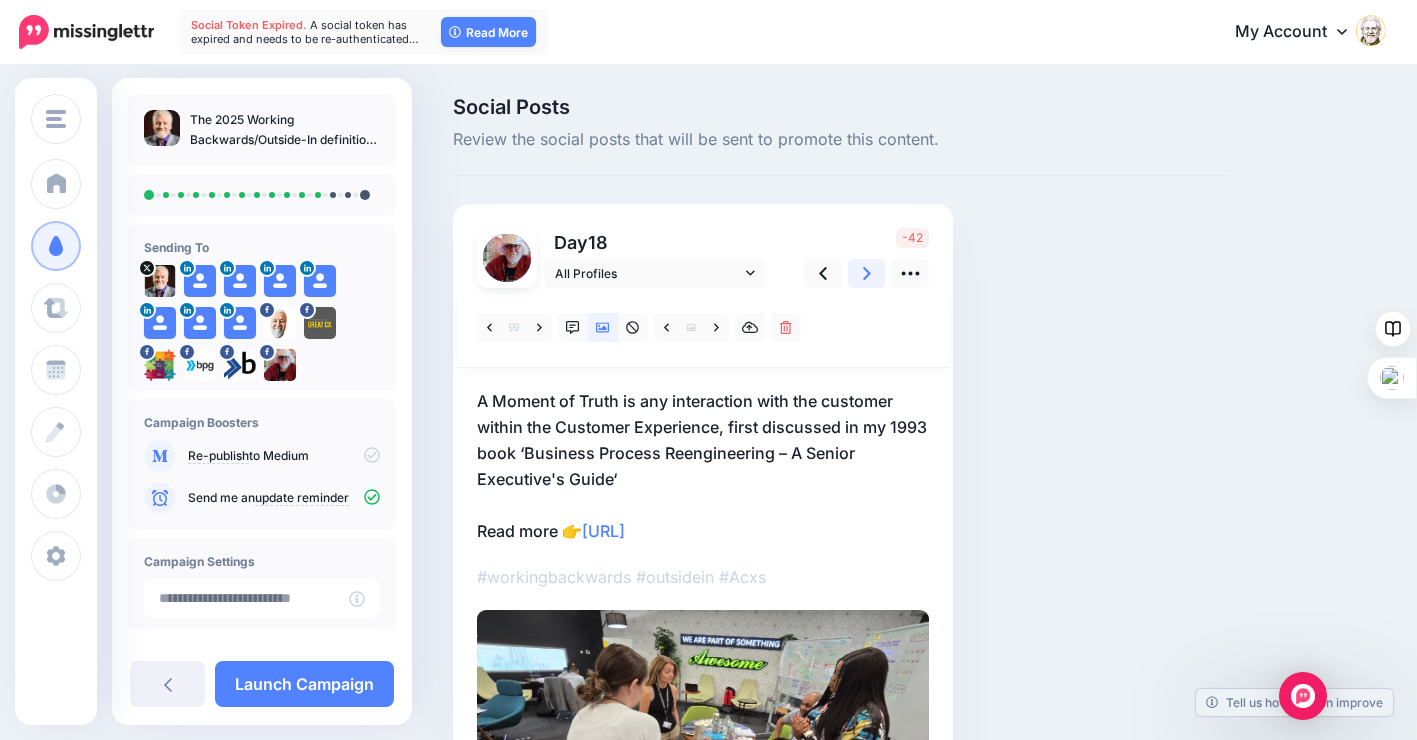 click 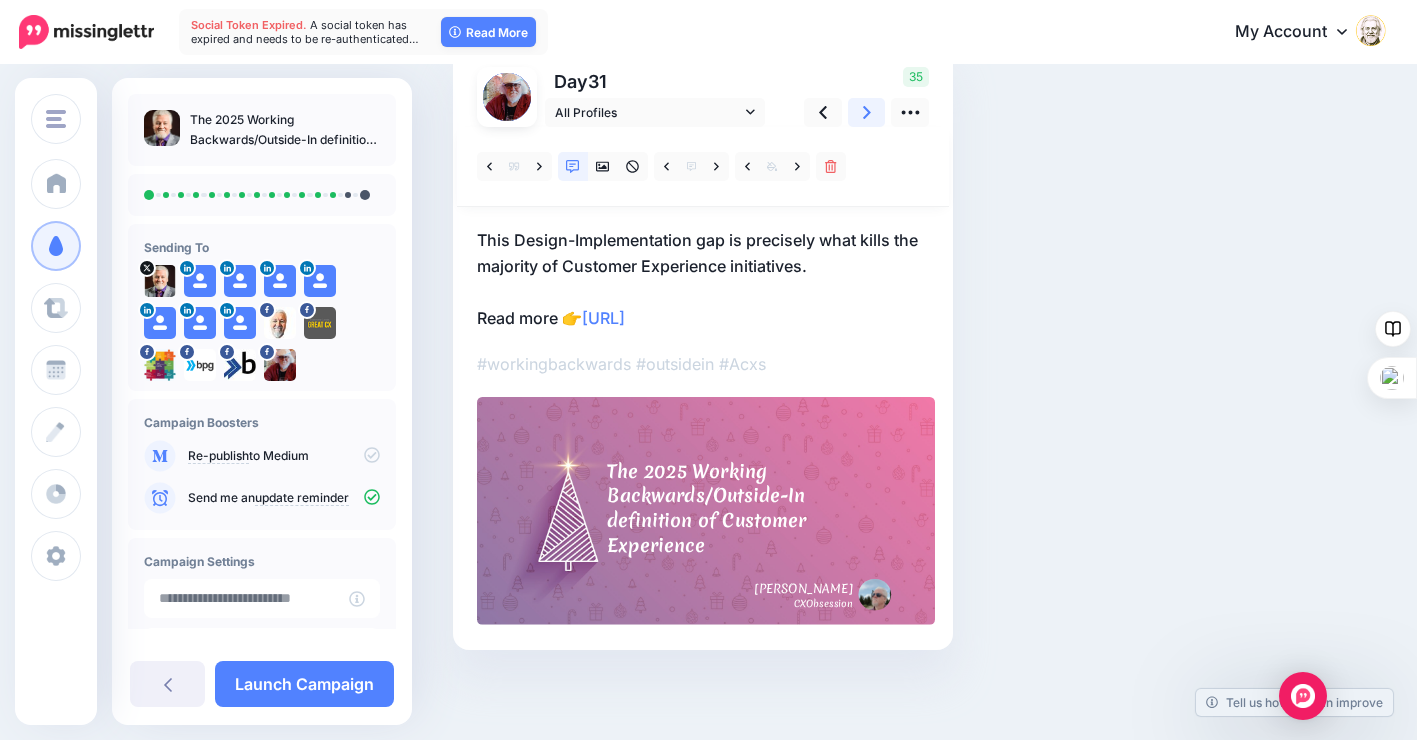 scroll, scrollTop: 61, scrollLeft: 0, axis: vertical 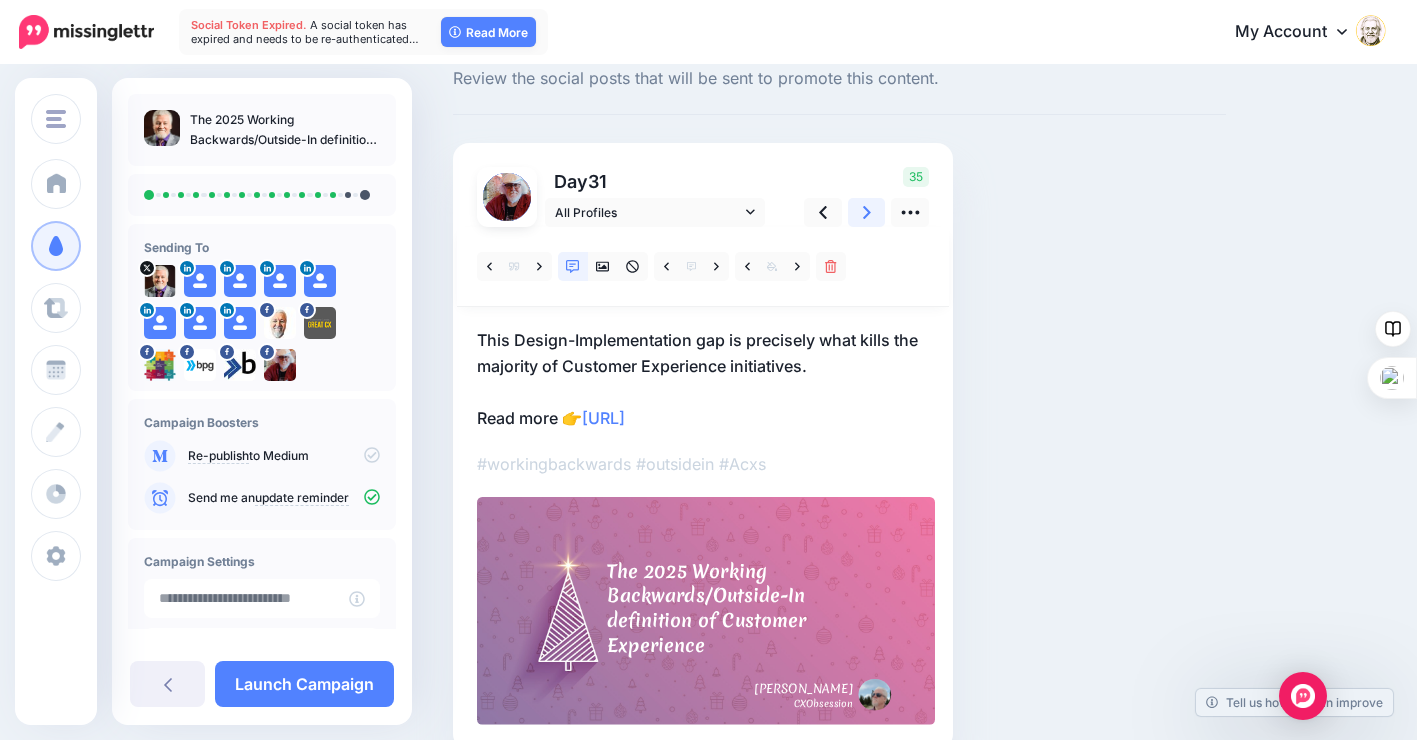click 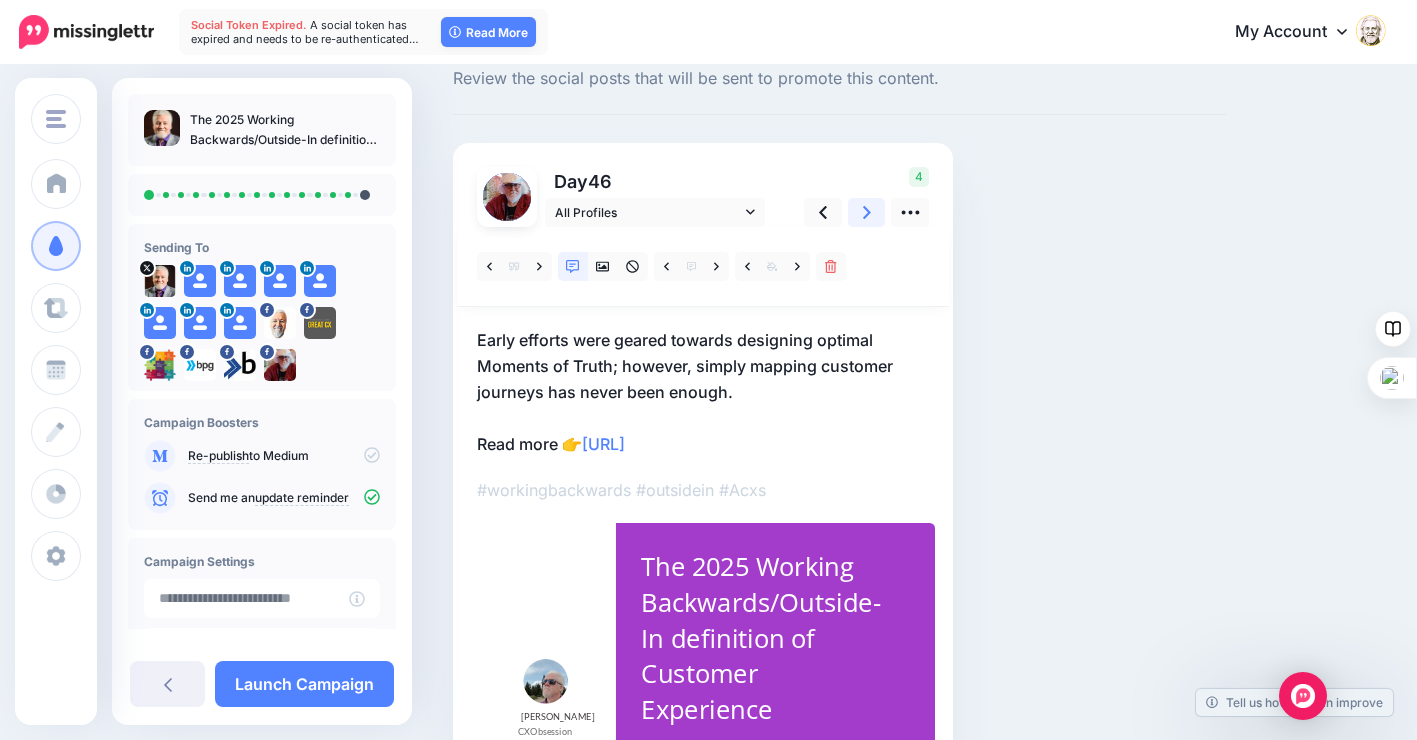 scroll, scrollTop: 161, scrollLeft: 0, axis: vertical 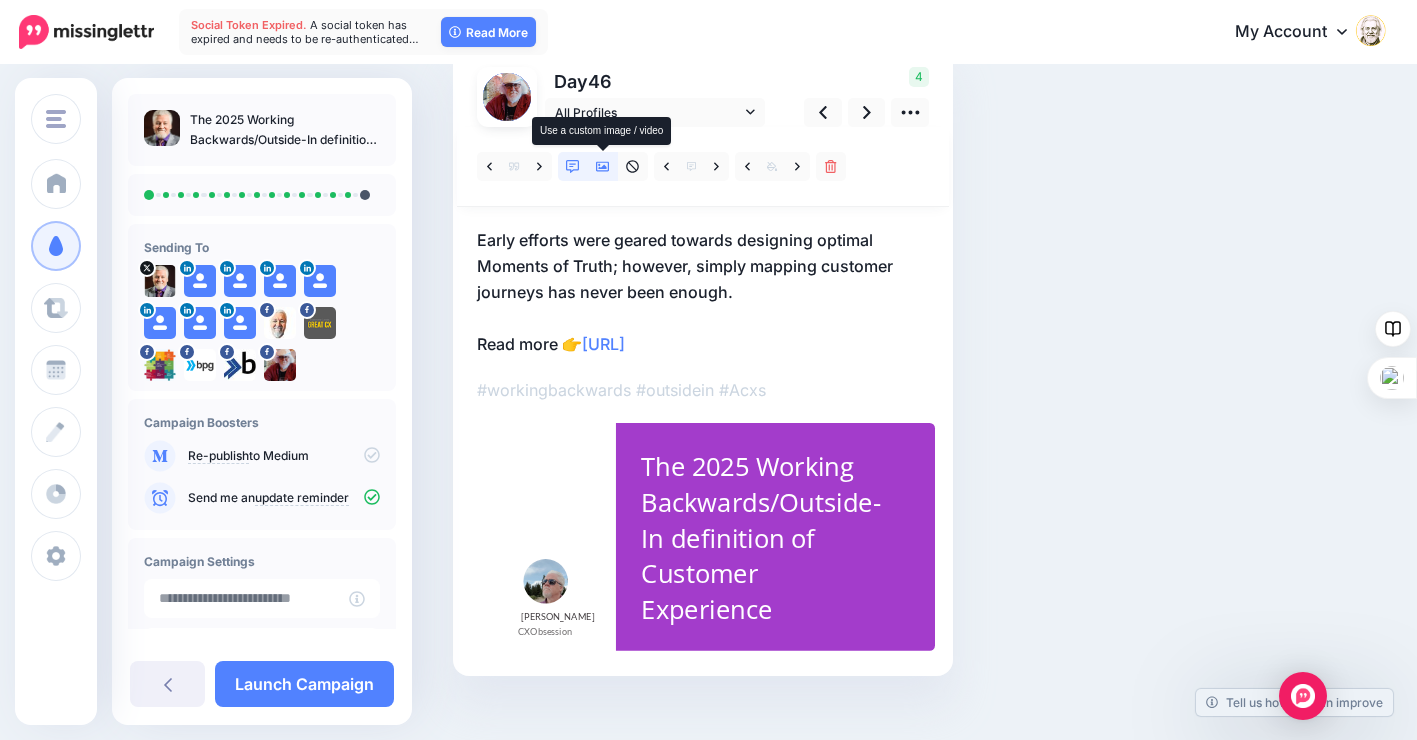 click 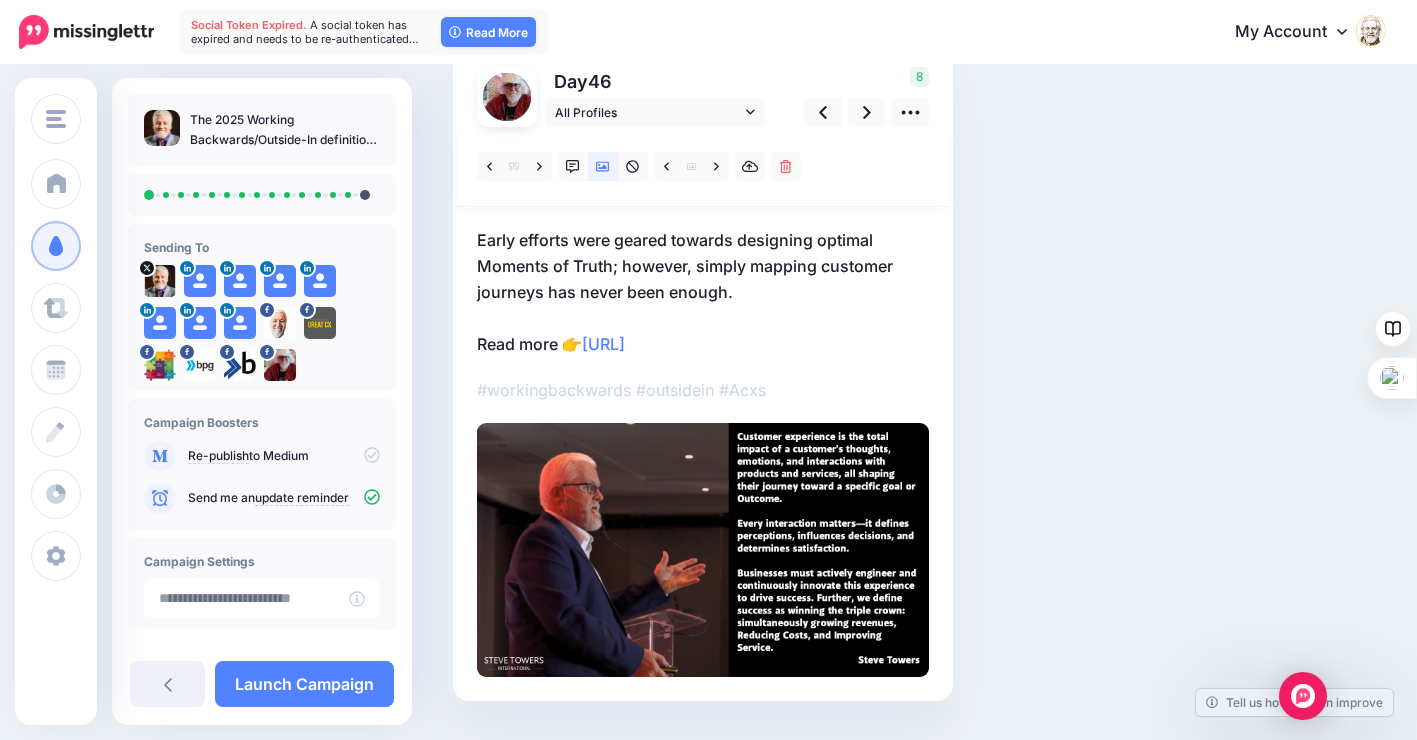scroll, scrollTop: 0, scrollLeft: 0, axis: both 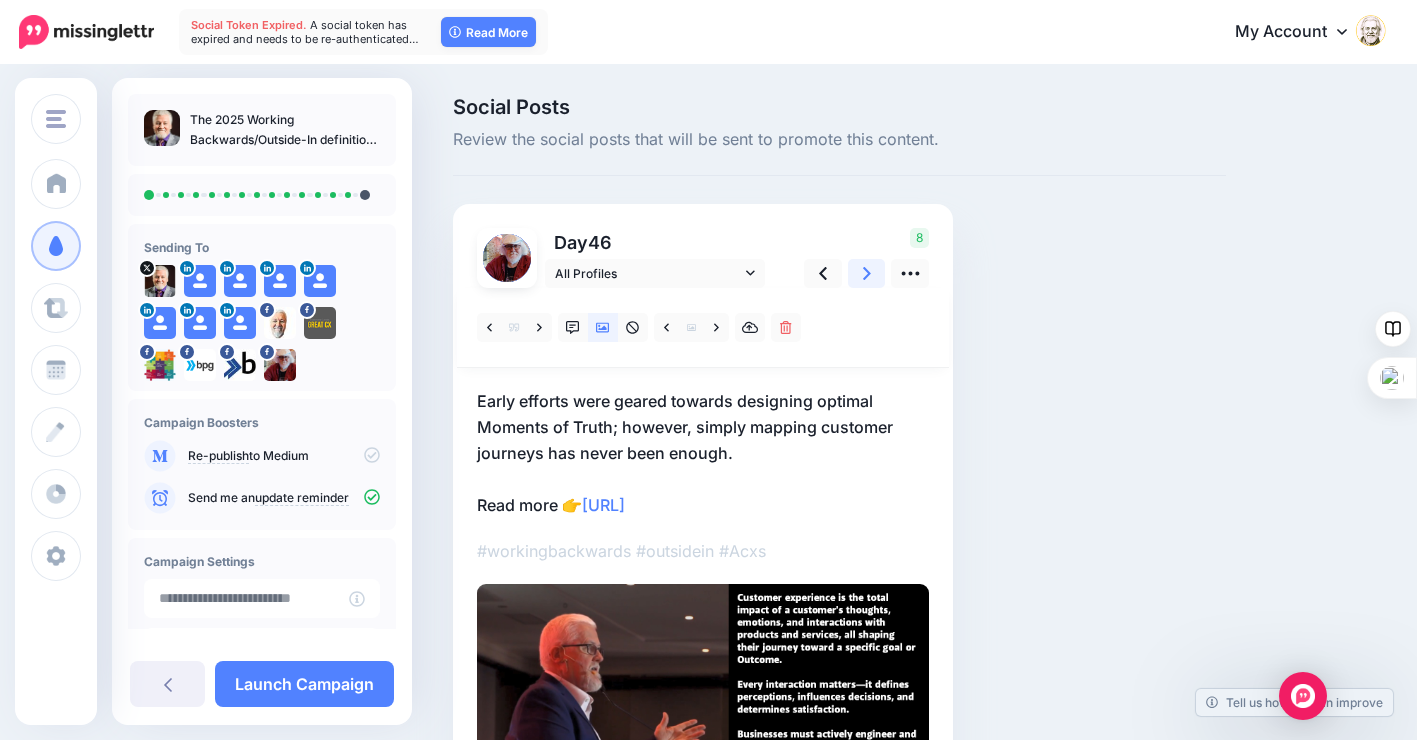 click 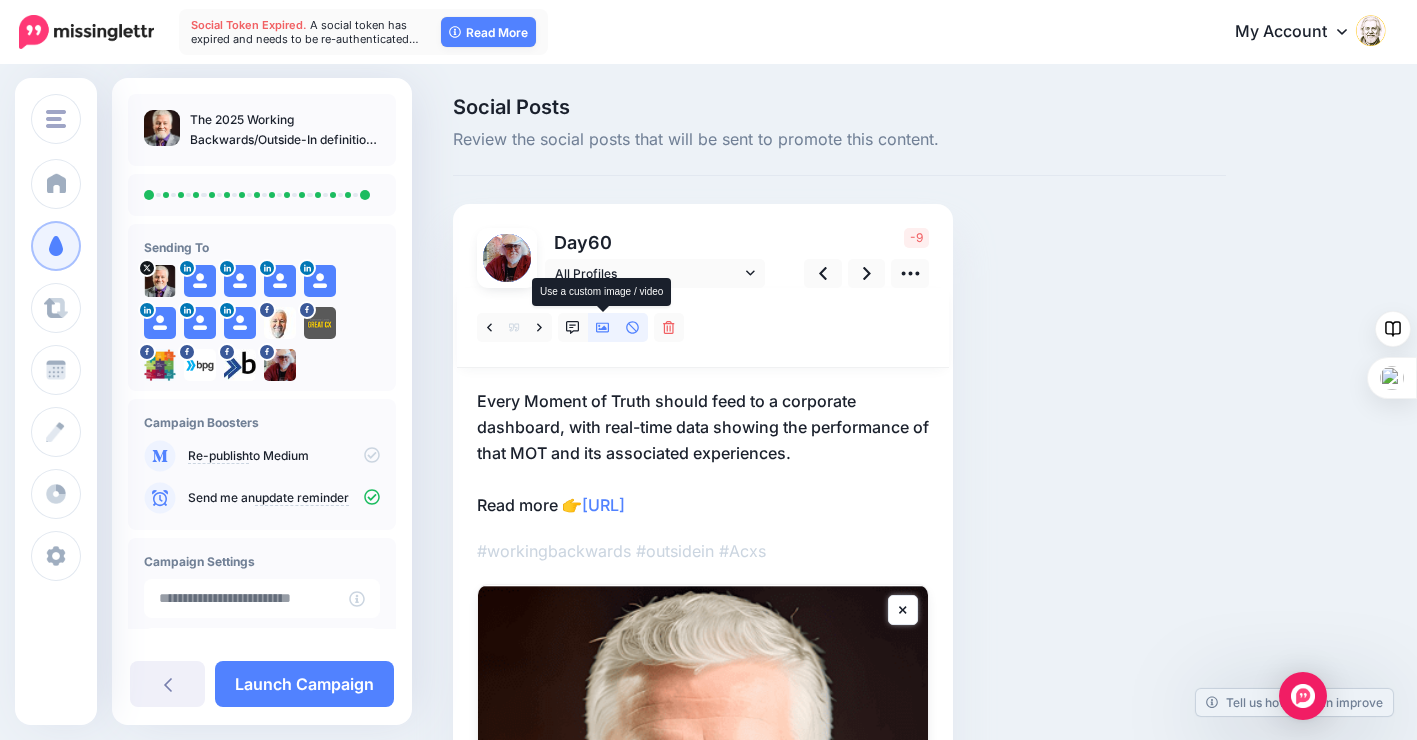 click 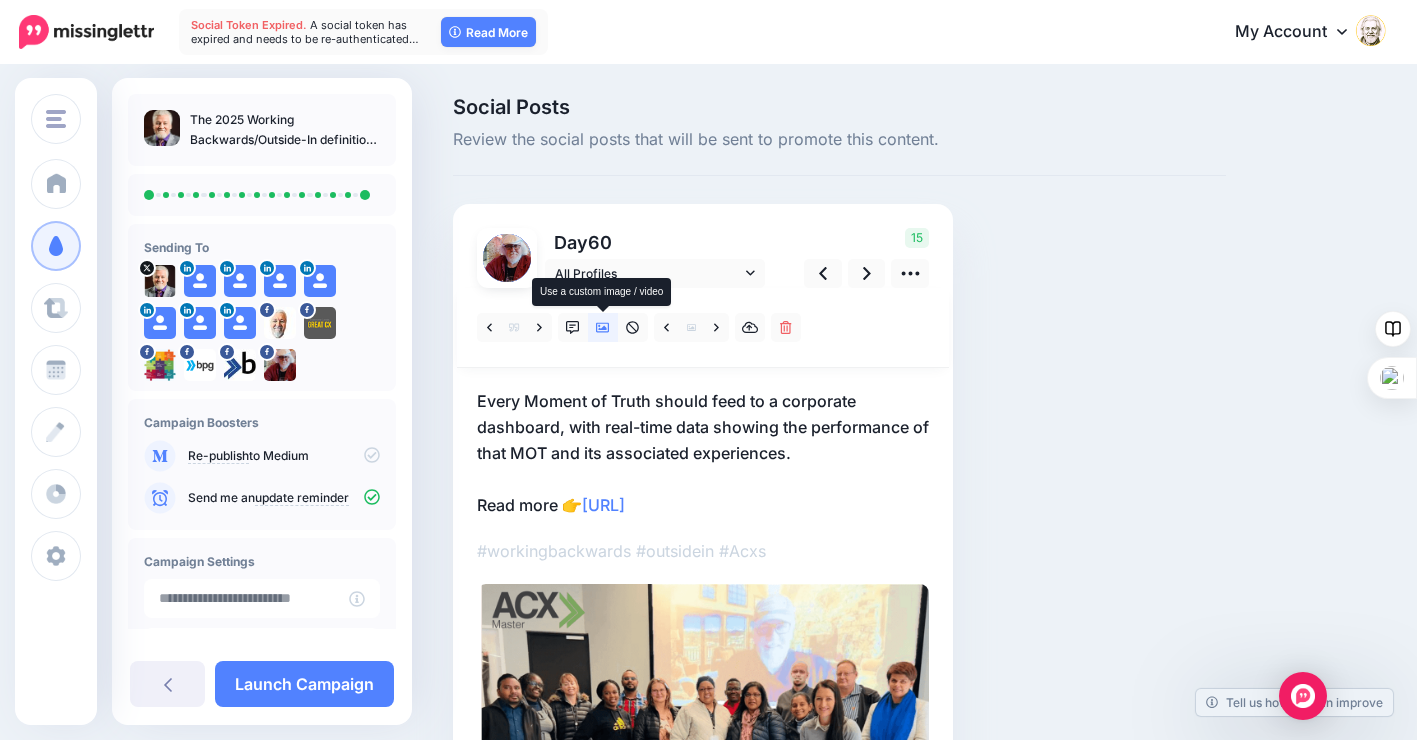 click 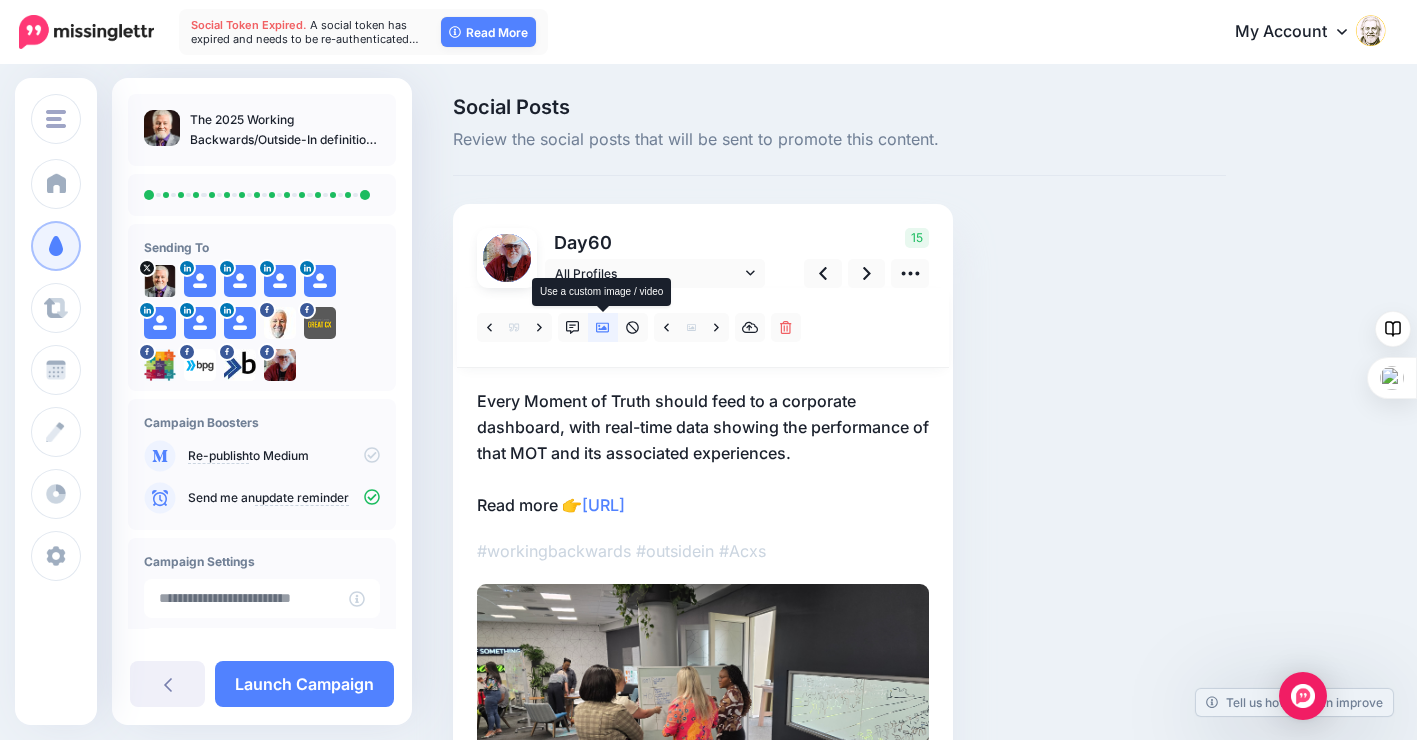 click 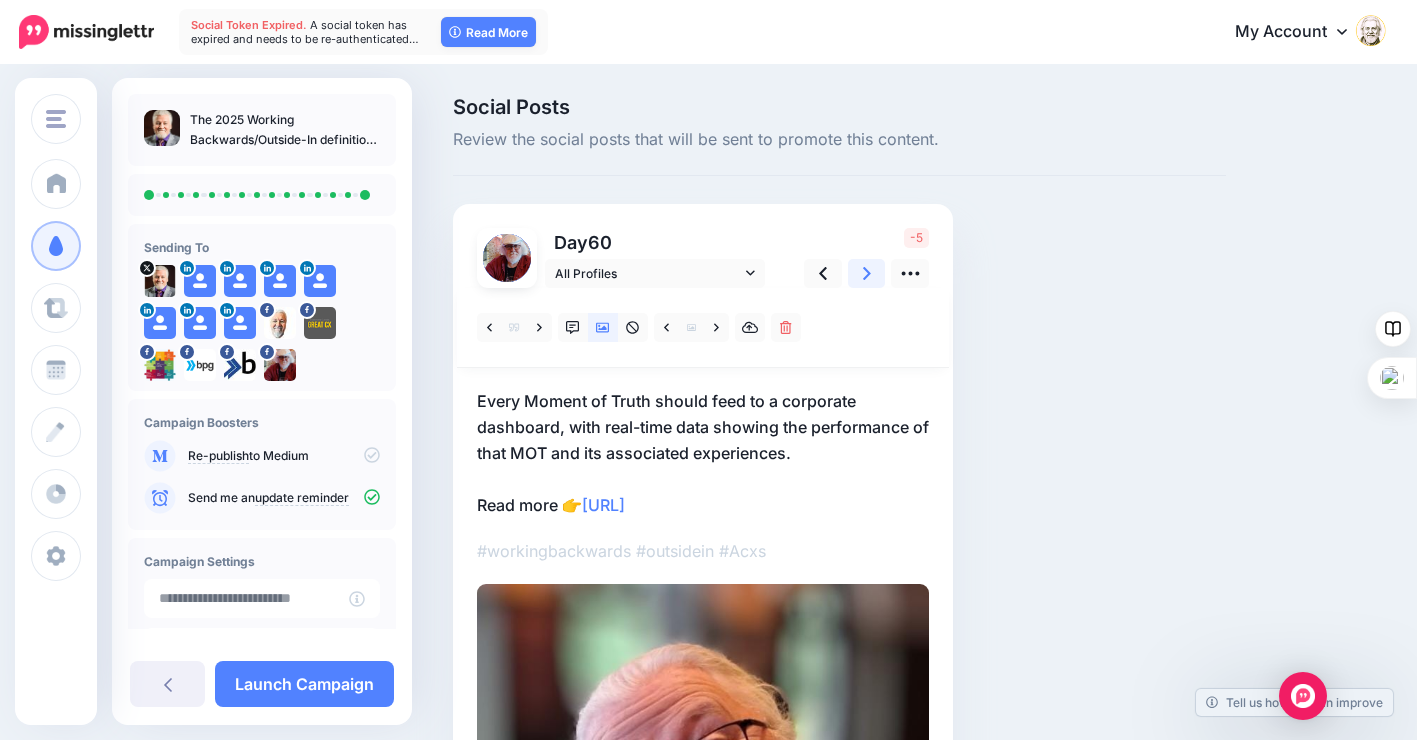 click 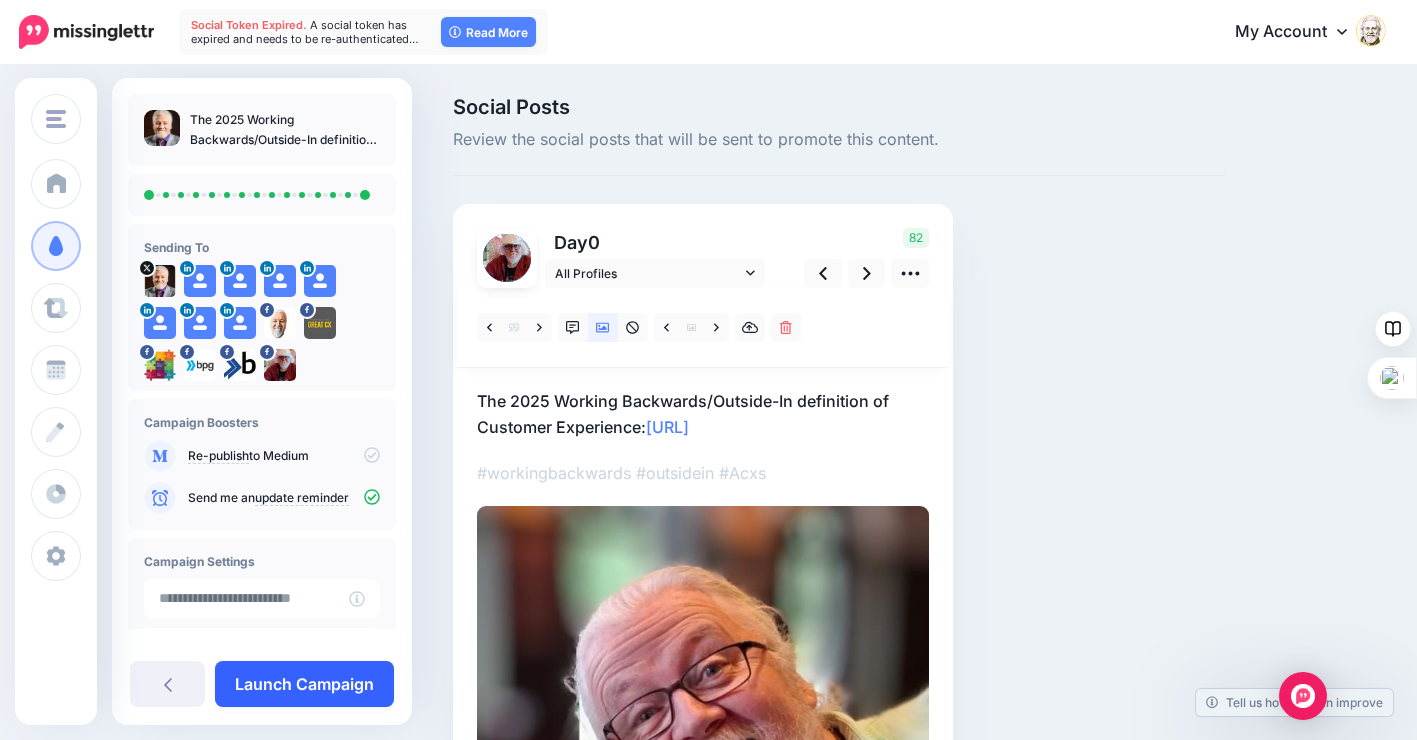 click on "Launch Campaign" at bounding box center (304, 684) 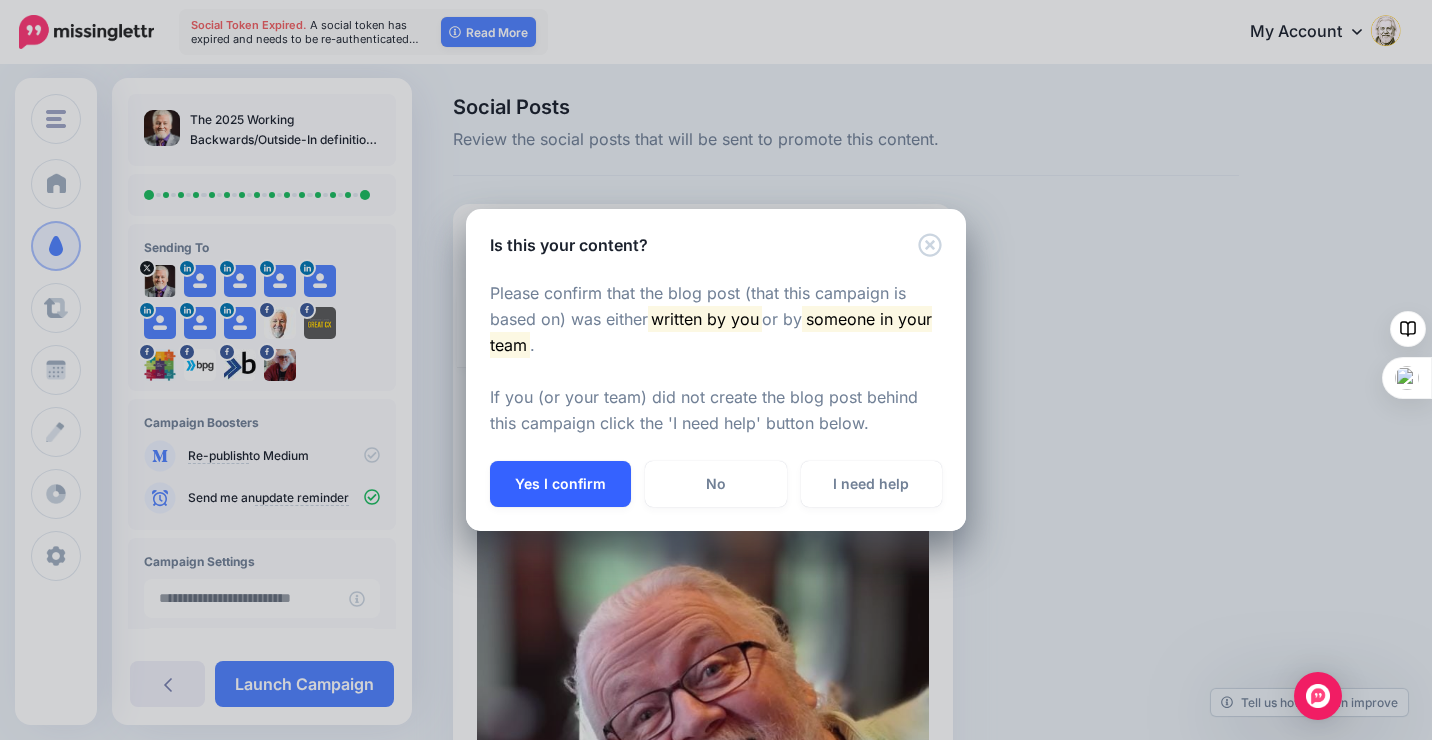 click on "Yes I confirm" at bounding box center [560, 484] 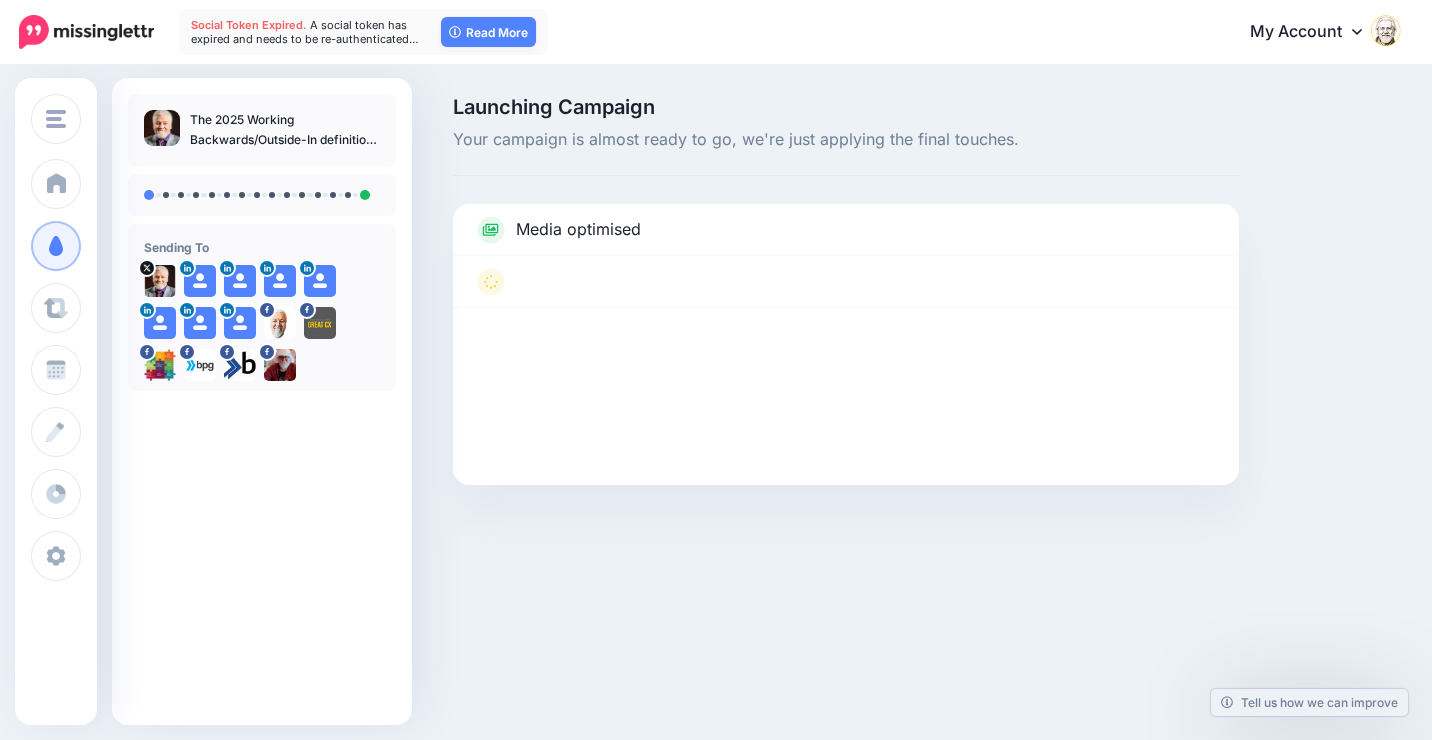 scroll, scrollTop: 0, scrollLeft: 0, axis: both 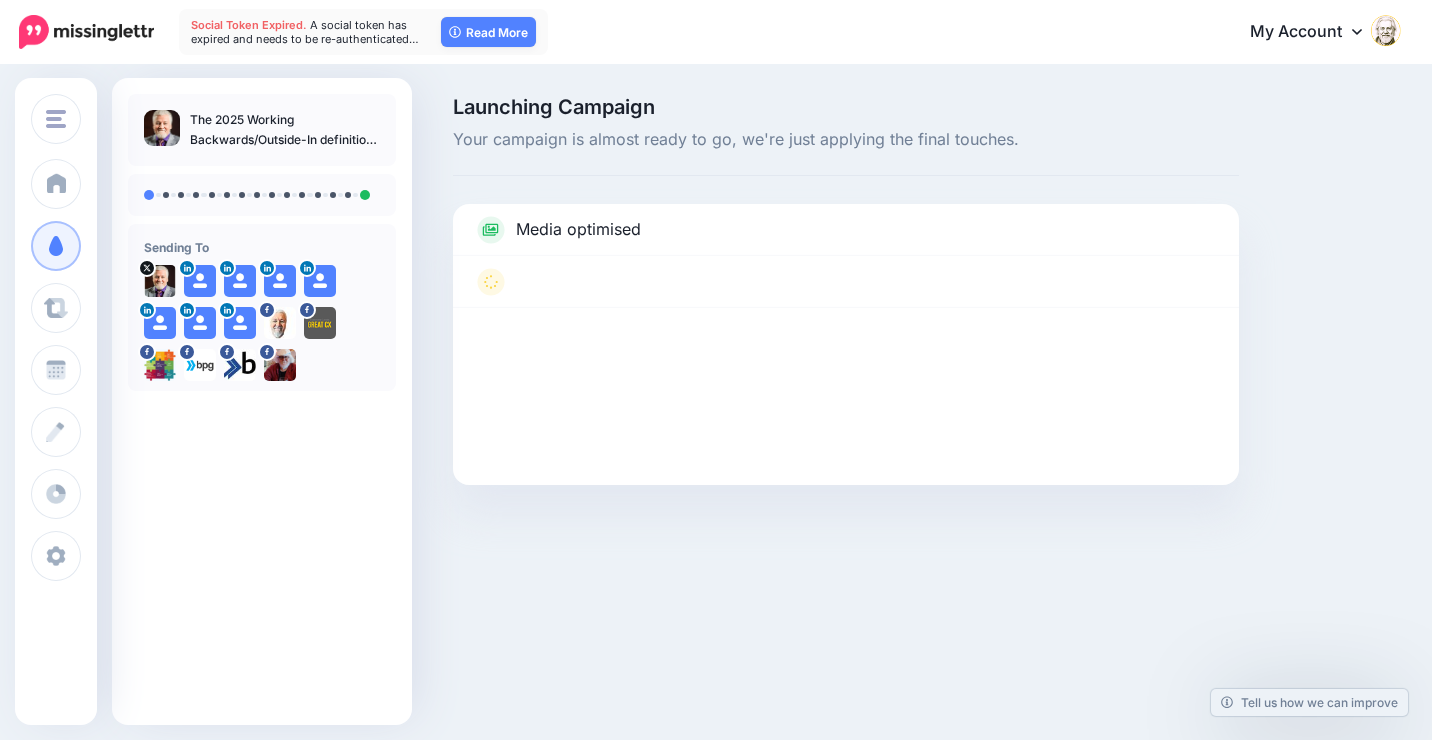 type on "**********" 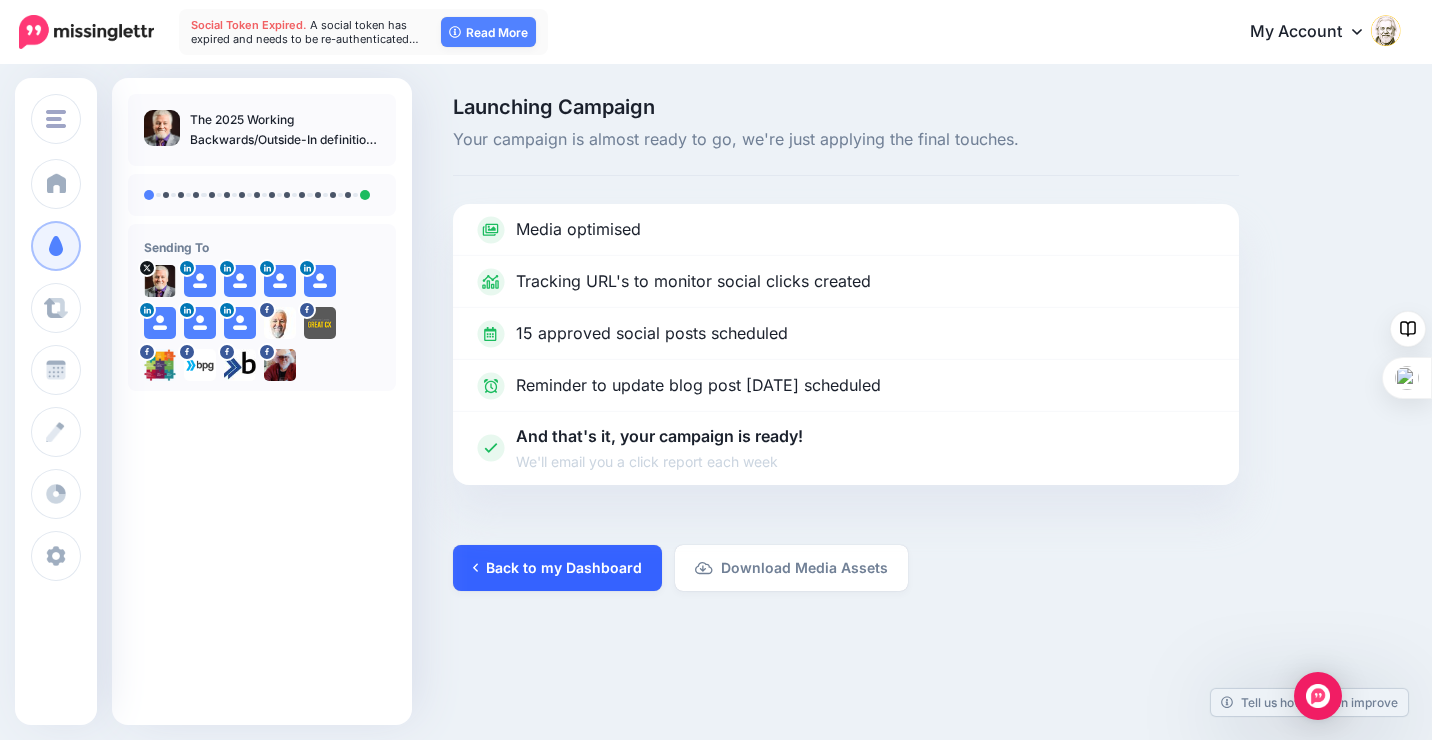 click on "Back to my Dashboard" at bounding box center [557, 568] 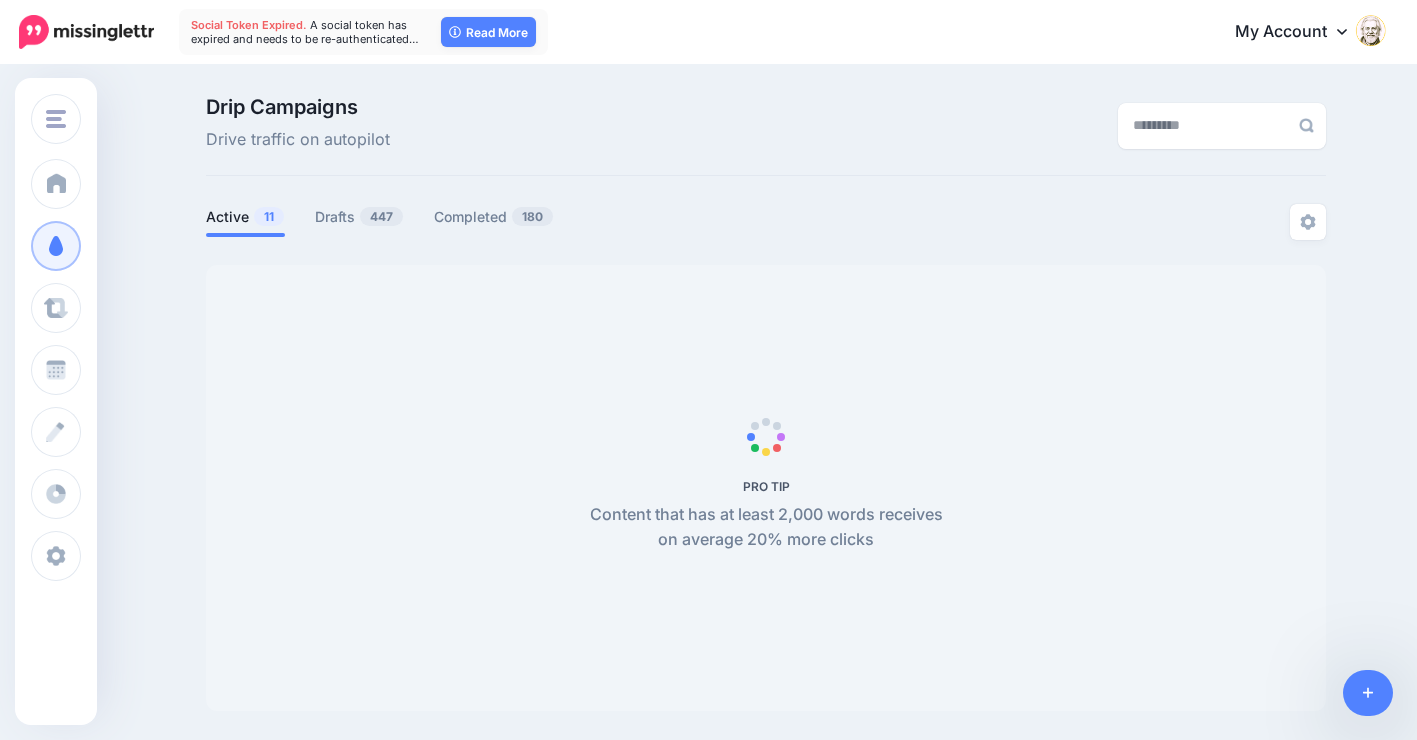 scroll, scrollTop: 0, scrollLeft: 0, axis: both 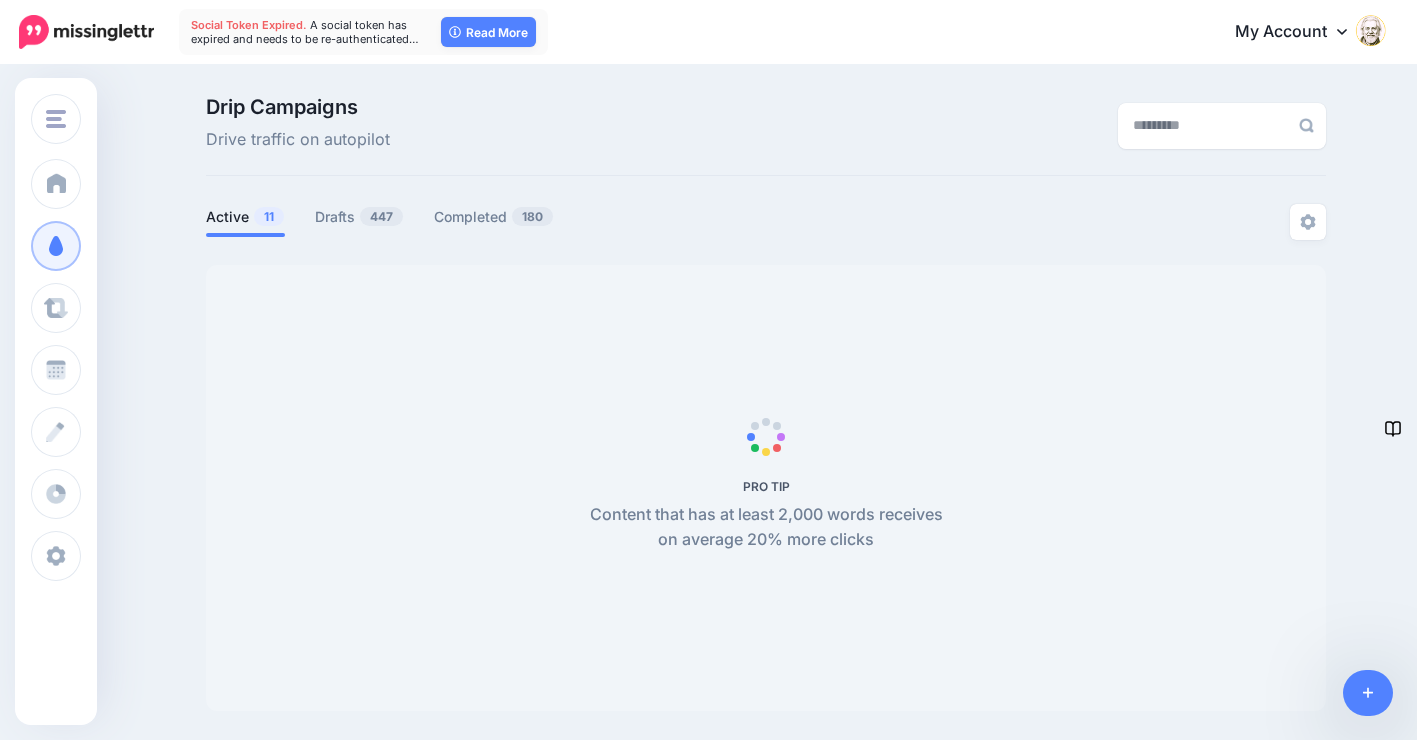 type on "**********" 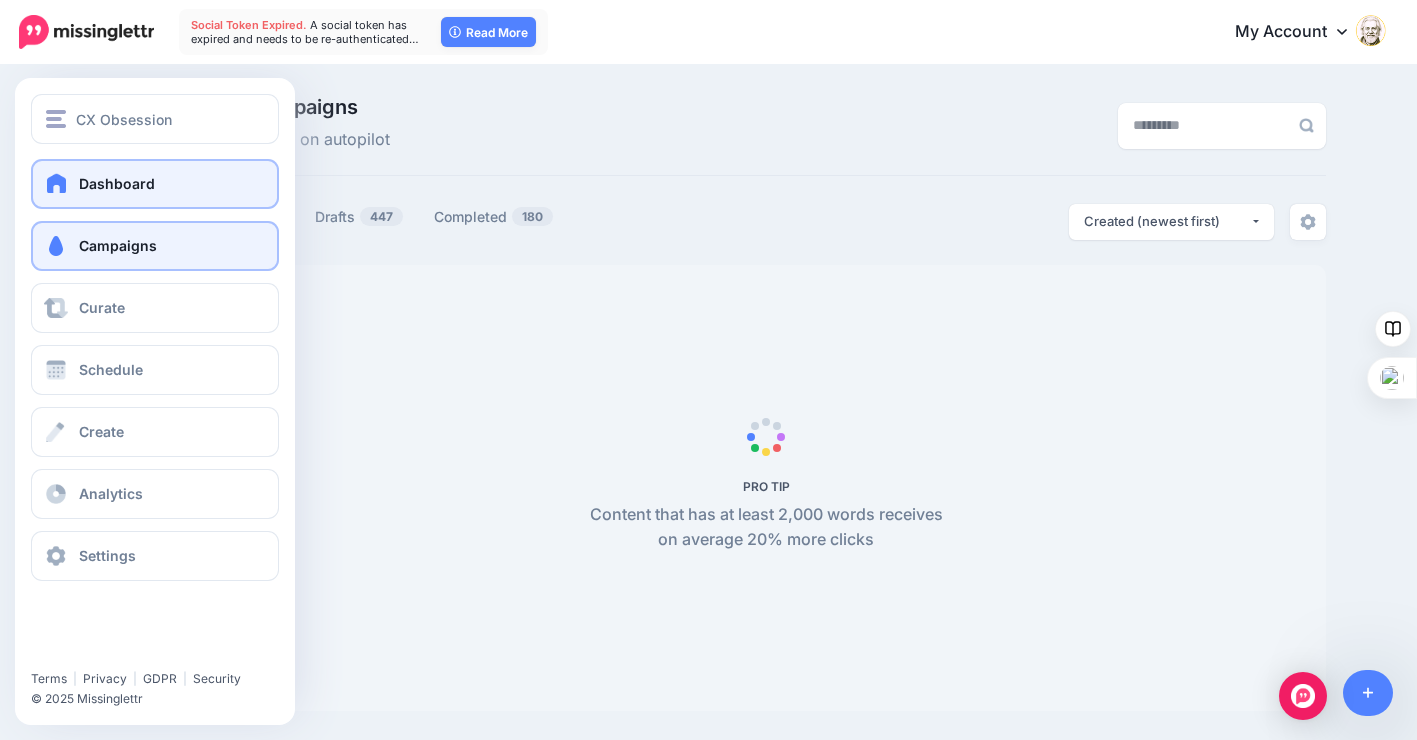 click on "Dashboard" at bounding box center (117, 183) 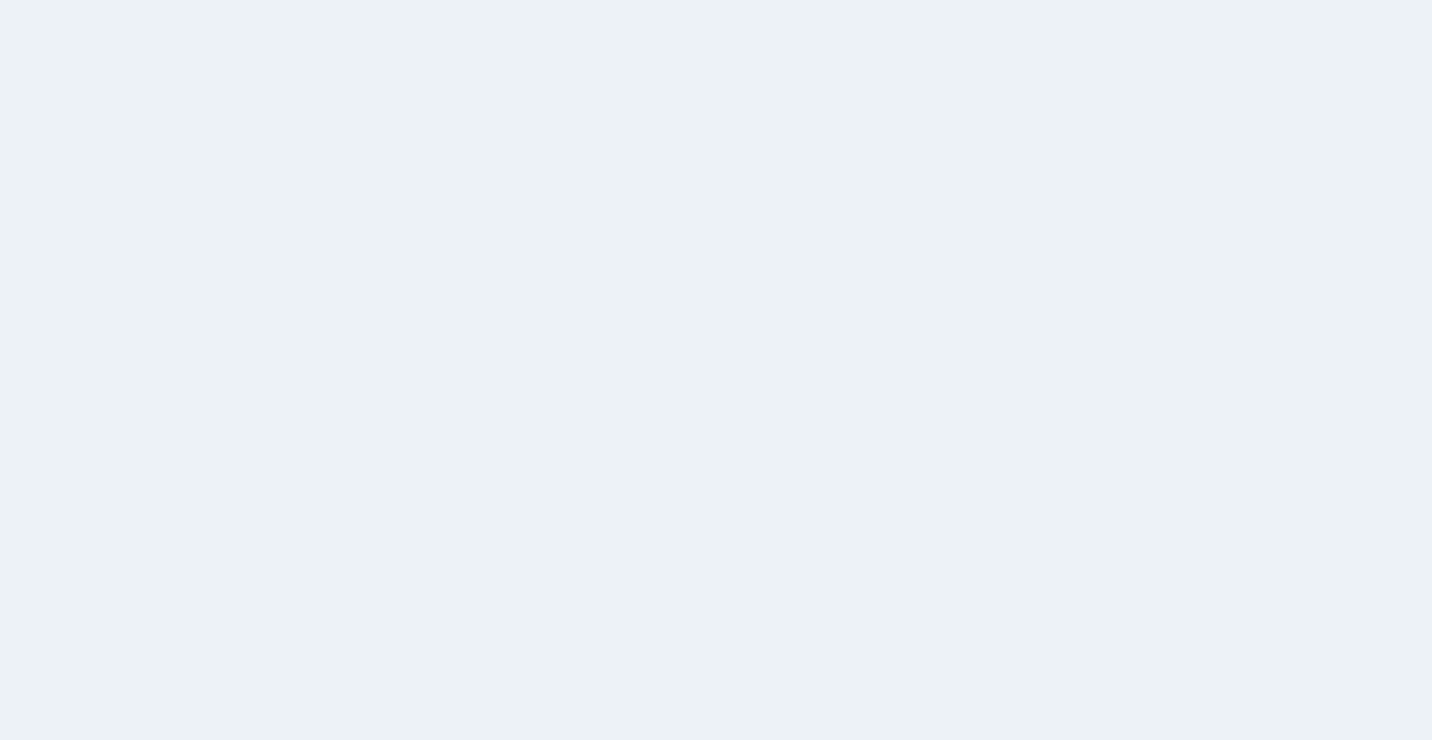 scroll, scrollTop: 0, scrollLeft: 0, axis: both 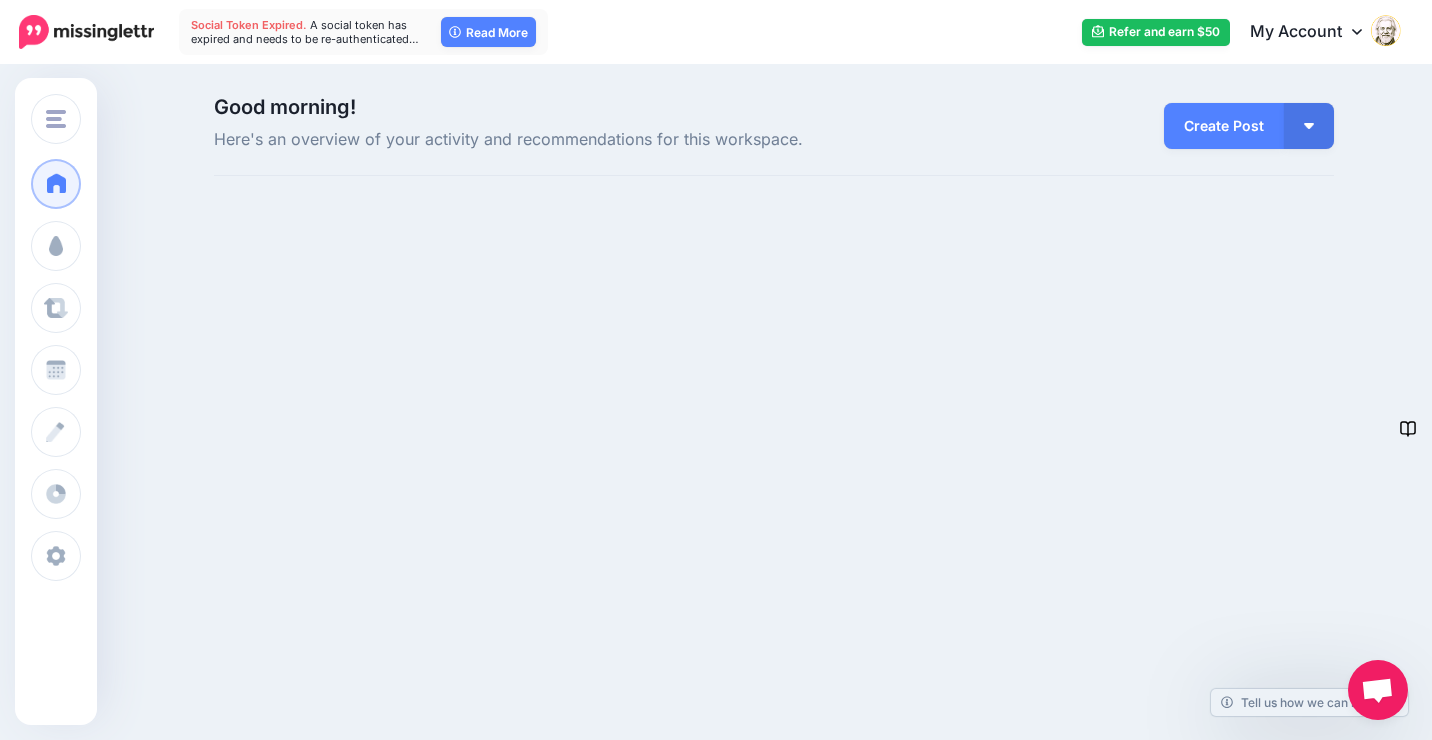 type on "**********" 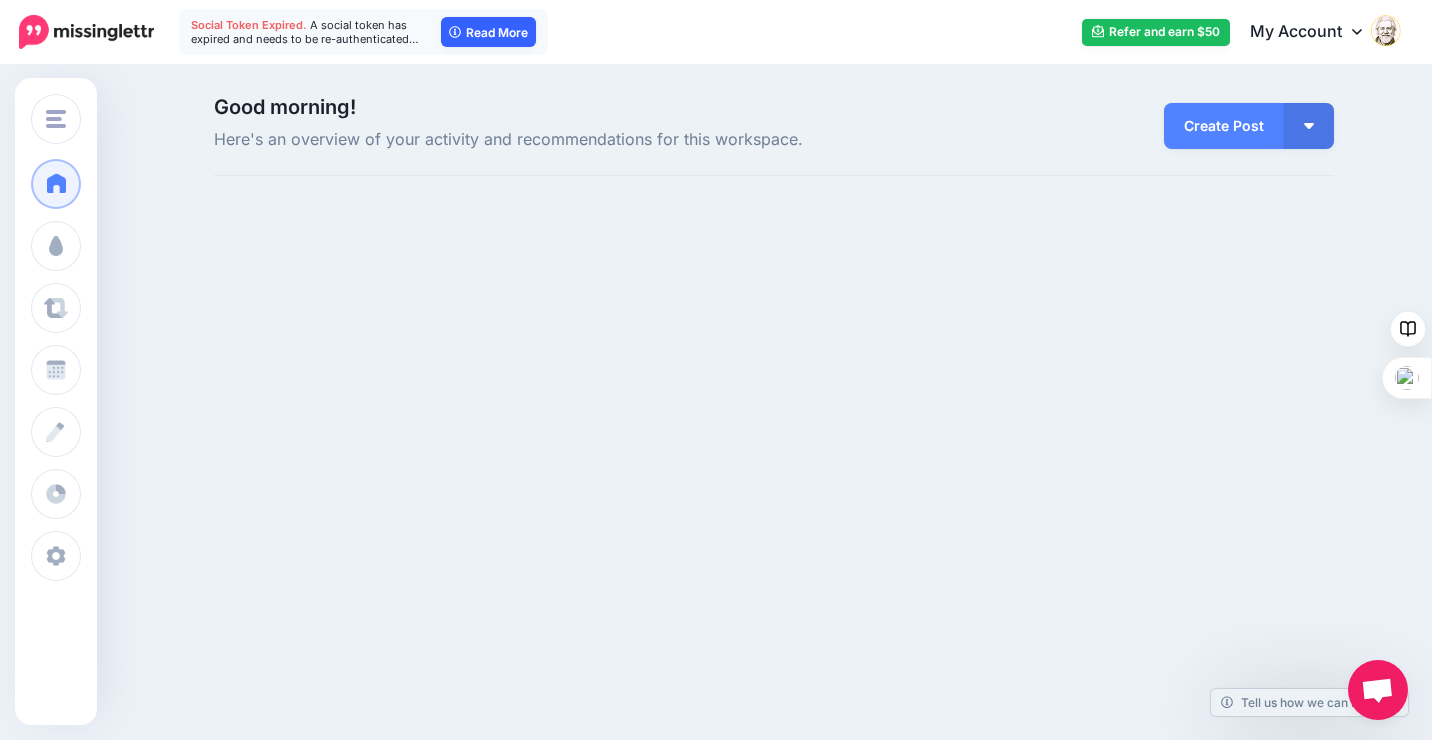 click on "Read More" at bounding box center [488, 32] 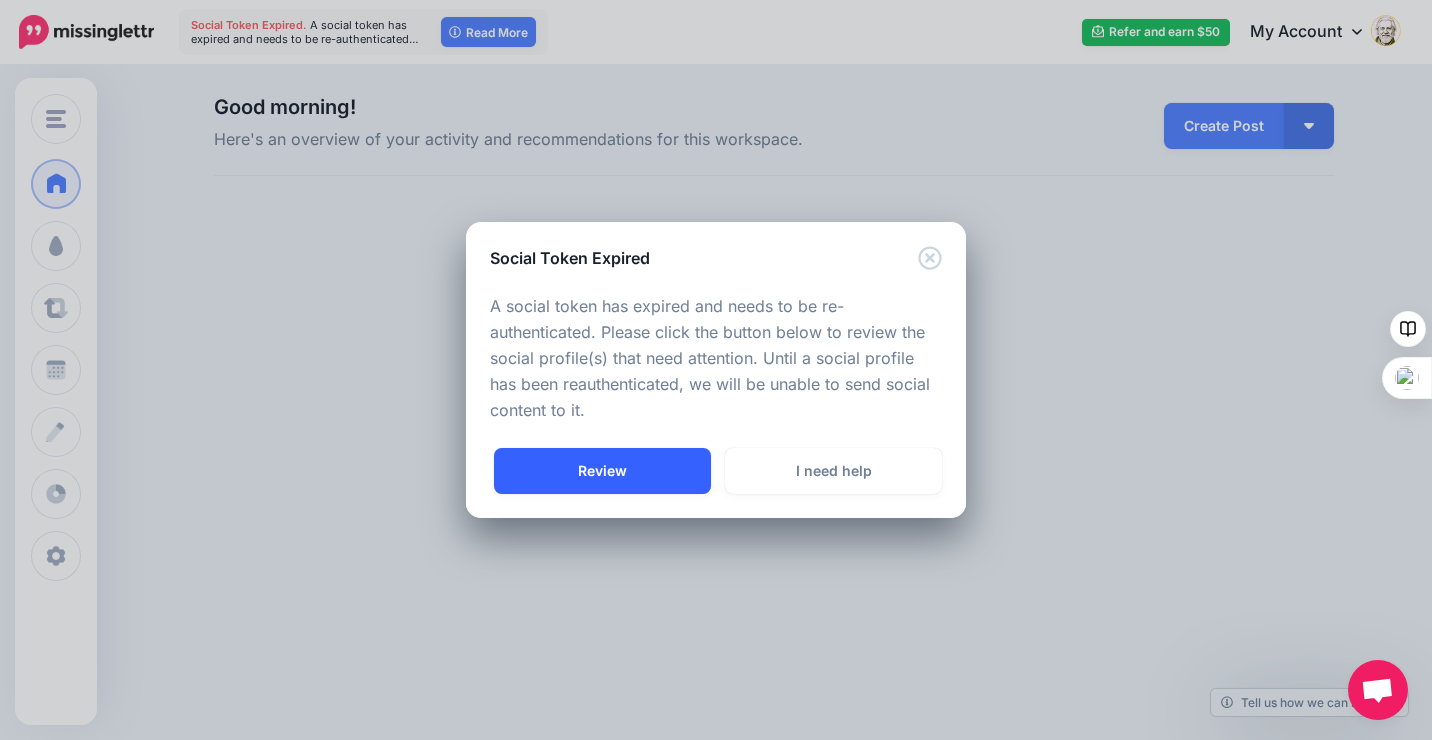 click on "Review" at bounding box center [602, 471] 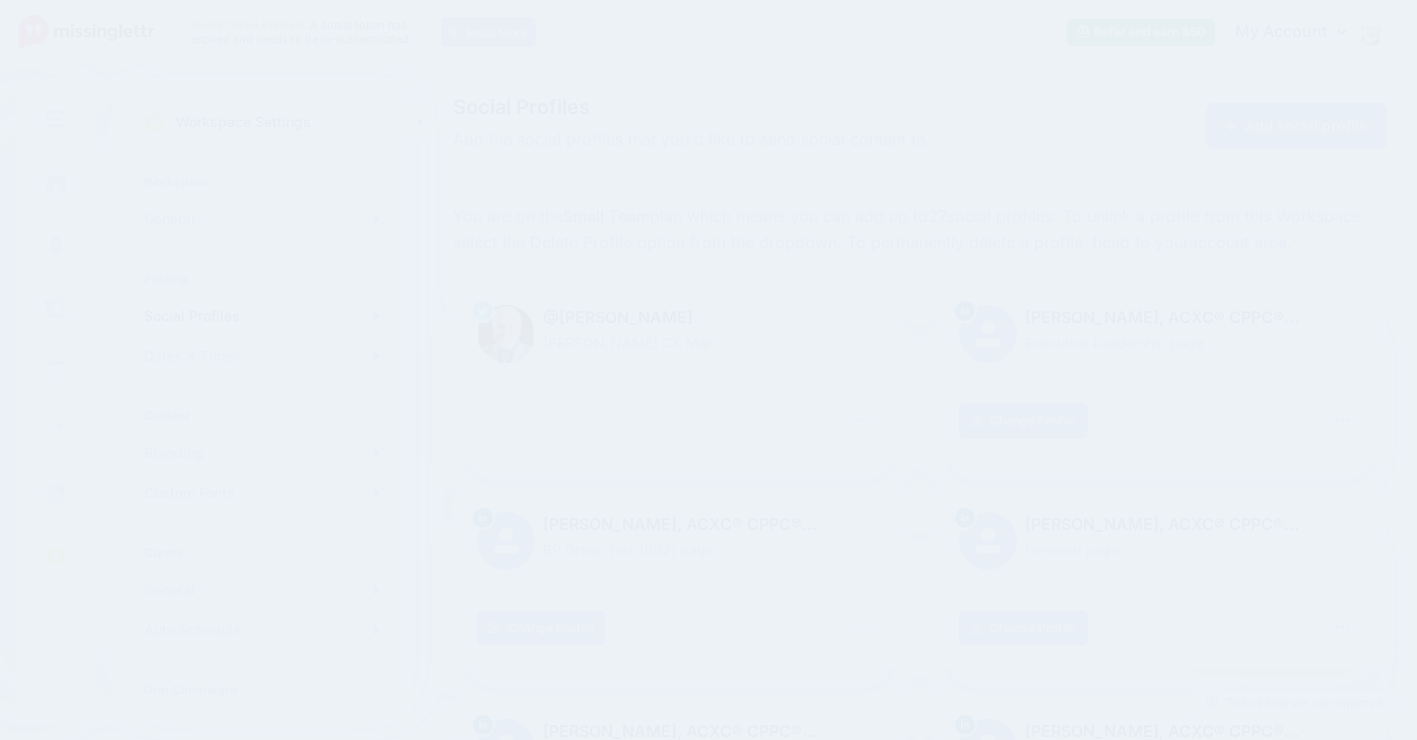 scroll, scrollTop: 0, scrollLeft: 0, axis: both 